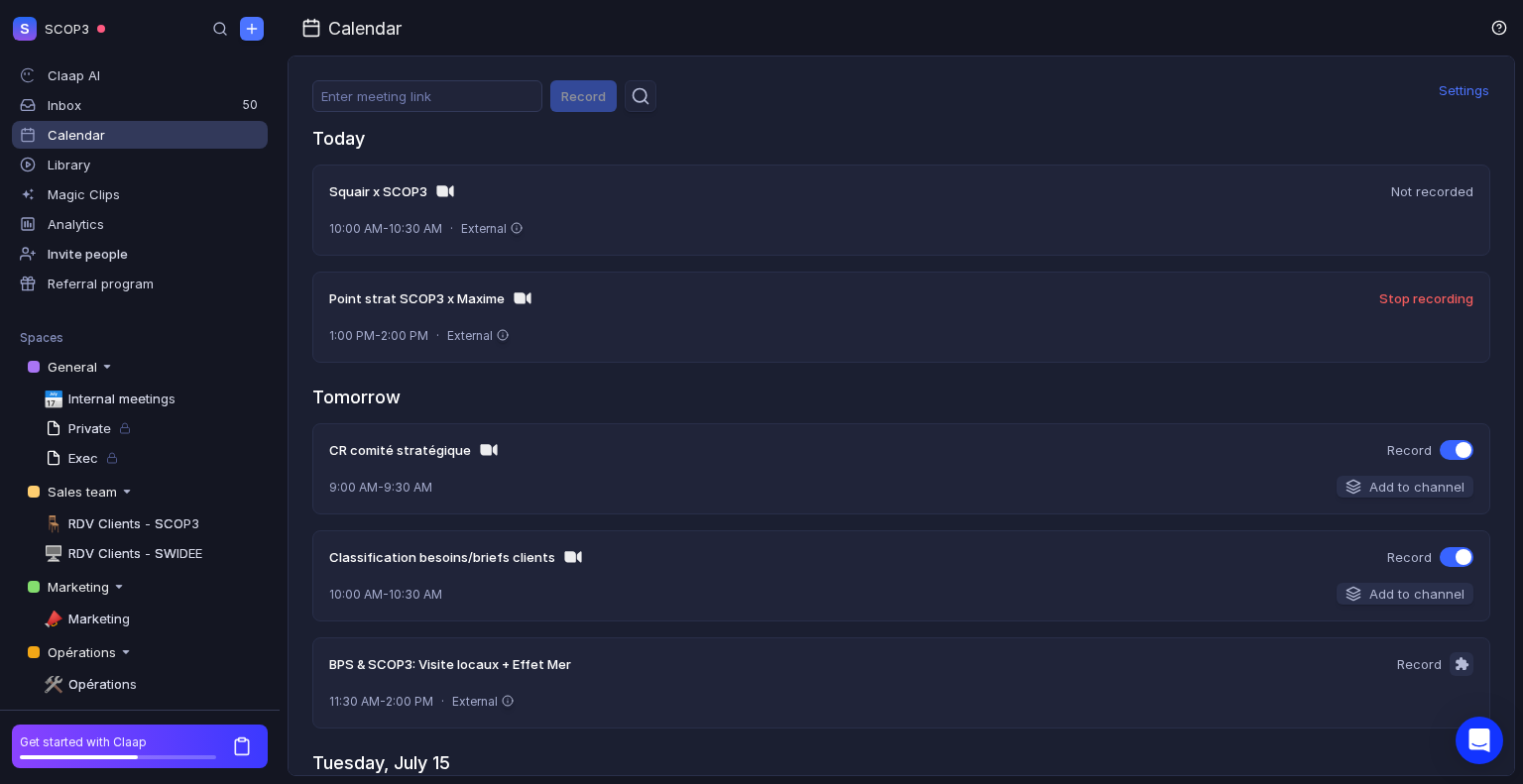 scroll, scrollTop: 0, scrollLeft: 0, axis: both 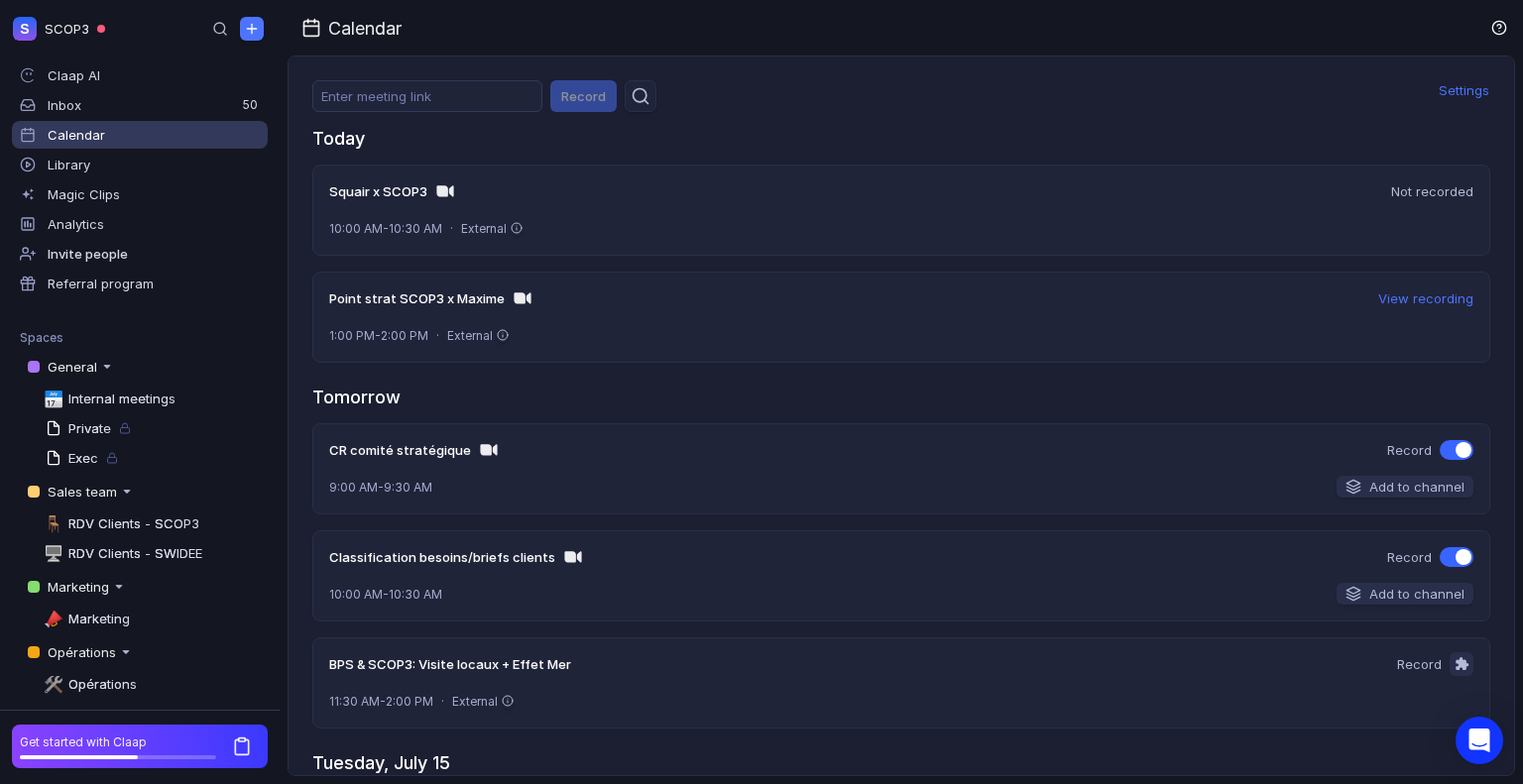click on "Point strat SCOP3 x Maxime" at bounding box center (378, 191) 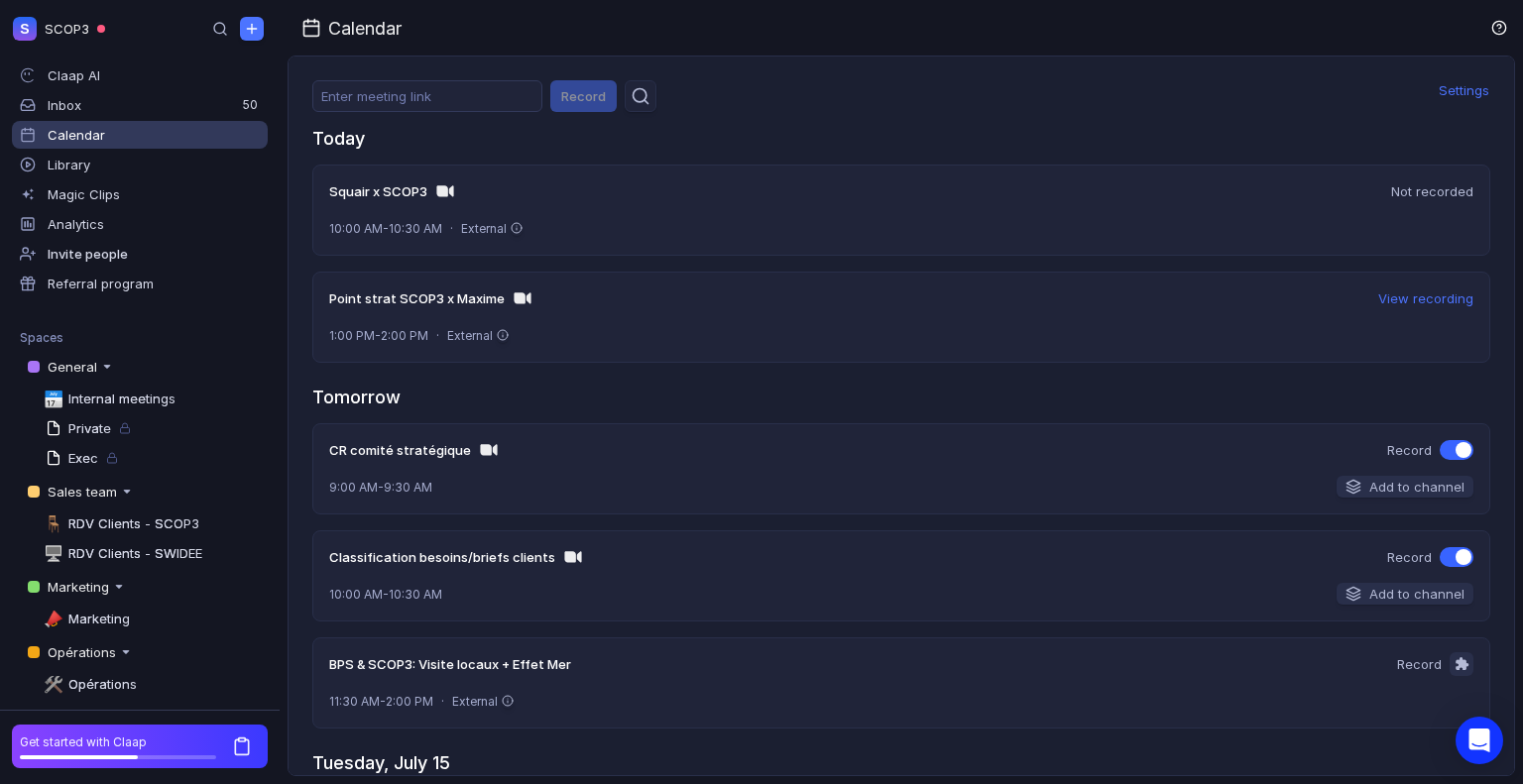 click on "External" at bounding box center (484, 228) 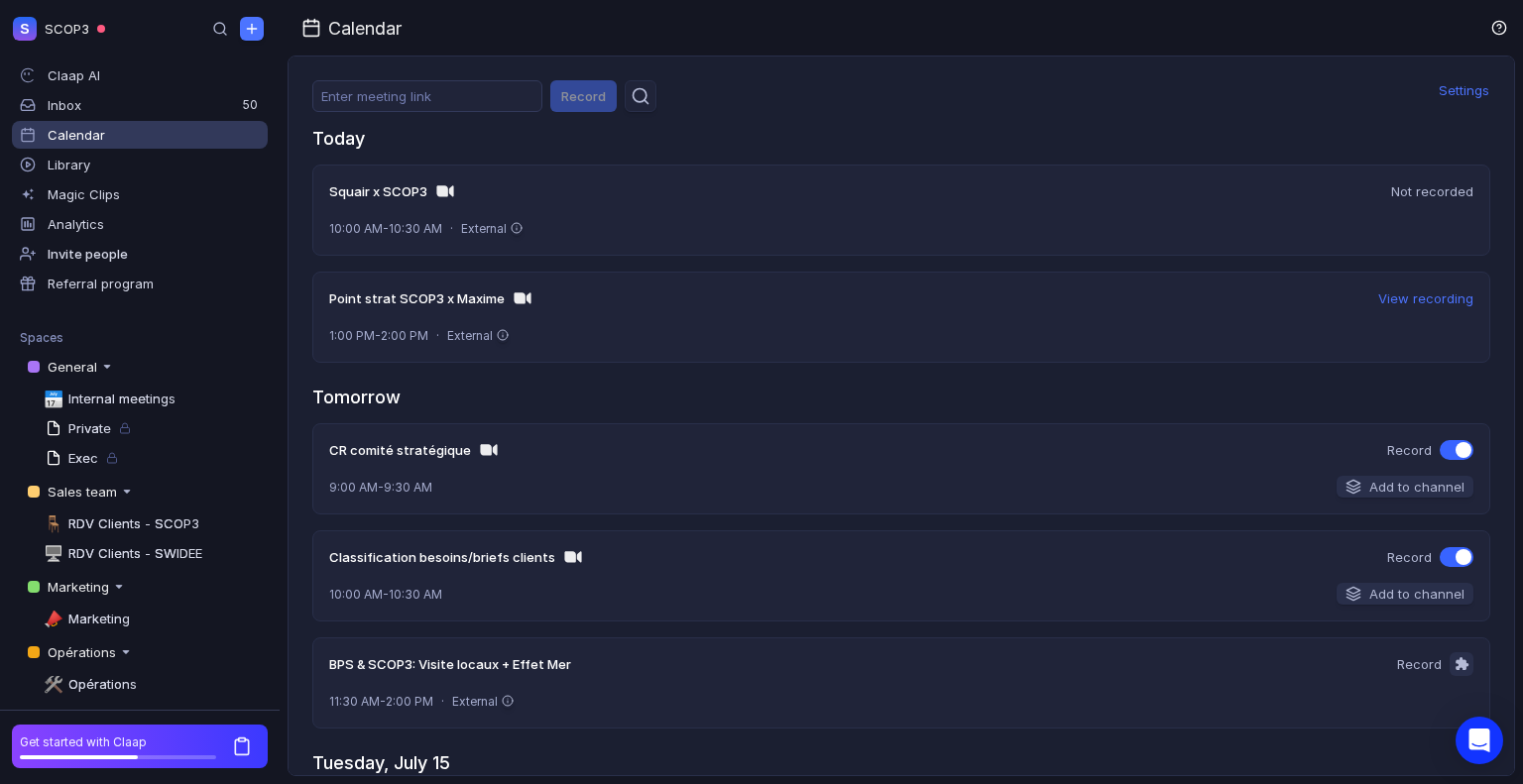 click on "View recording" at bounding box center [1426, 298] 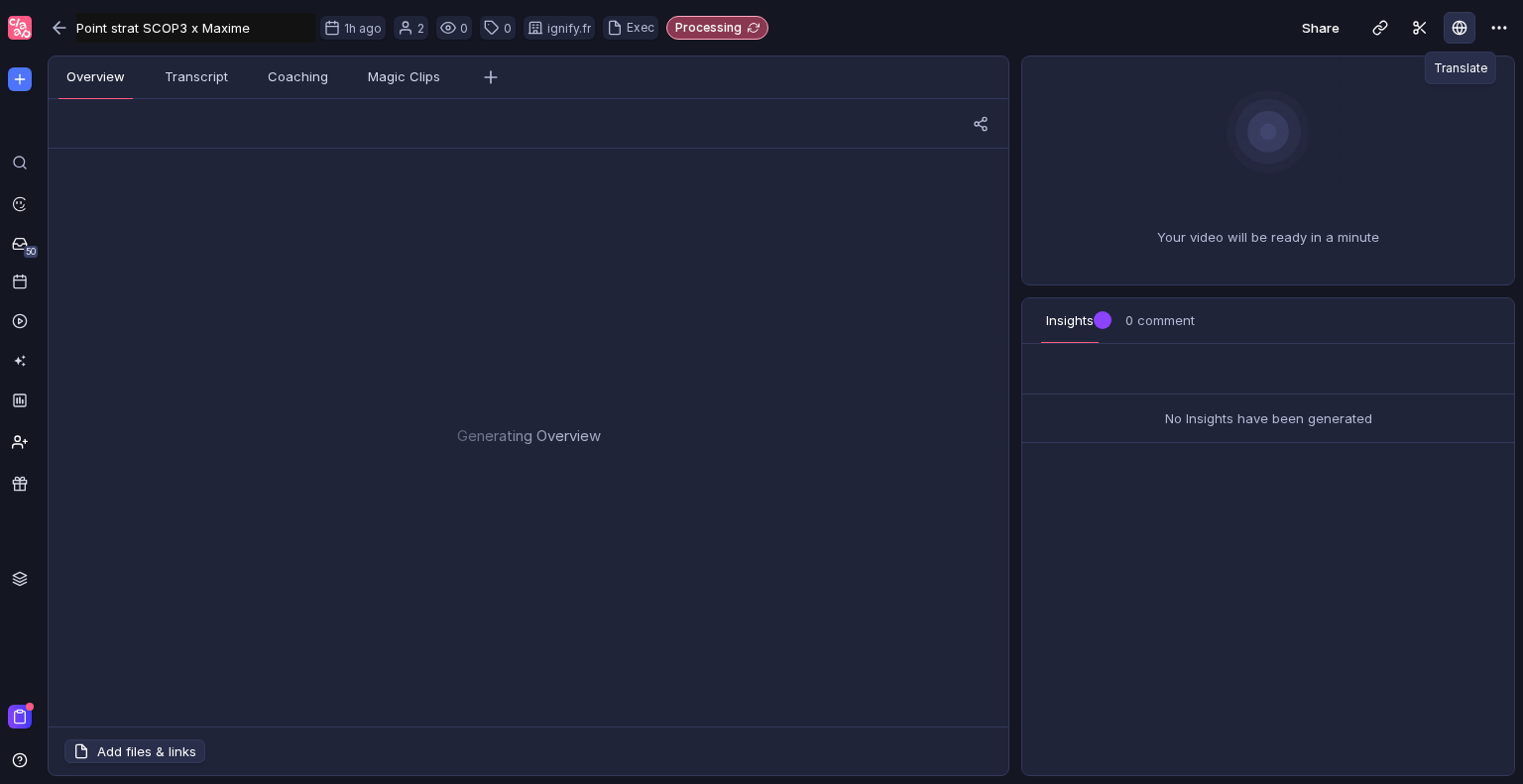 click at bounding box center (1460, 28) 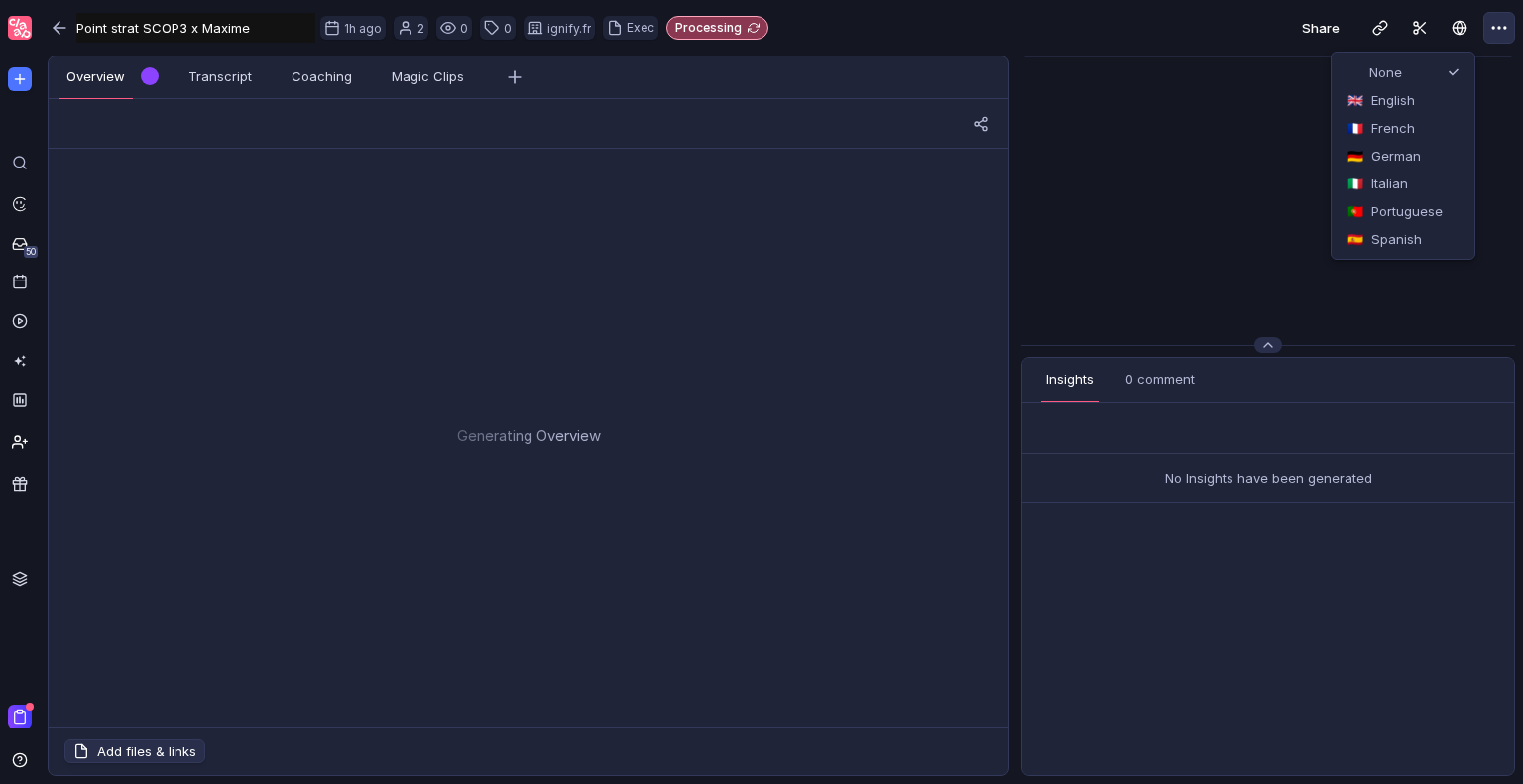 click at bounding box center [1499, 28] 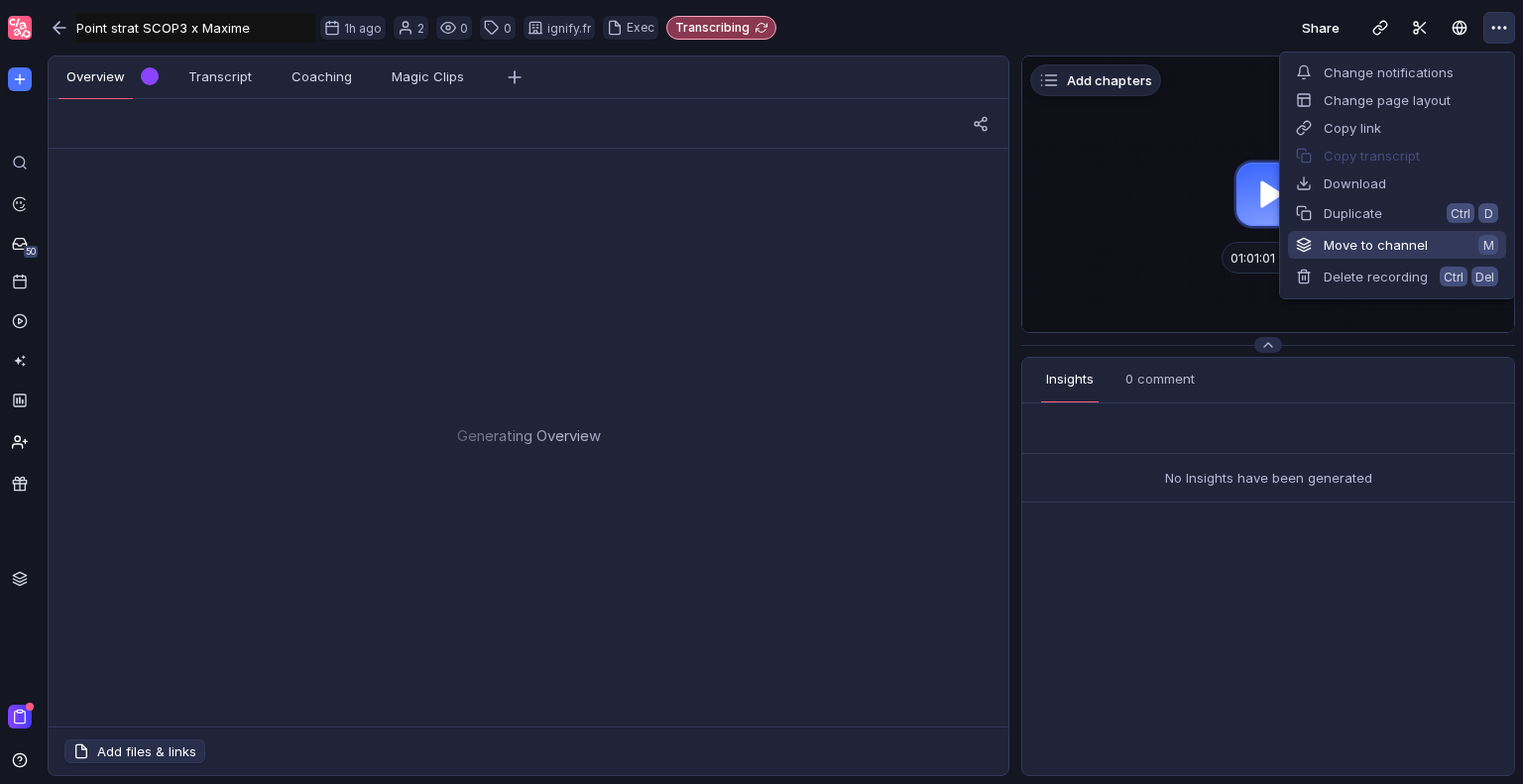 click on "Move to channel M" at bounding box center [1397, 245] 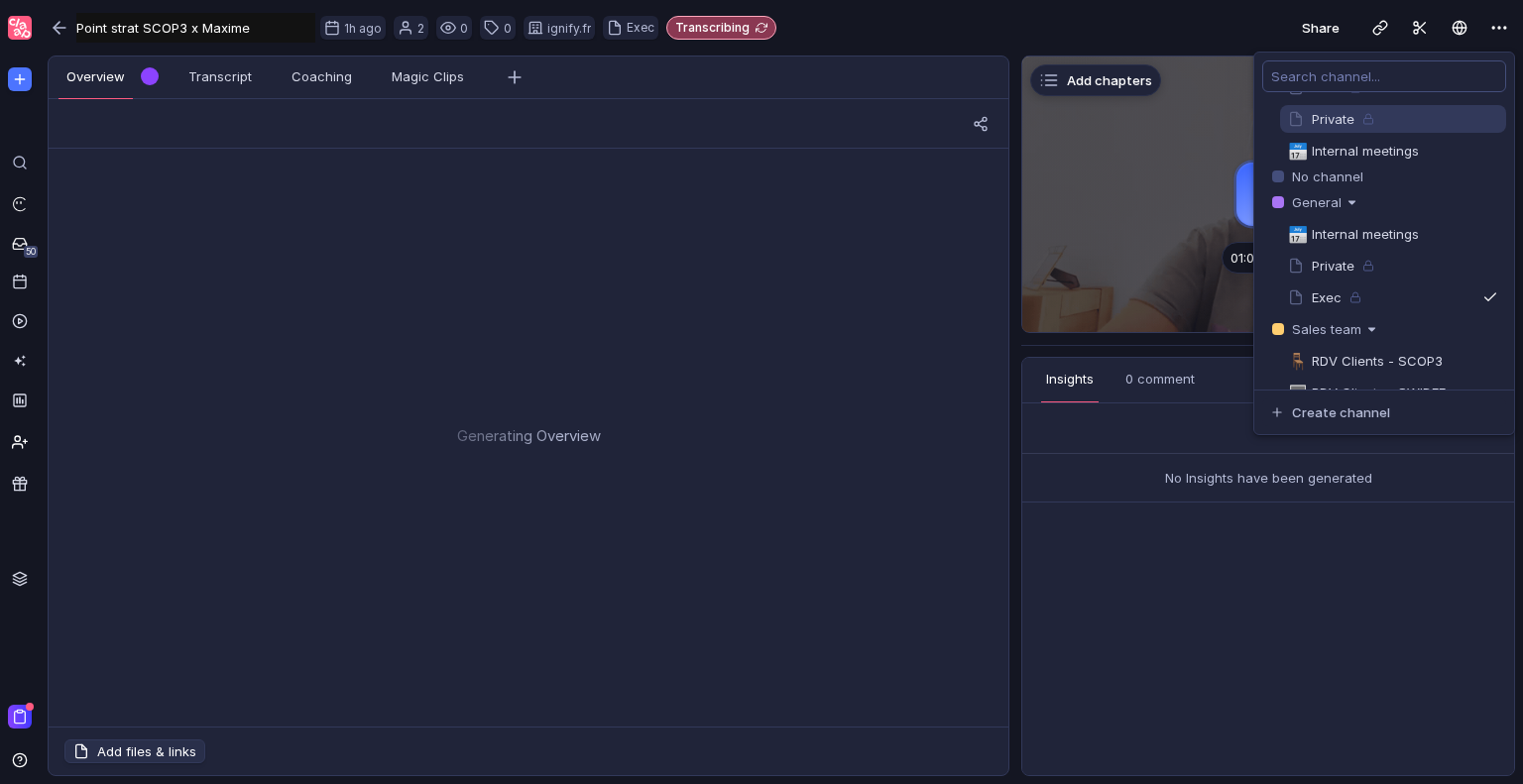 scroll, scrollTop: 89, scrollLeft: 0, axis: vertical 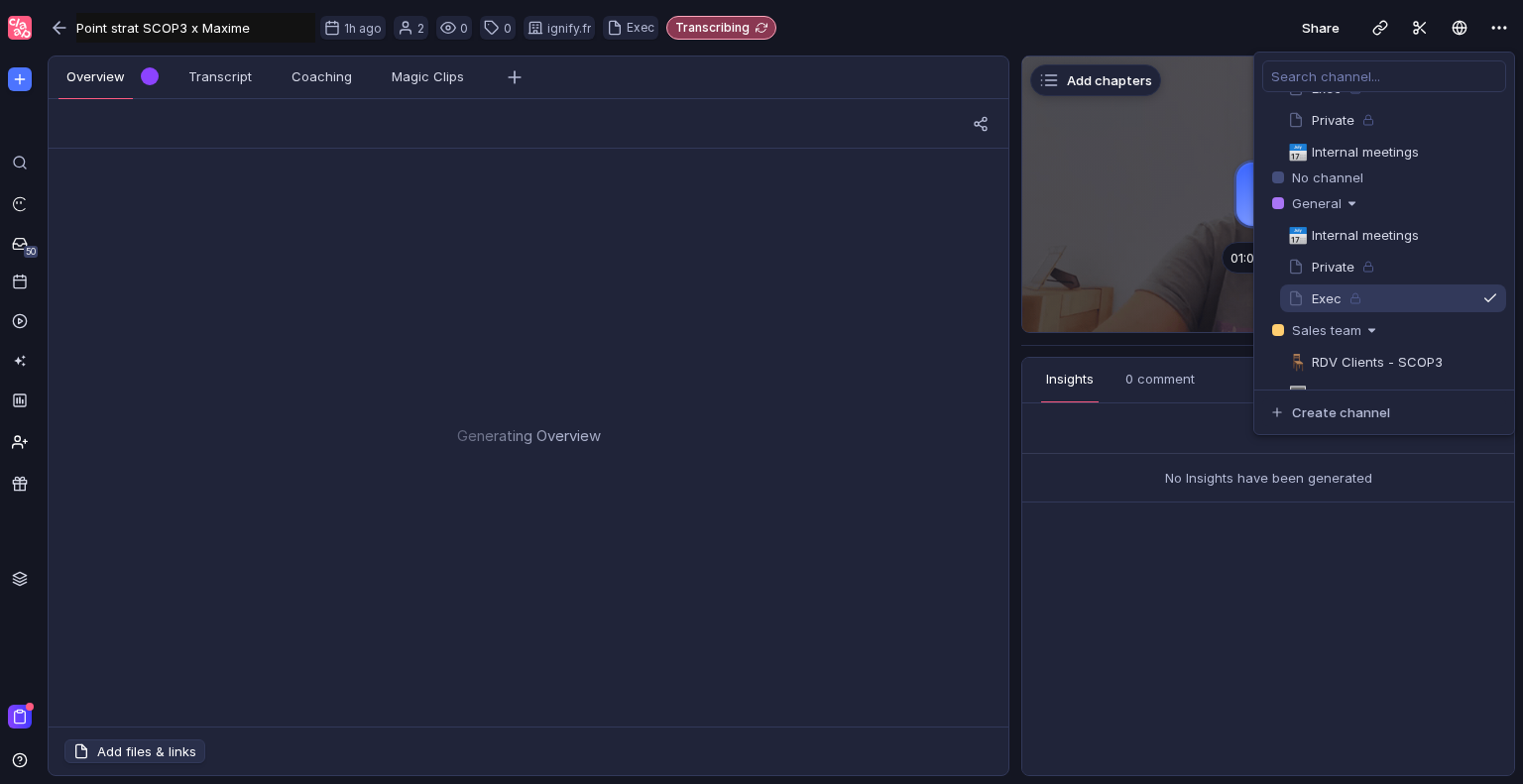 click on "Exec" at bounding box center [1323, 298] 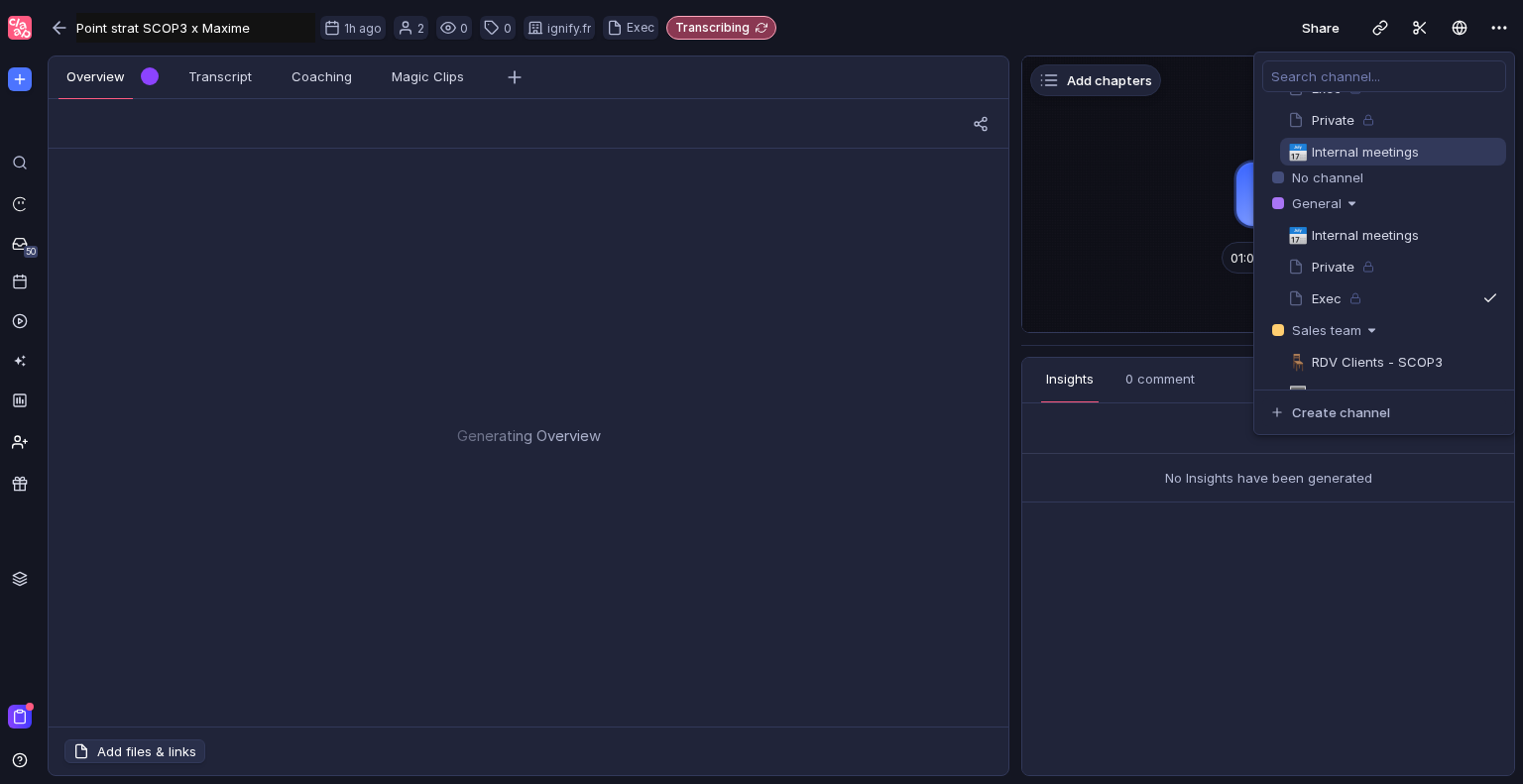 click on "No Insights have been generated" at bounding box center (1268, 615) 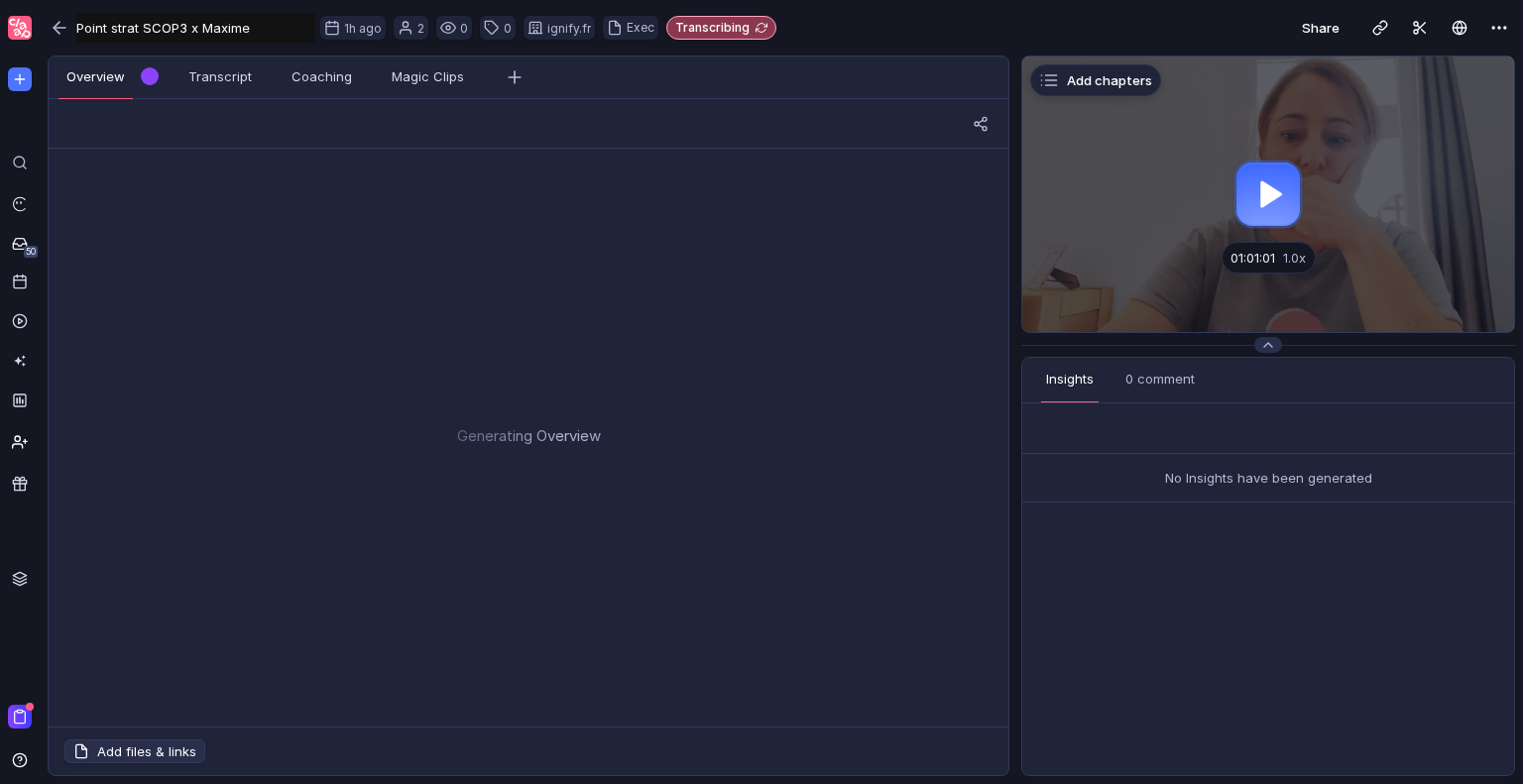 click on "Overview" at bounding box center [95, 78] 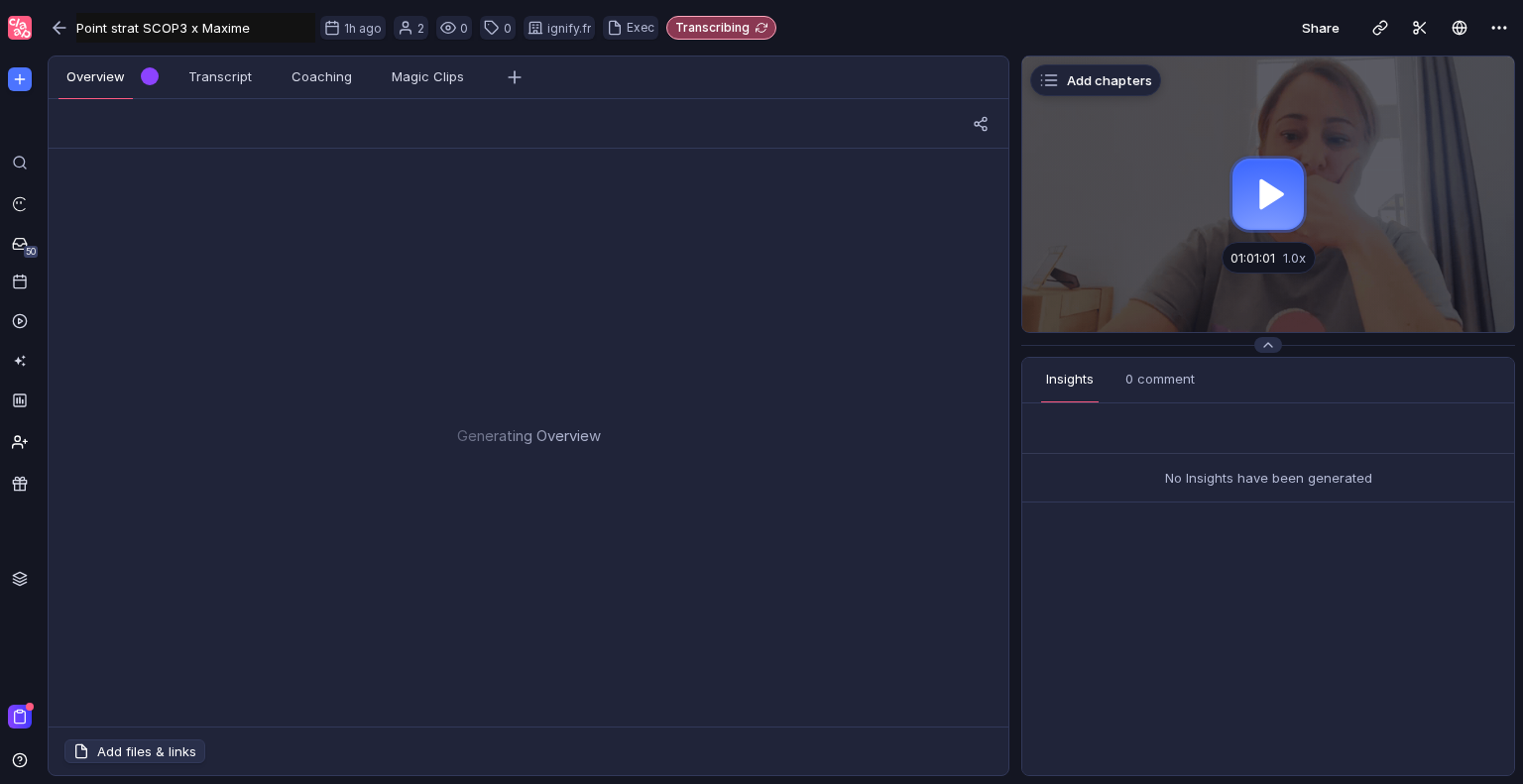 click at bounding box center [1268, 194] 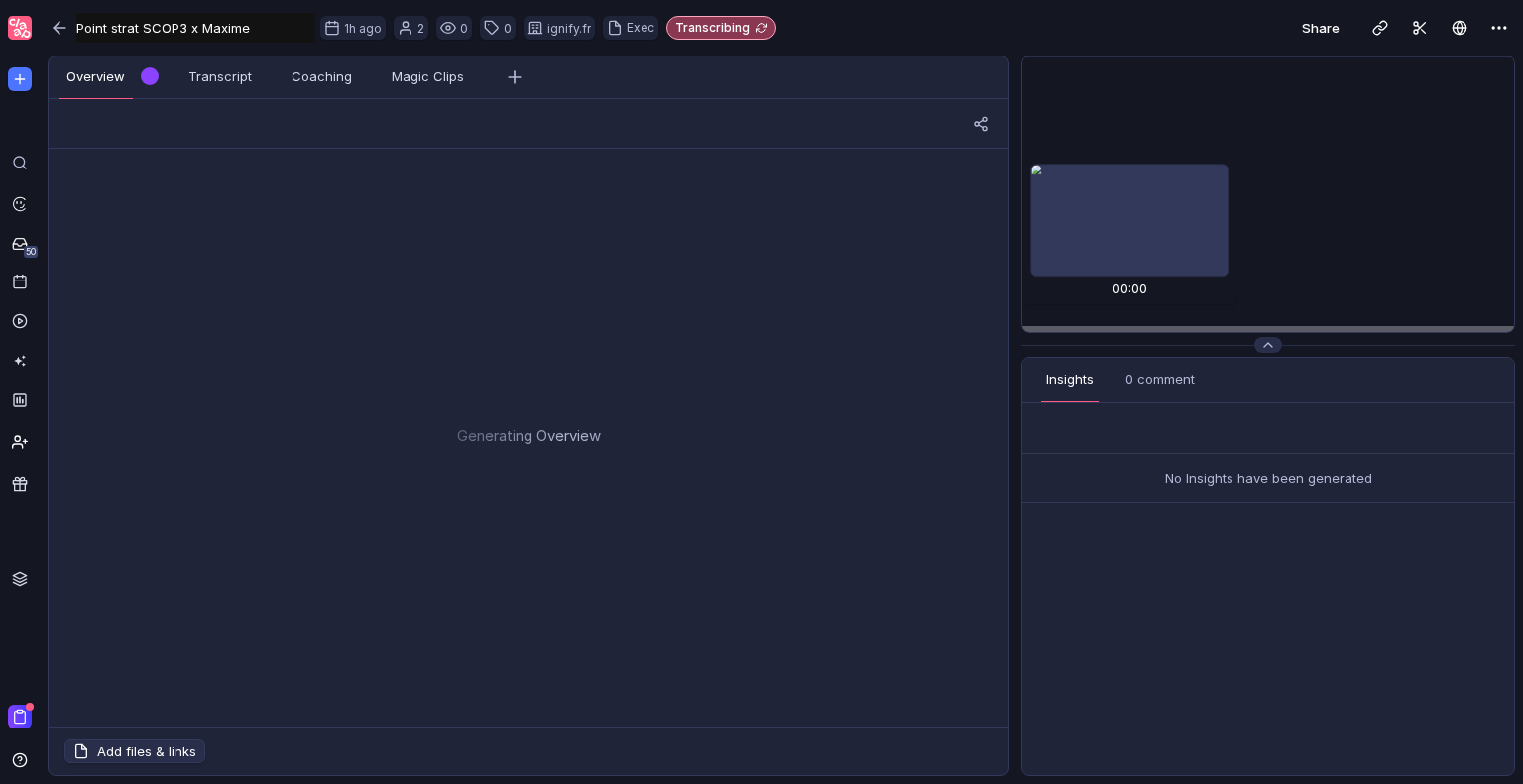 click on "Overview Insights Transcript Coaching Chapters Magic Clips Generating Overview Add files & links Drop here to add file to recording Add chapters Loading... 1.0x 1.0x 00:13  /  01:01:01 Comment Record Insights Transcript 0 comment Overview Coaching Magic Clips No Insights have been generated" at bounding box center (781, 419) 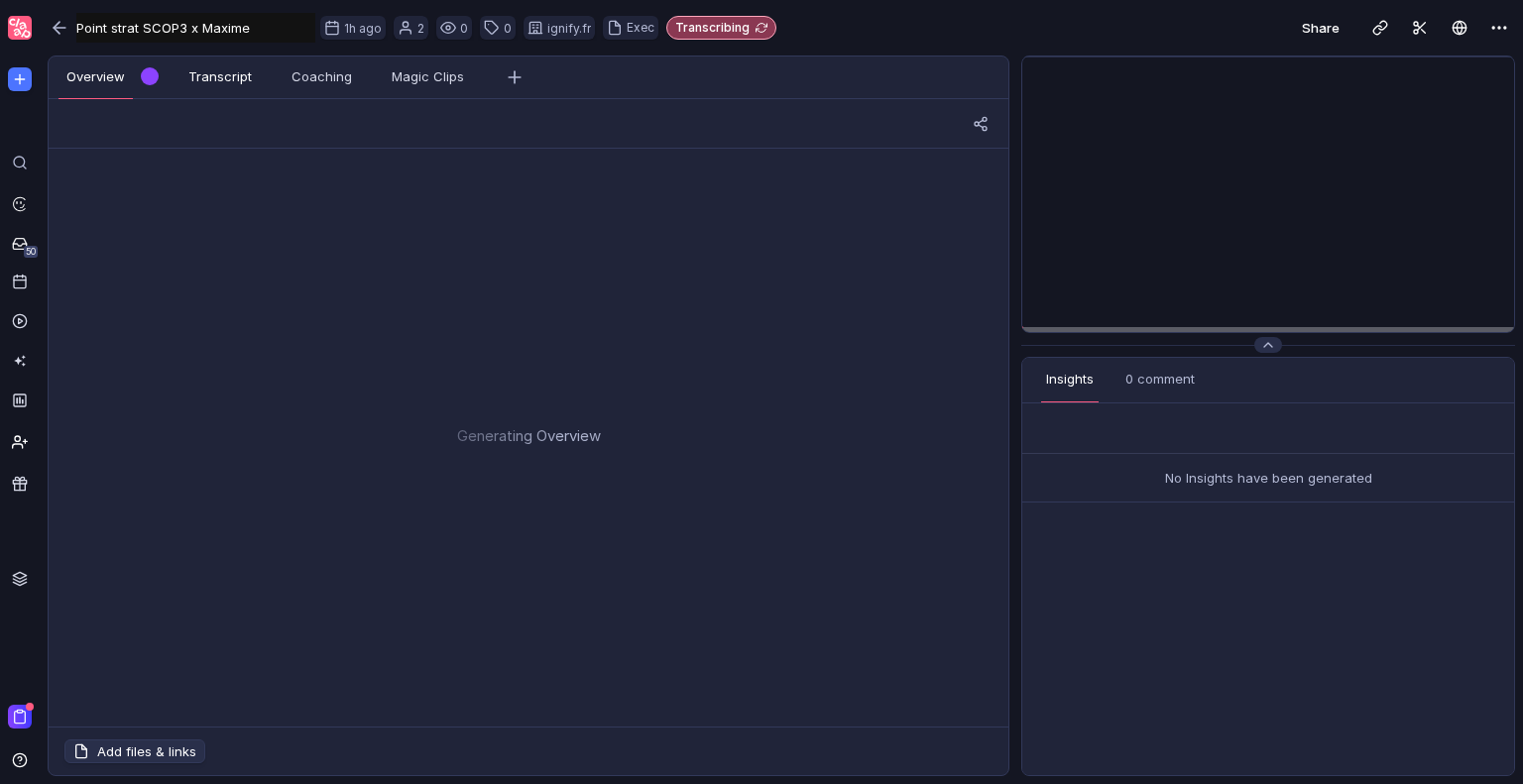 click on "Transcript" at bounding box center (220, 77) 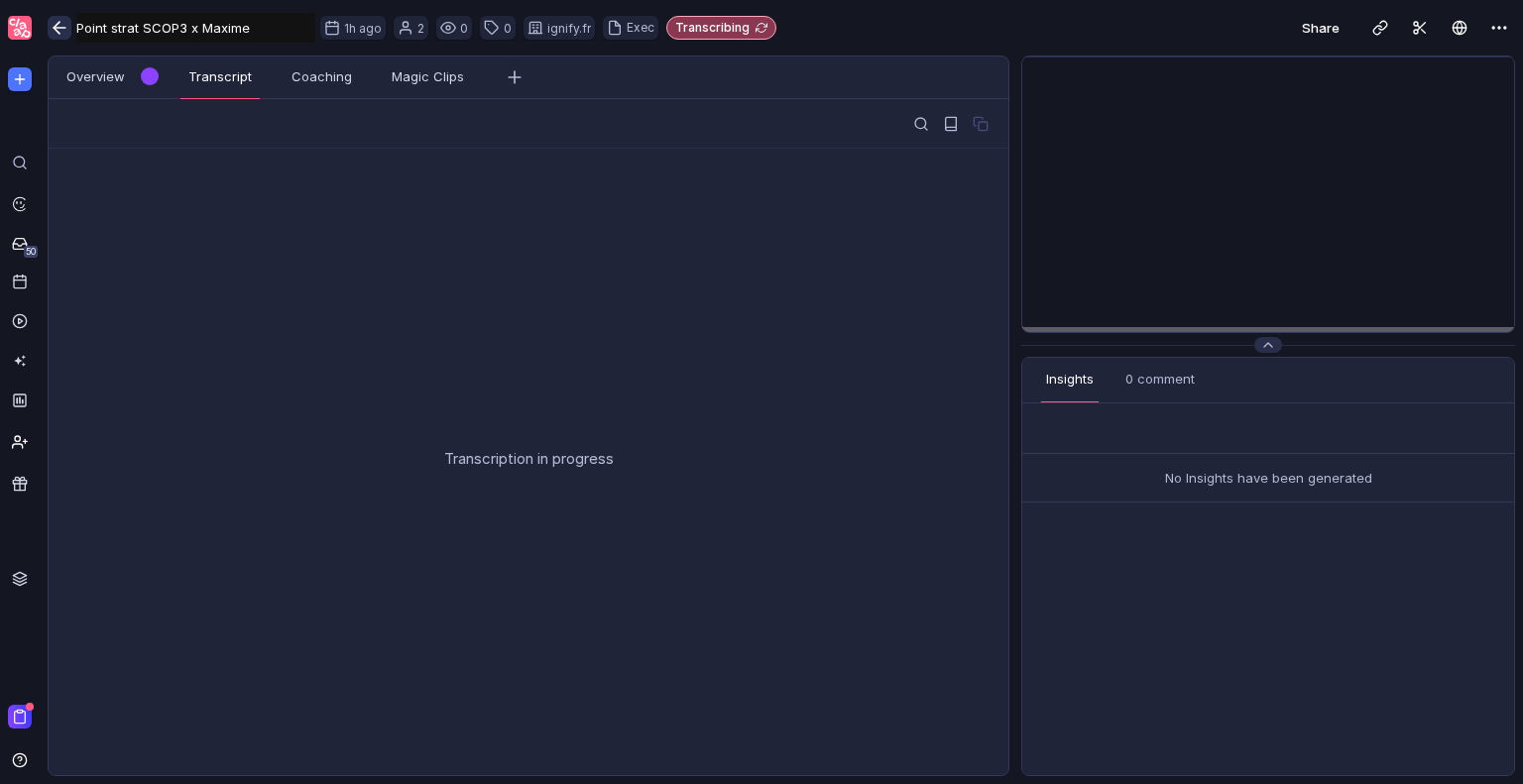 click at bounding box center (59, 28) 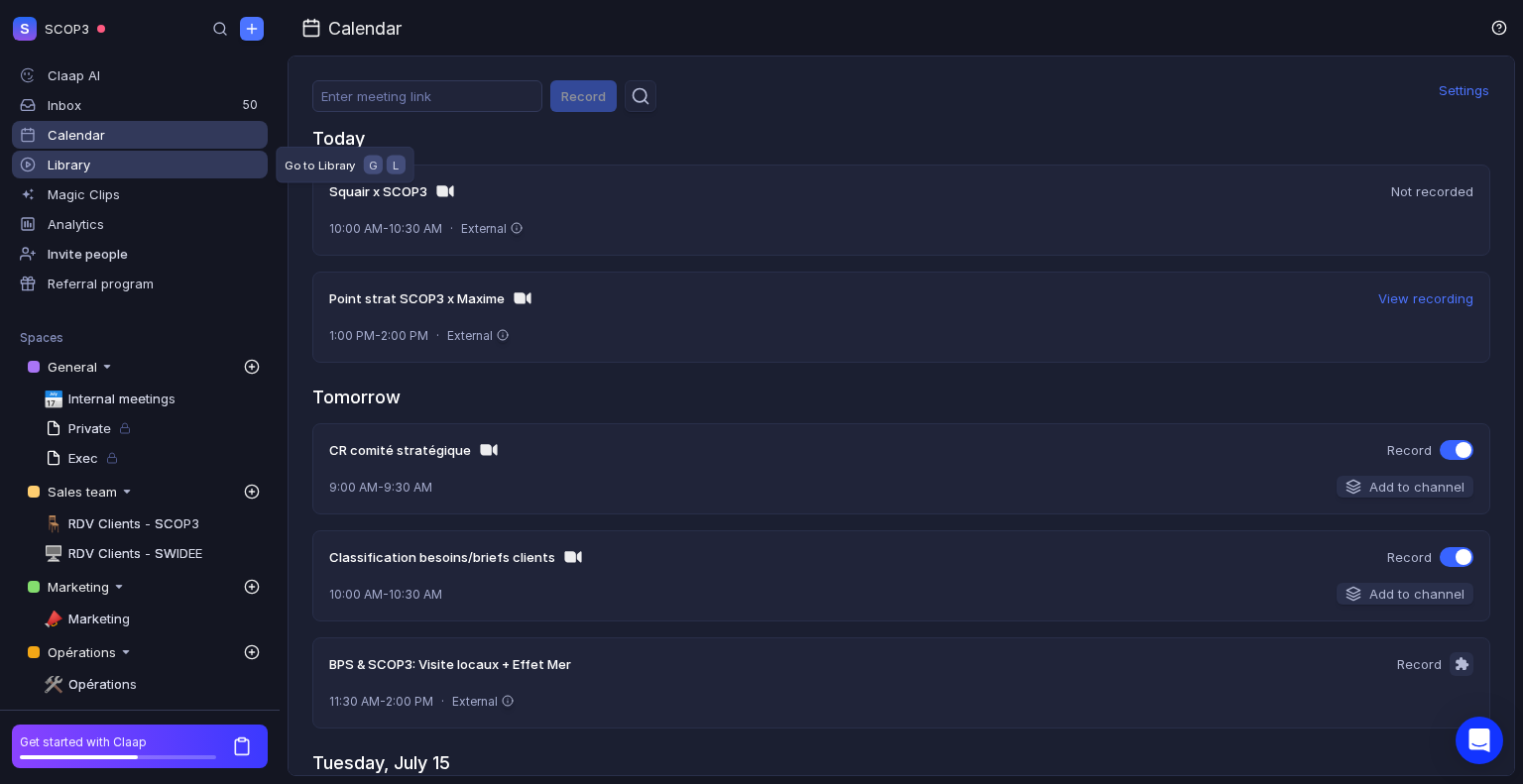 click on "Library" at bounding box center [140, 165] 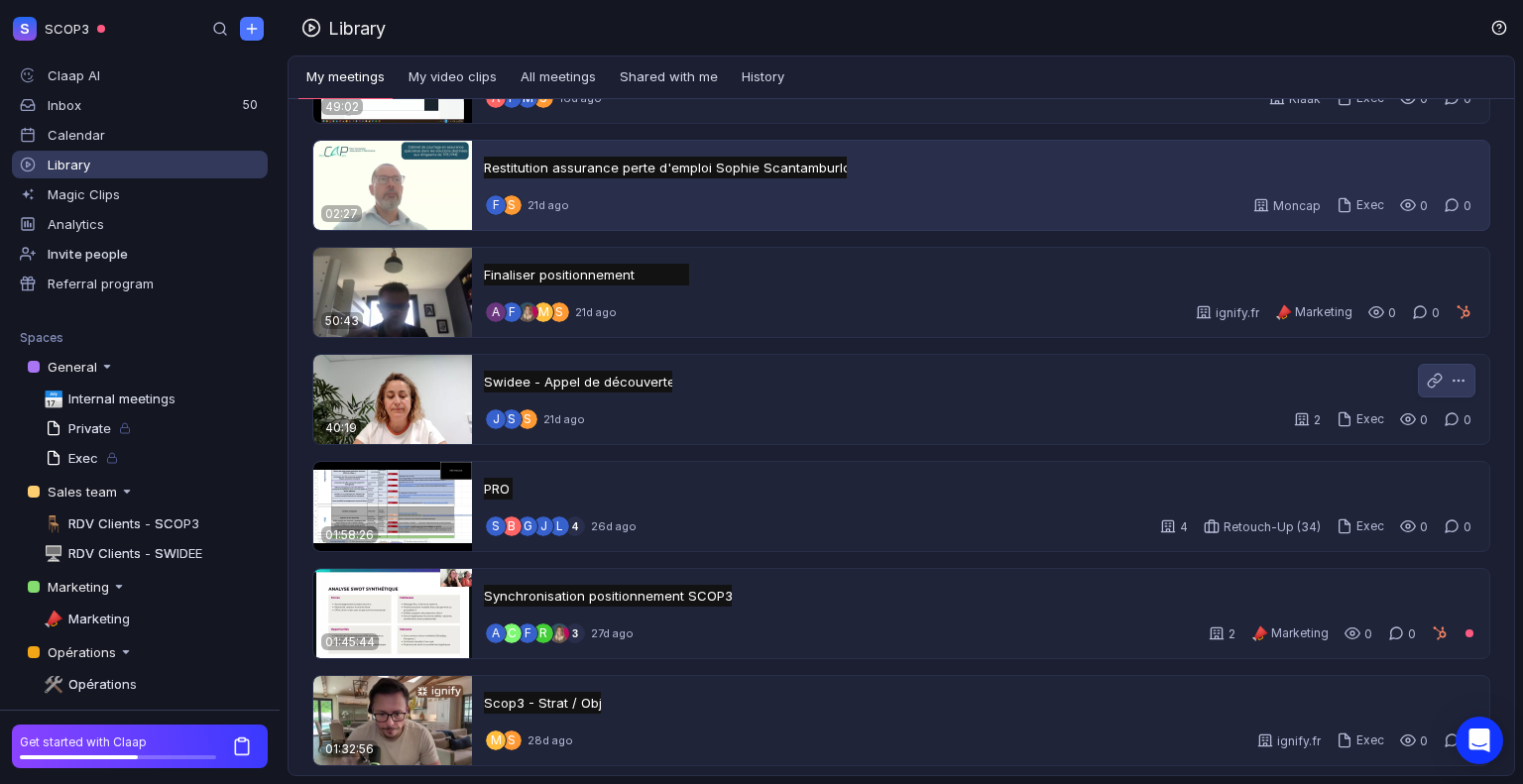 scroll, scrollTop: 1330, scrollLeft: 0, axis: vertical 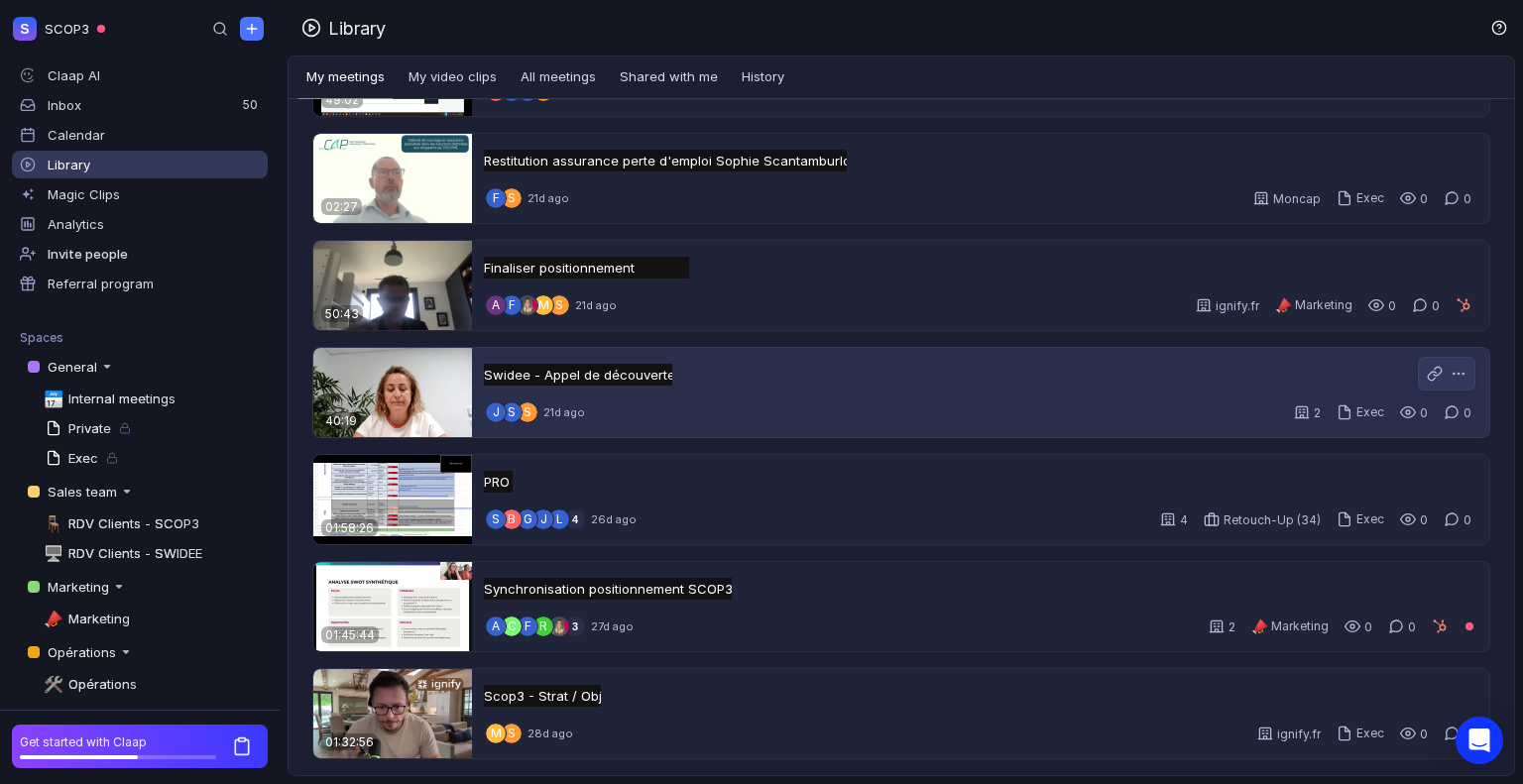 click on "Swidee - Appel de découverte Swidee - Appel de découverte Untitled J s S 21d ago 2 Exec 0 0" at bounding box center (981, 392) 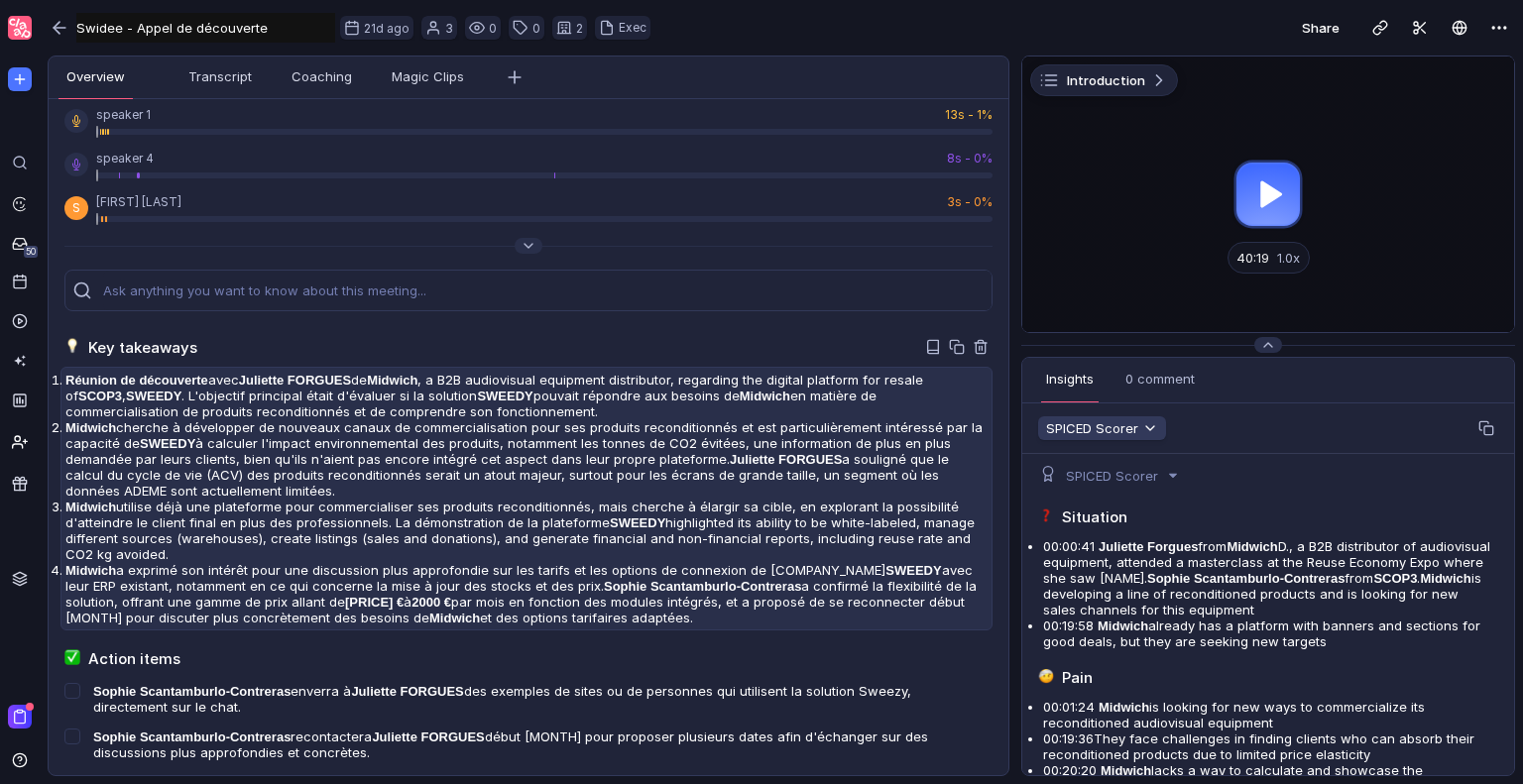 scroll, scrollTop: 0, scrollLeft: 0, axis: both 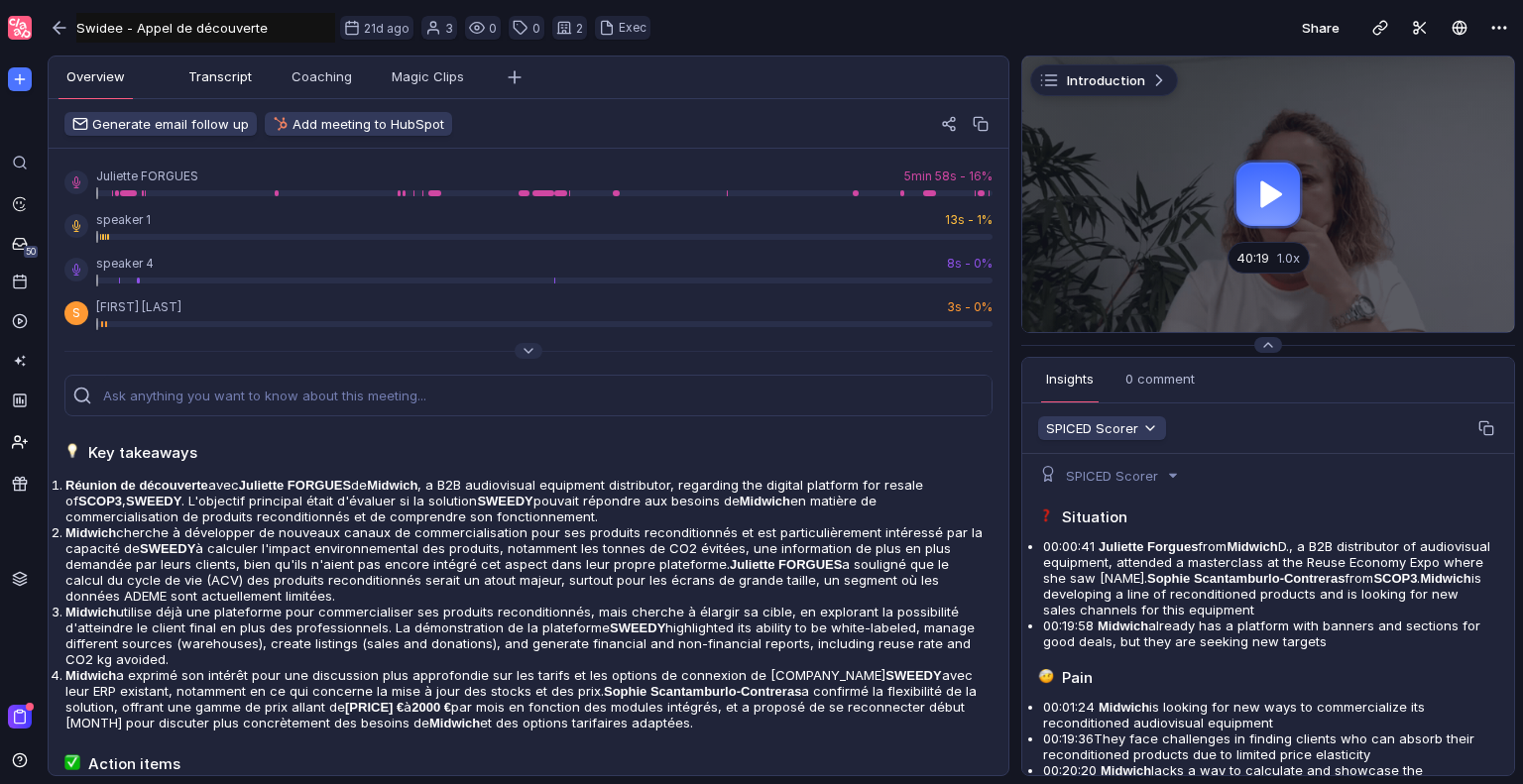 click on "Transcript" at bounding box center (220, 77) 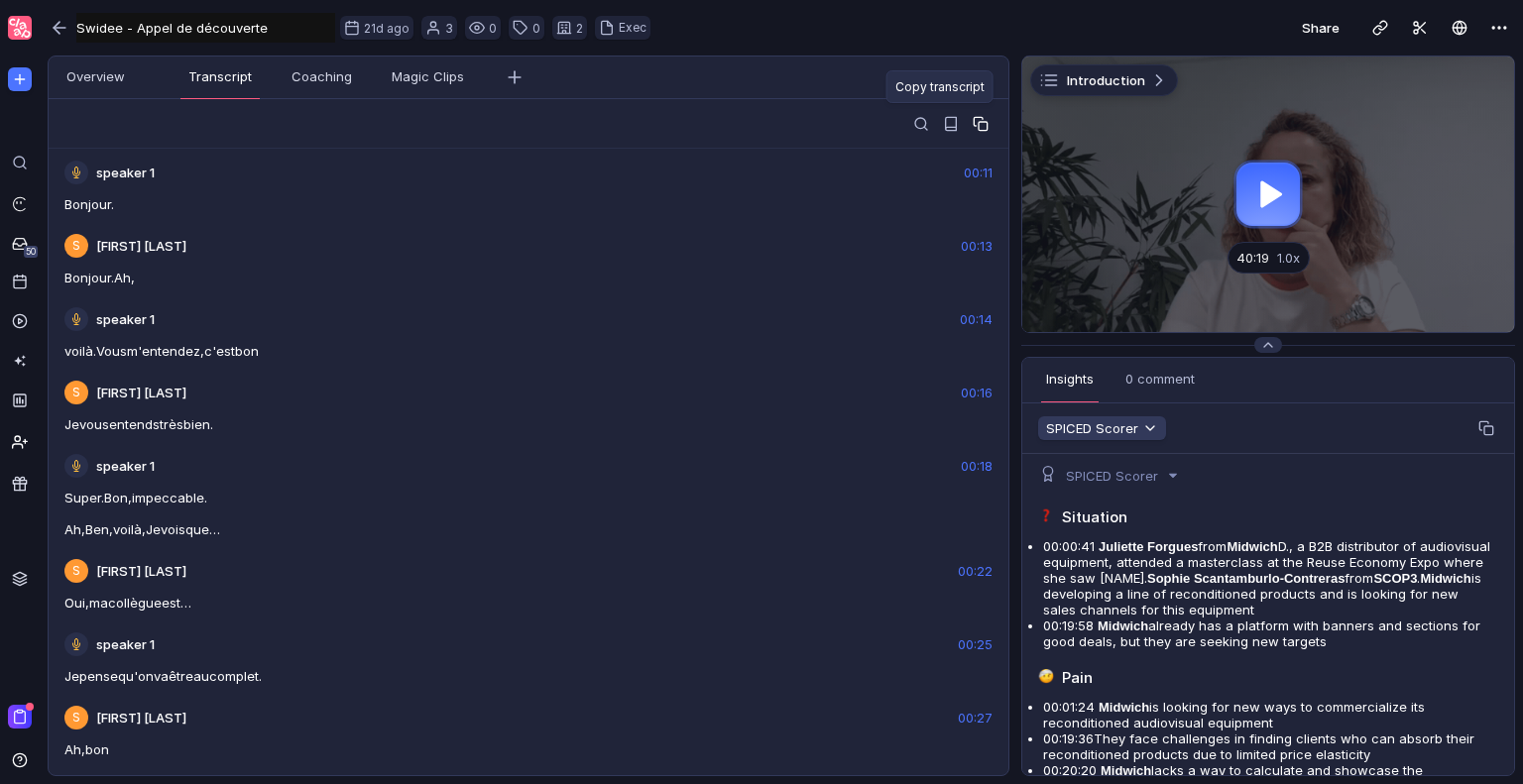 click at bounding box center (978, 121) 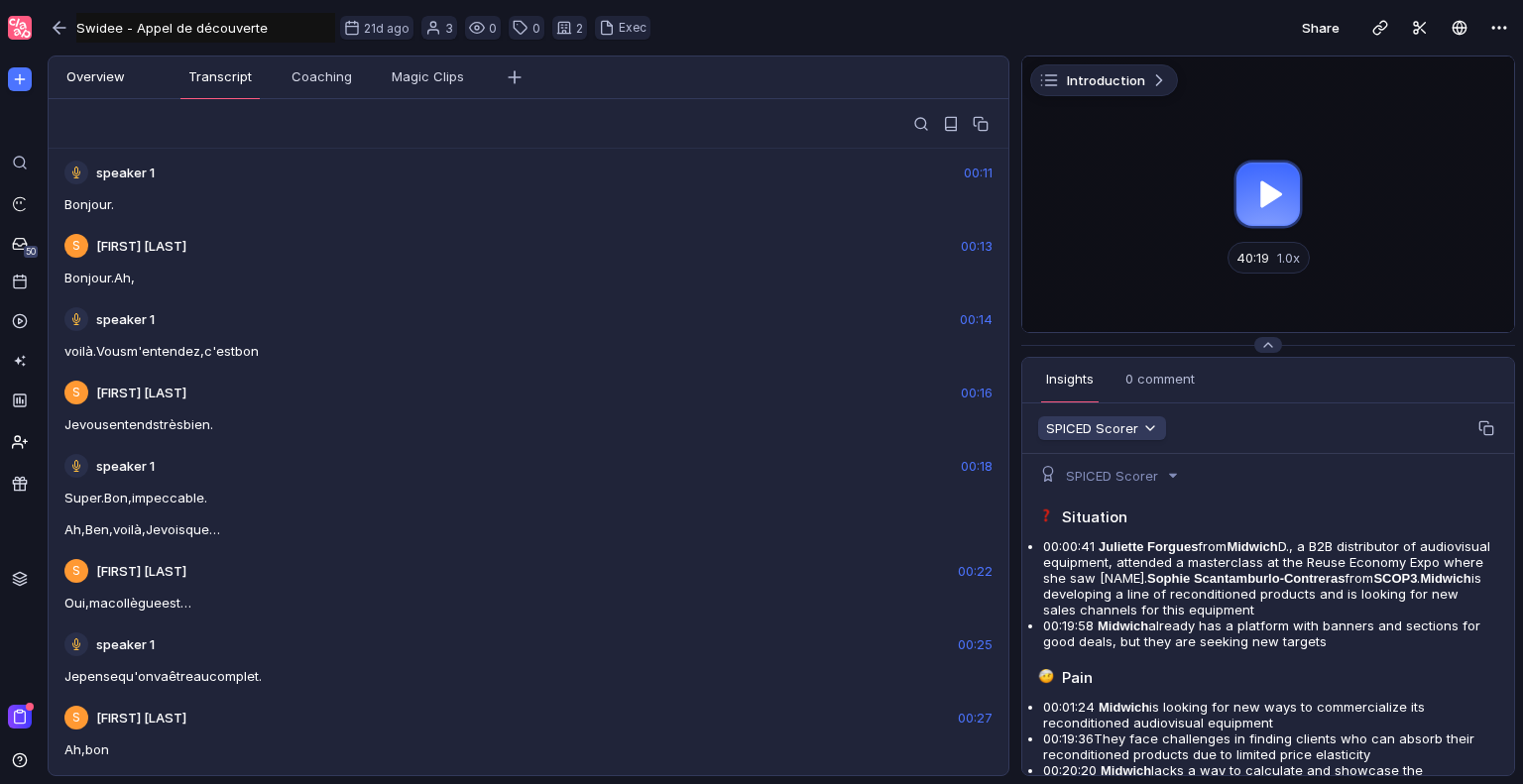 click on "Overview" at bounding box center (95, 77) 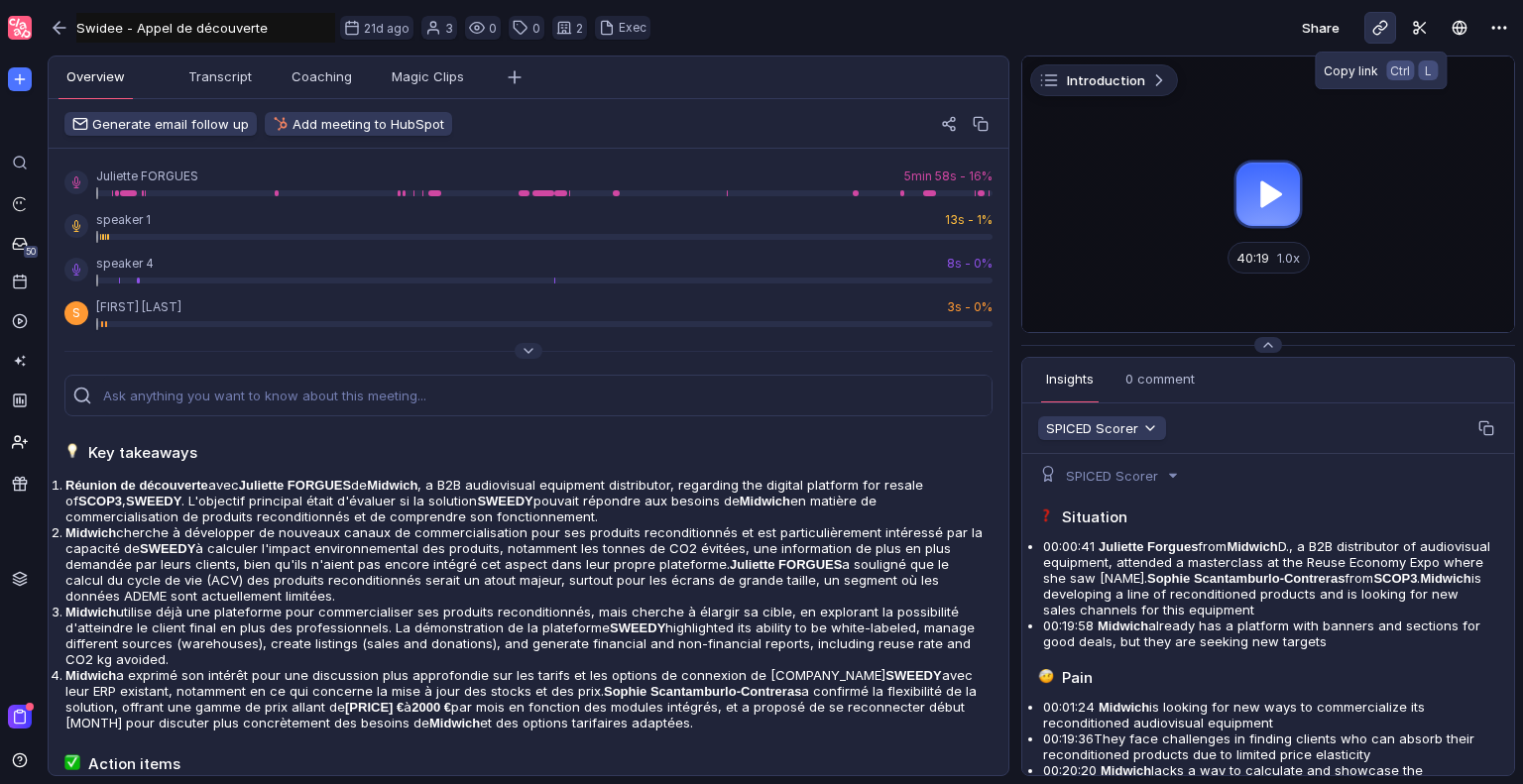 click at bounding box center [1380, 28] 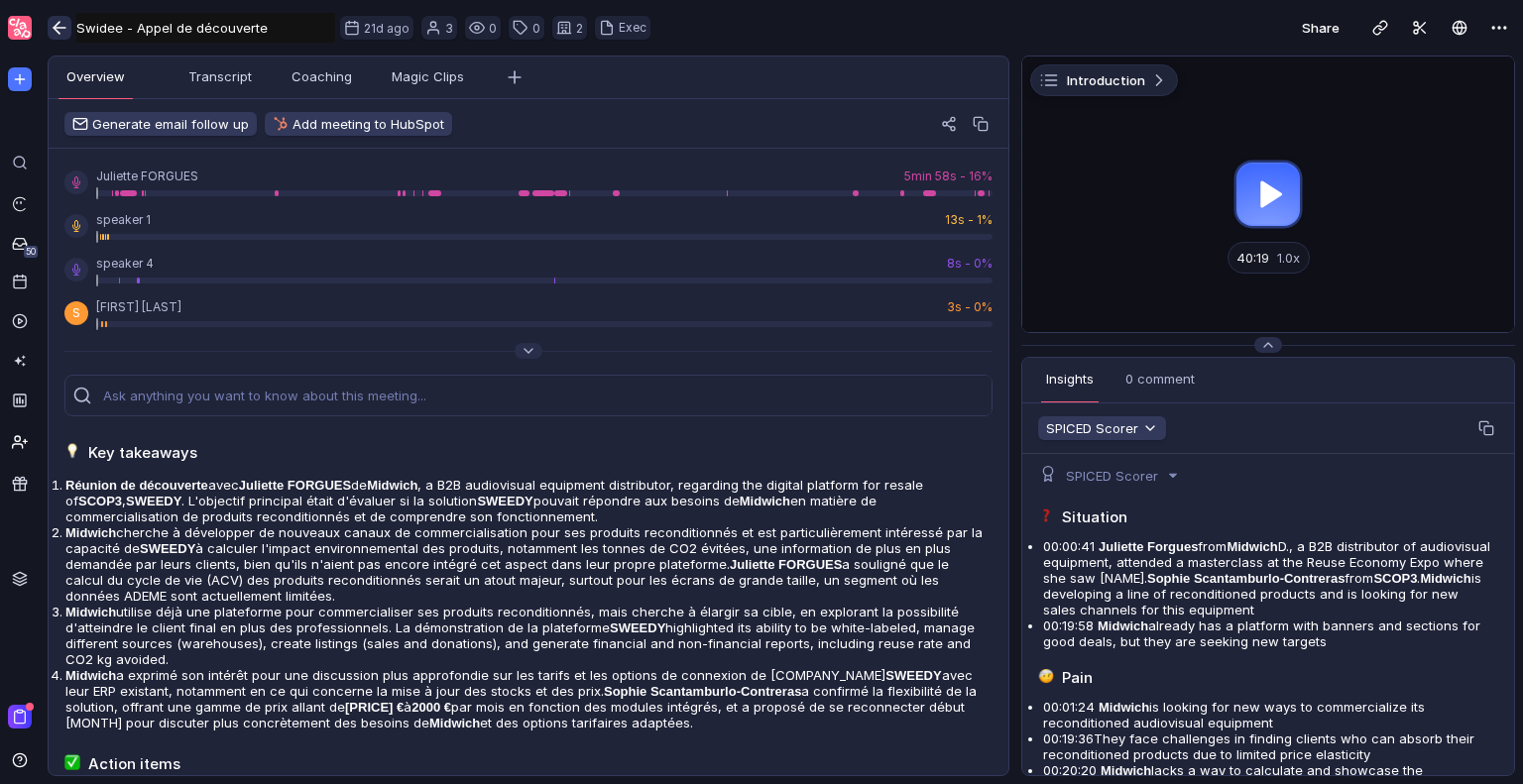 click at bounding box center [59, 28] 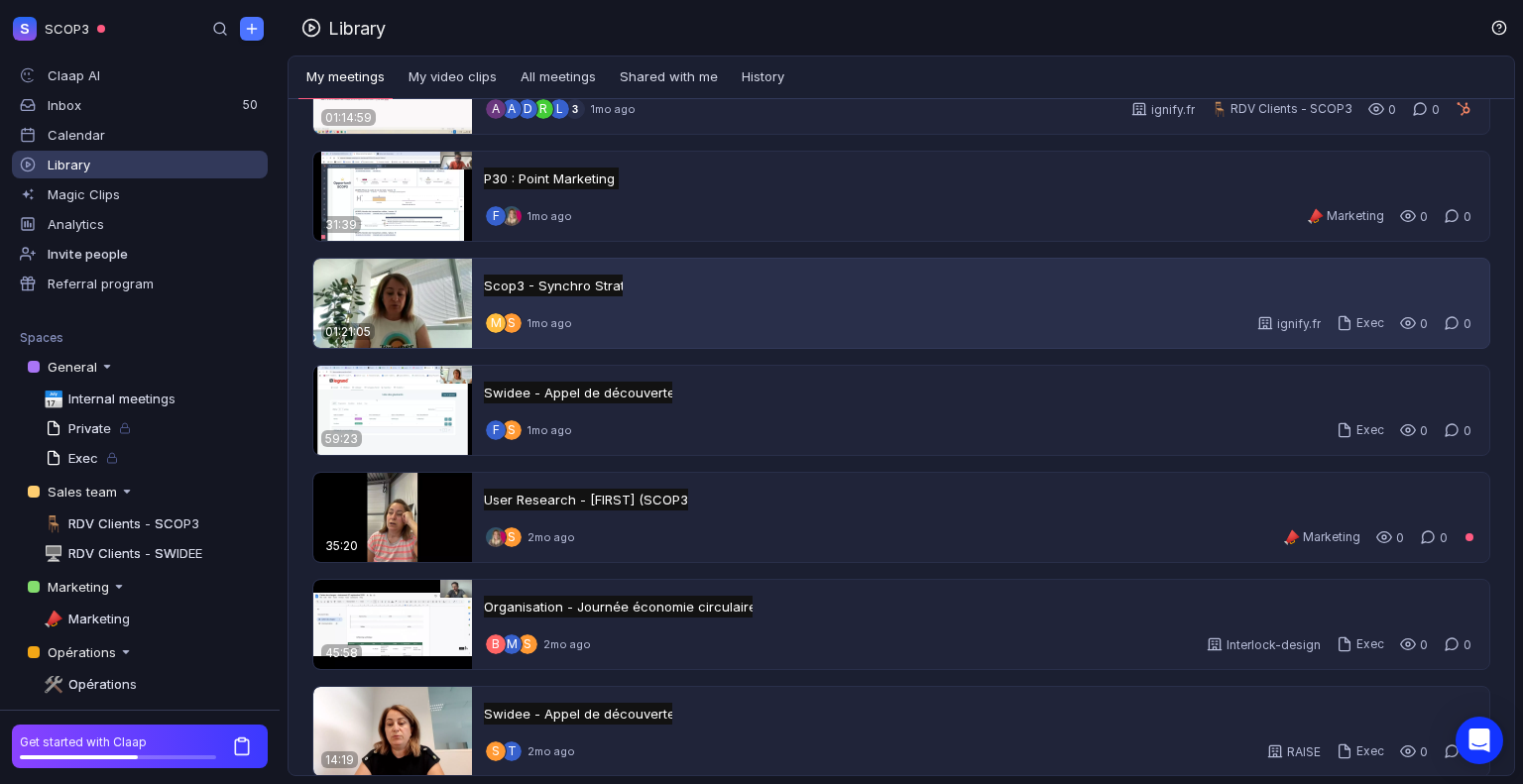 scroll, scrollTop: 2399, scrollLeft: 0, axis: vertical 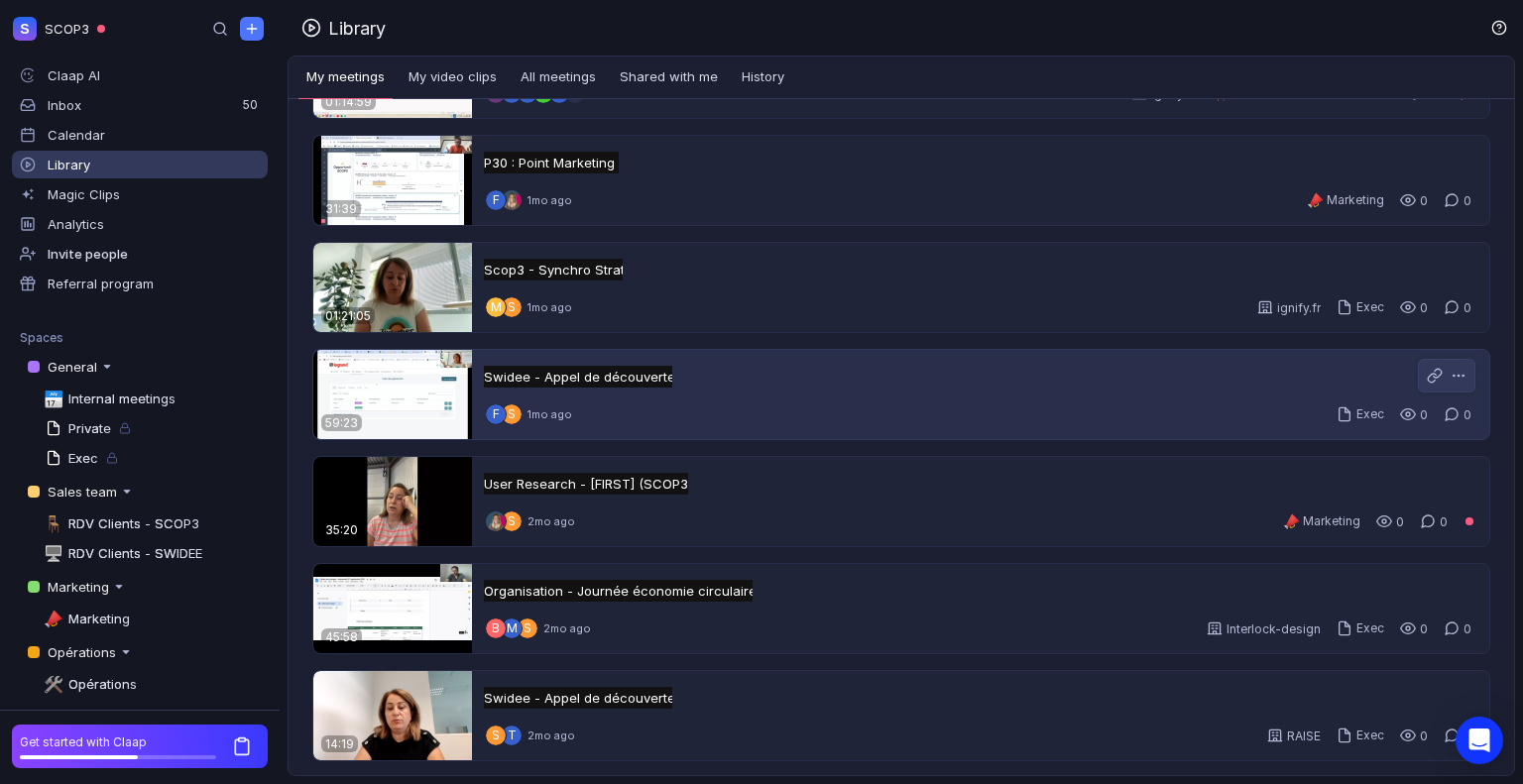 click on "Swidee - Appel de découverte Swidee - Appel de découverte Untitled F S 1mo ago Exec 0 0" at bounding box center (981, 394) 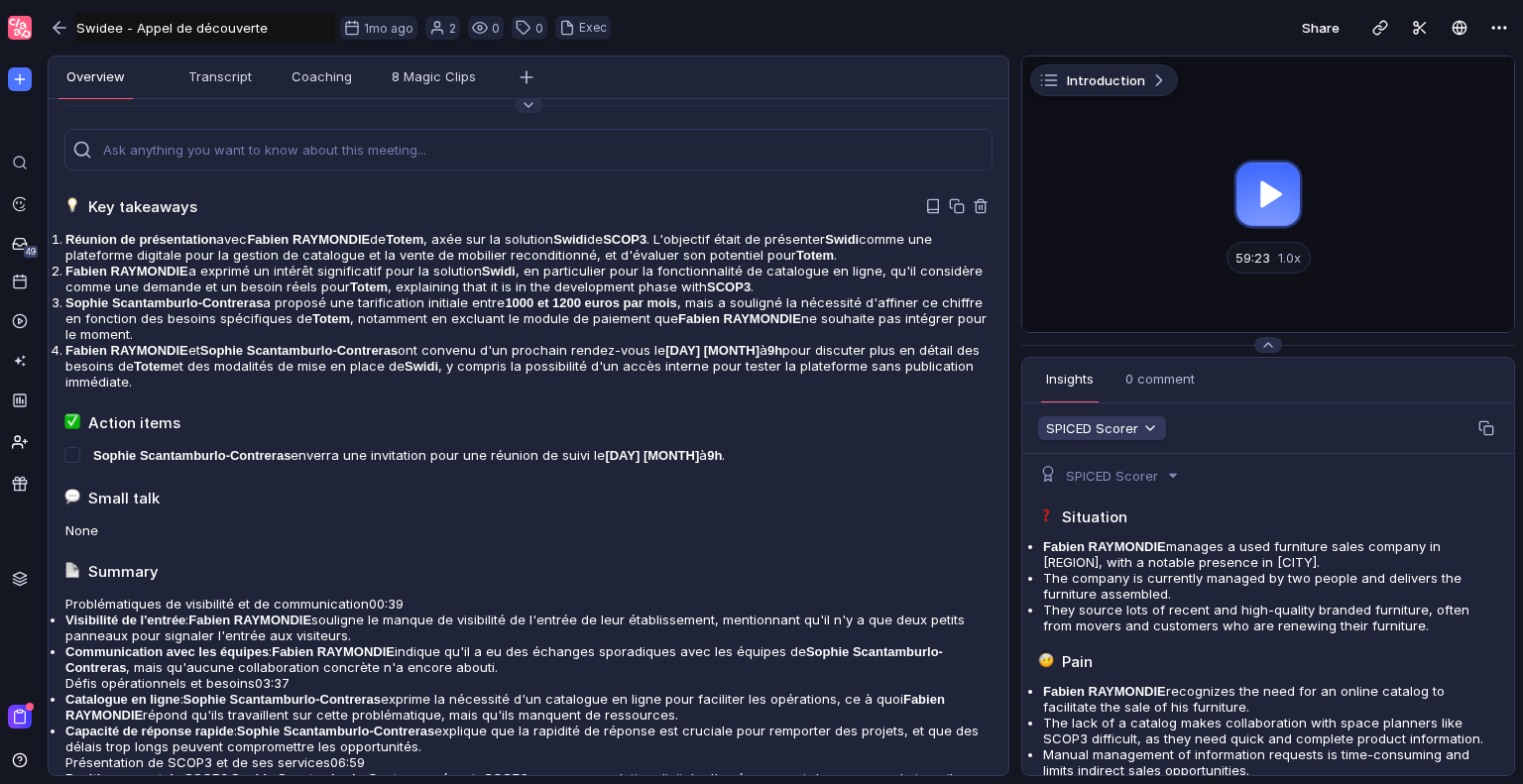 scroll, scrollTop: 0, scrollLeft: 0, axis: both 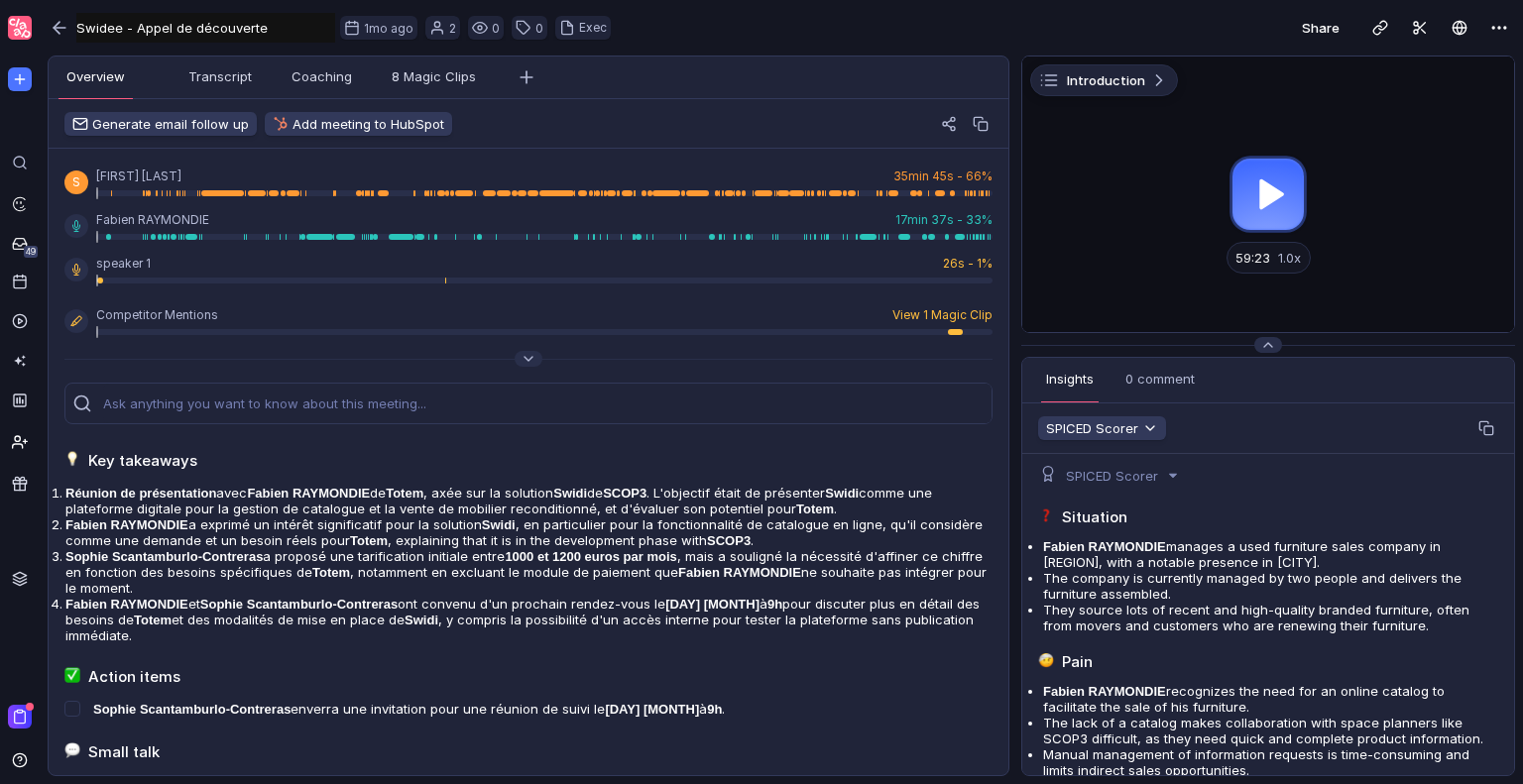 click at bounding box center [1268, 194] 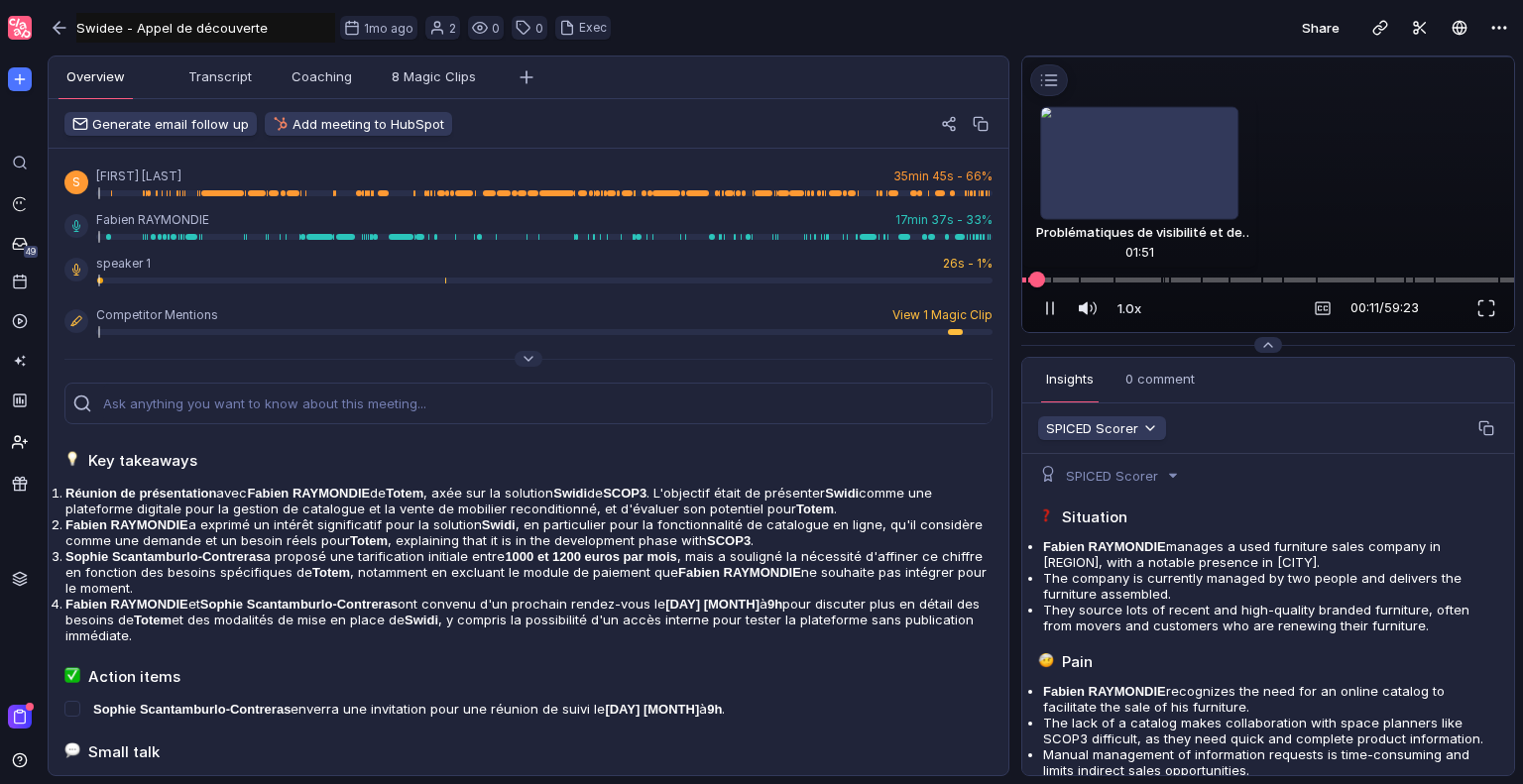click at bounding box center [1268, 280] 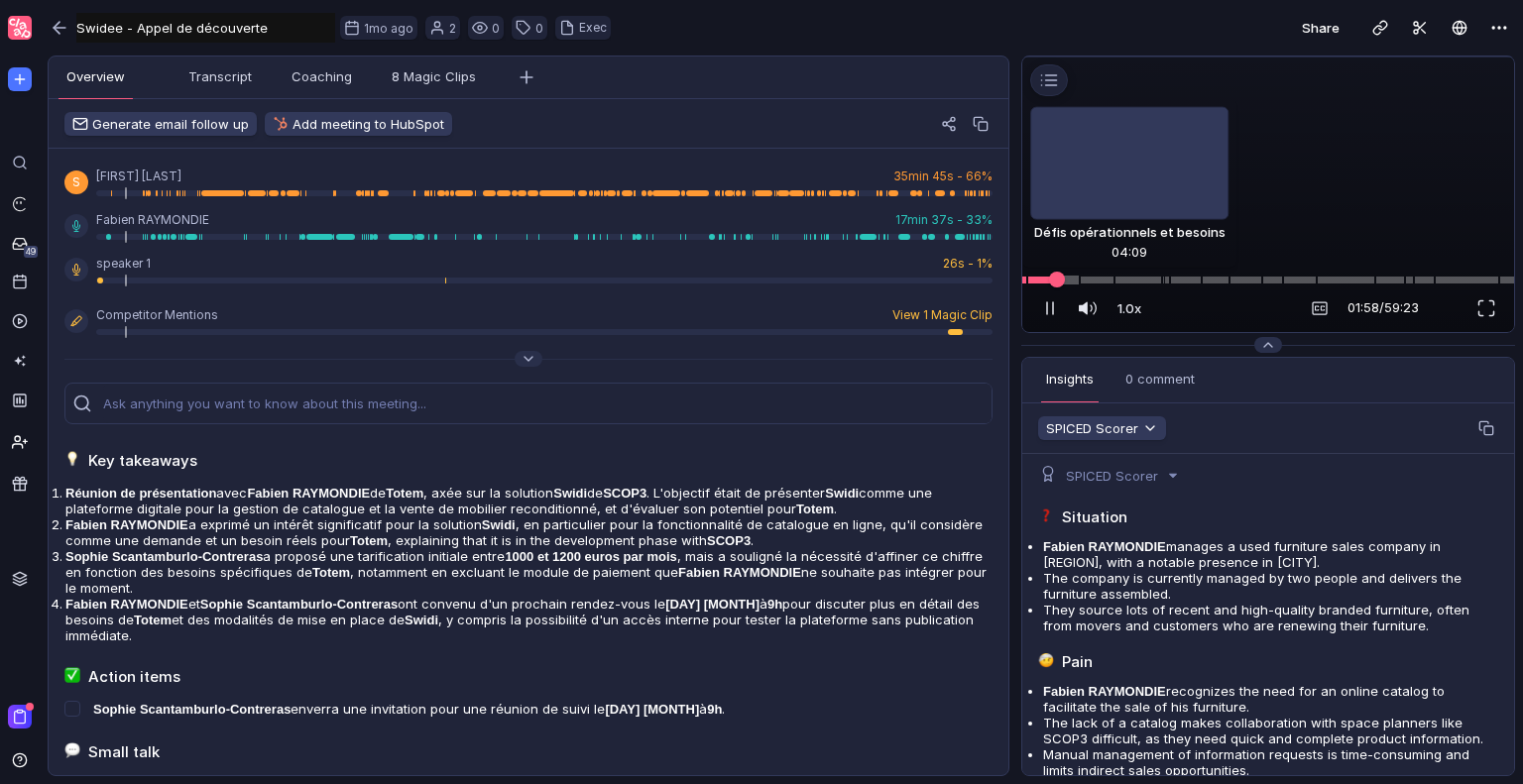 click at bounding box center (1066, 280) 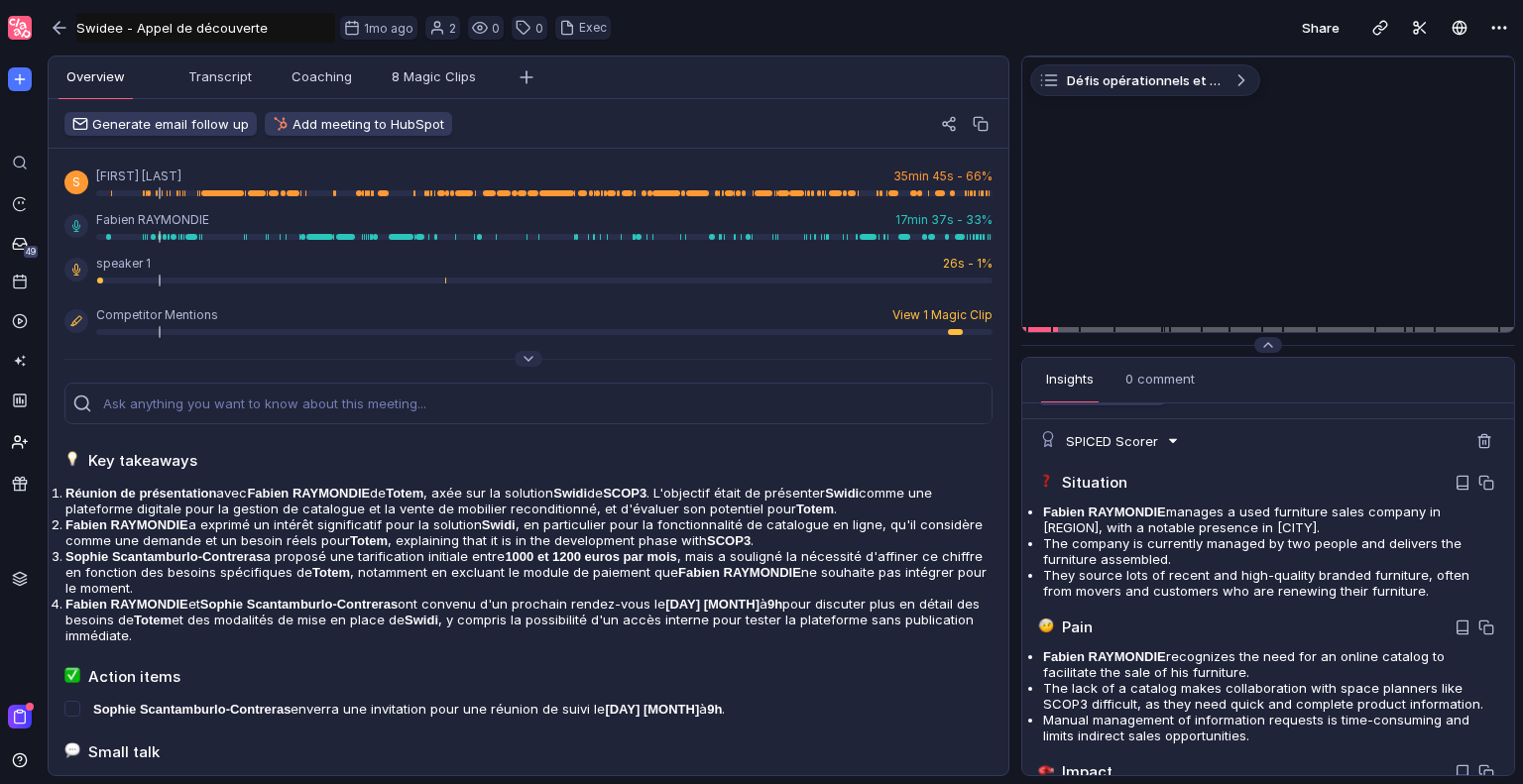 scroll, scrollTop: 36, scrollLeft: 0, axis: vertical 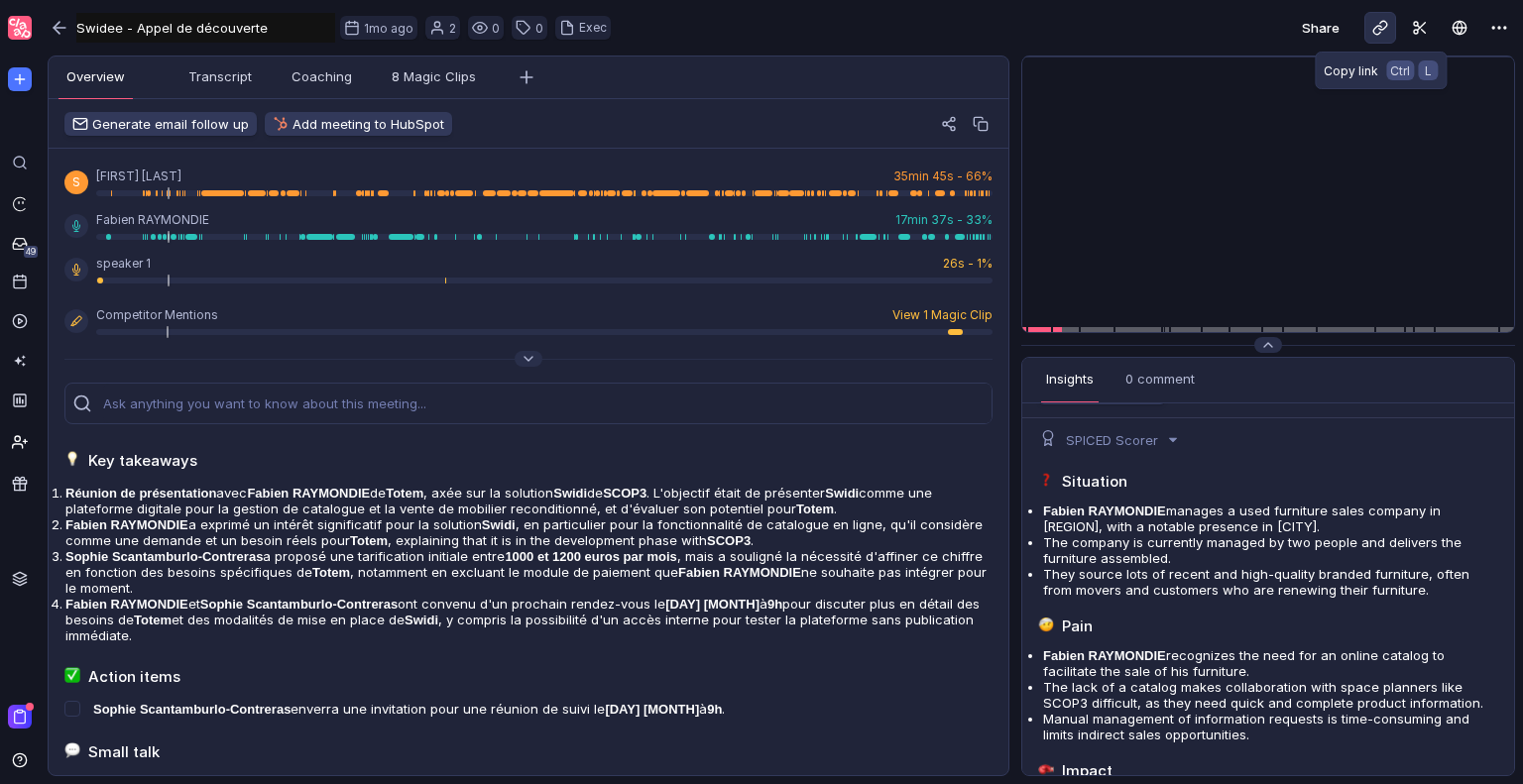 click at bounding box center (1380, 28) 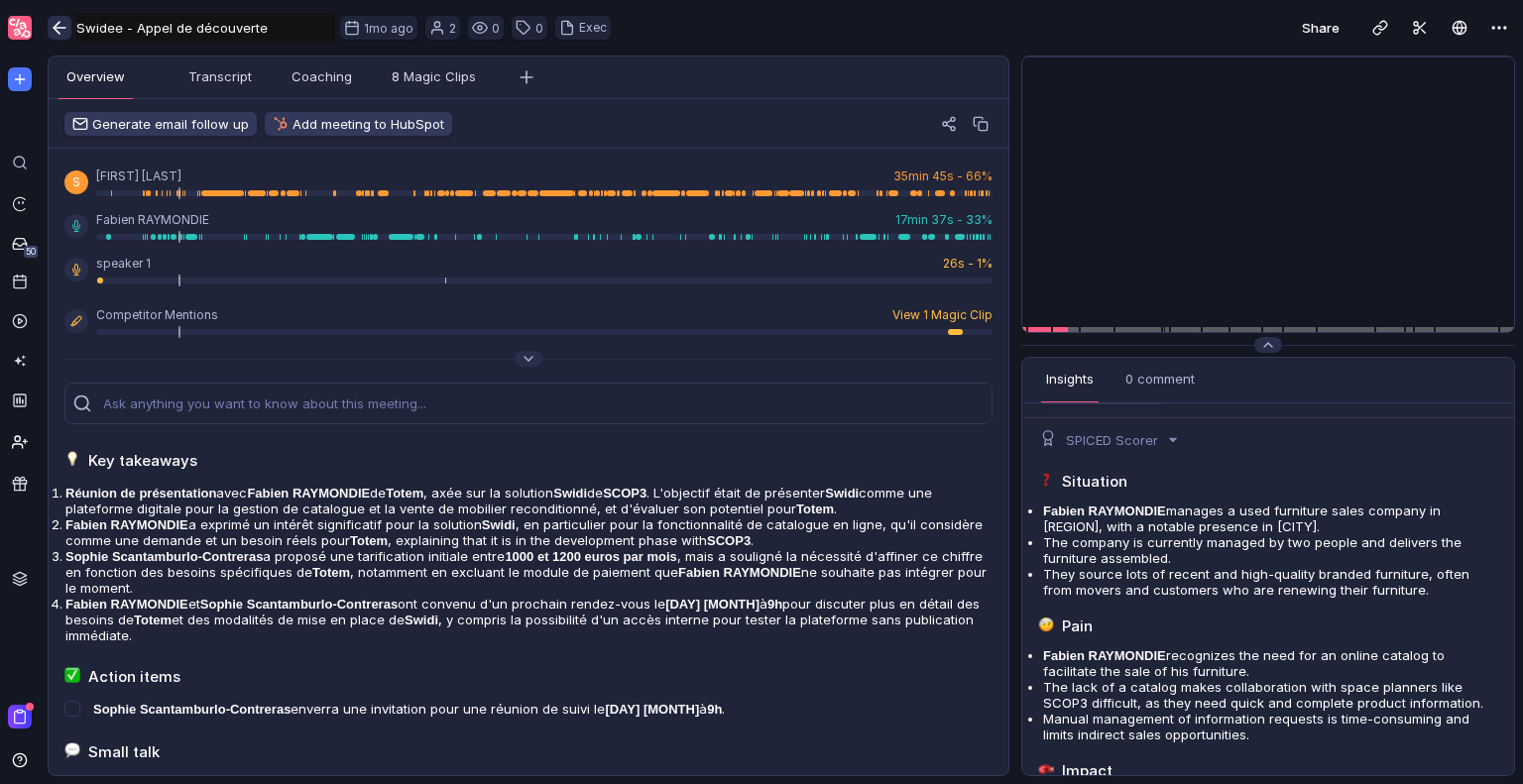 click at bounding box center [59, 28] 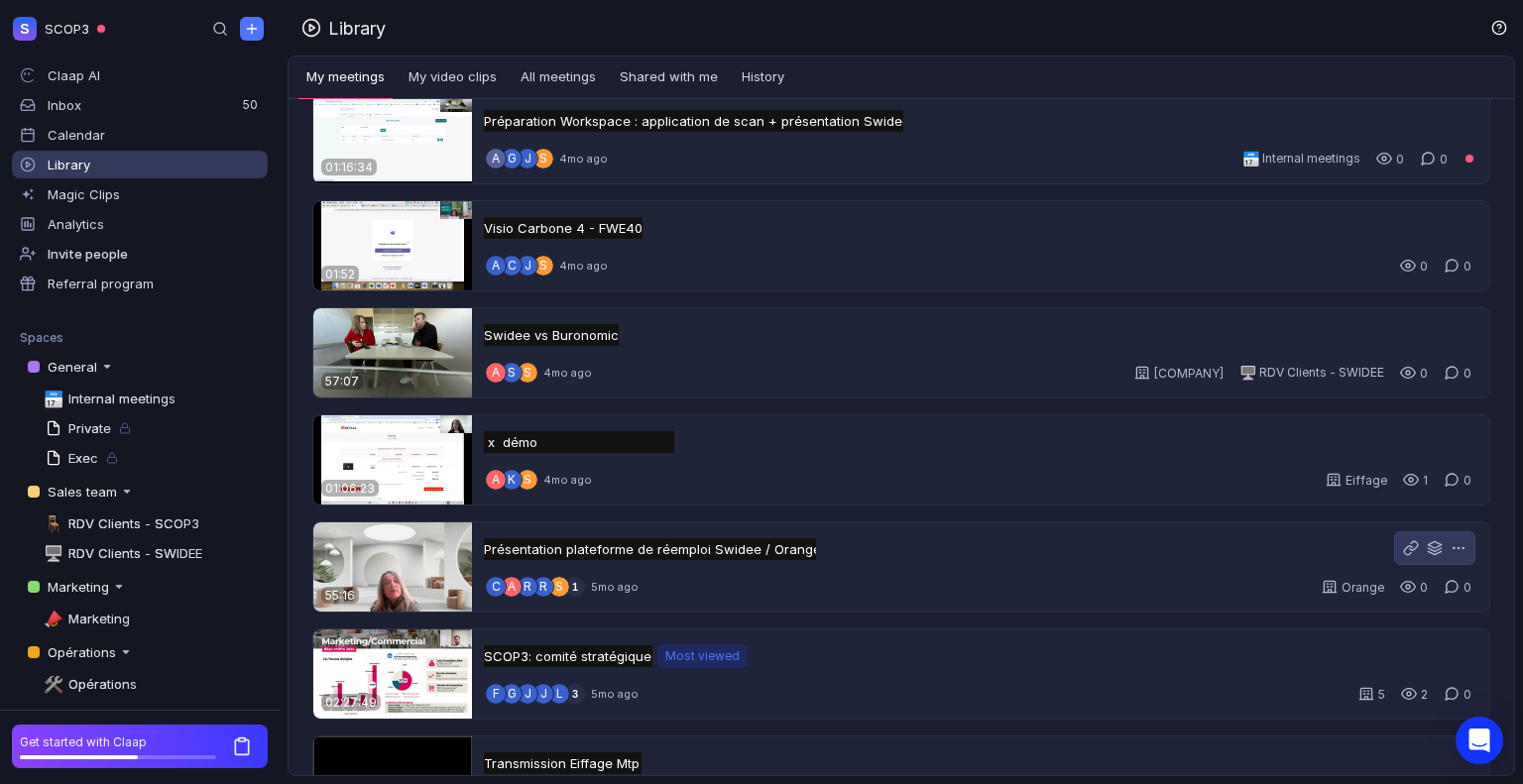 scroll, scrollTop: 6448, scrollLeft: 0, axis: vertical 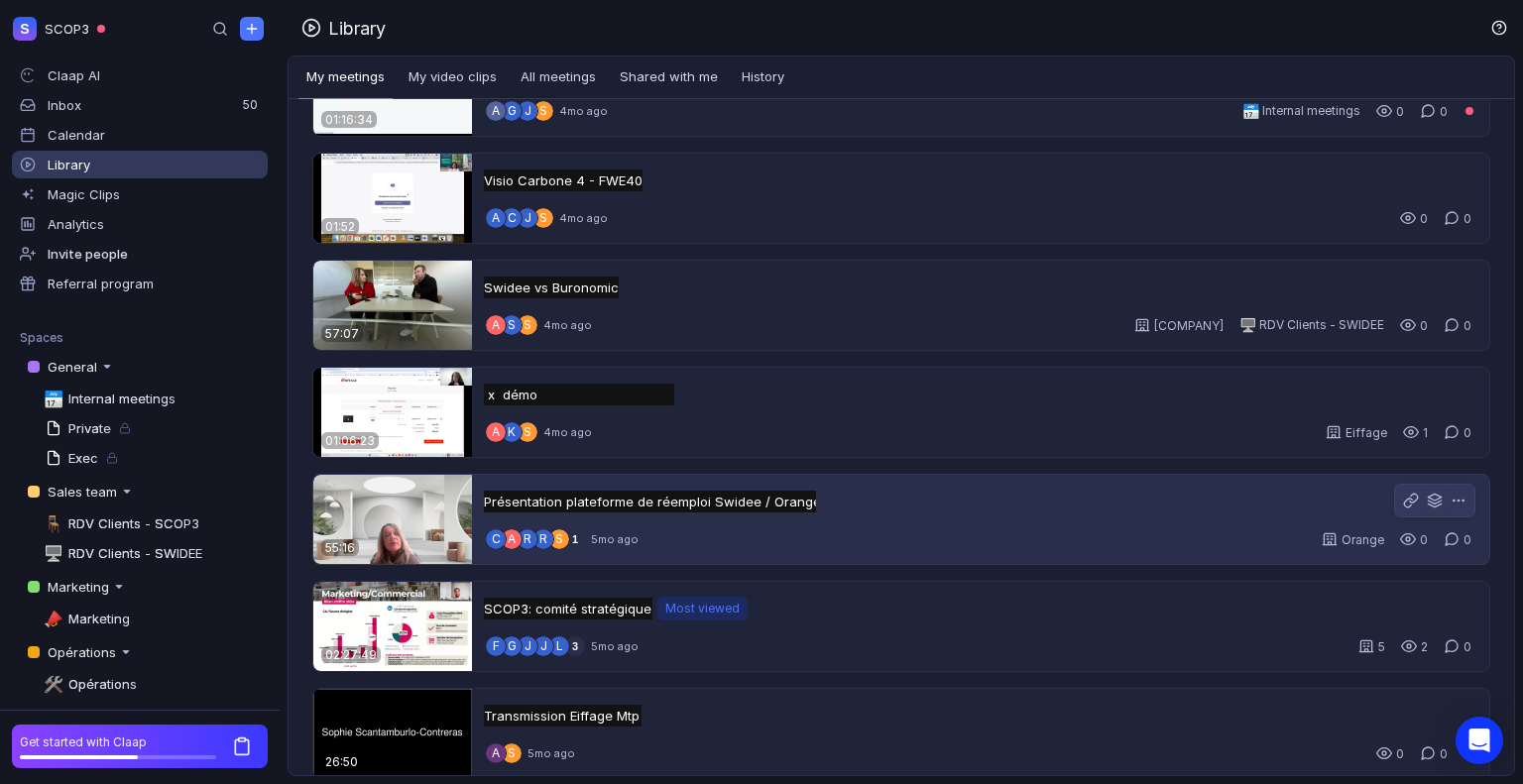 click on "Présentation plateforme de réemploi Swidee / Orange Présentation plateforme de réemploi Swidee / Orange Untitled" at bounding box center [979, 502] 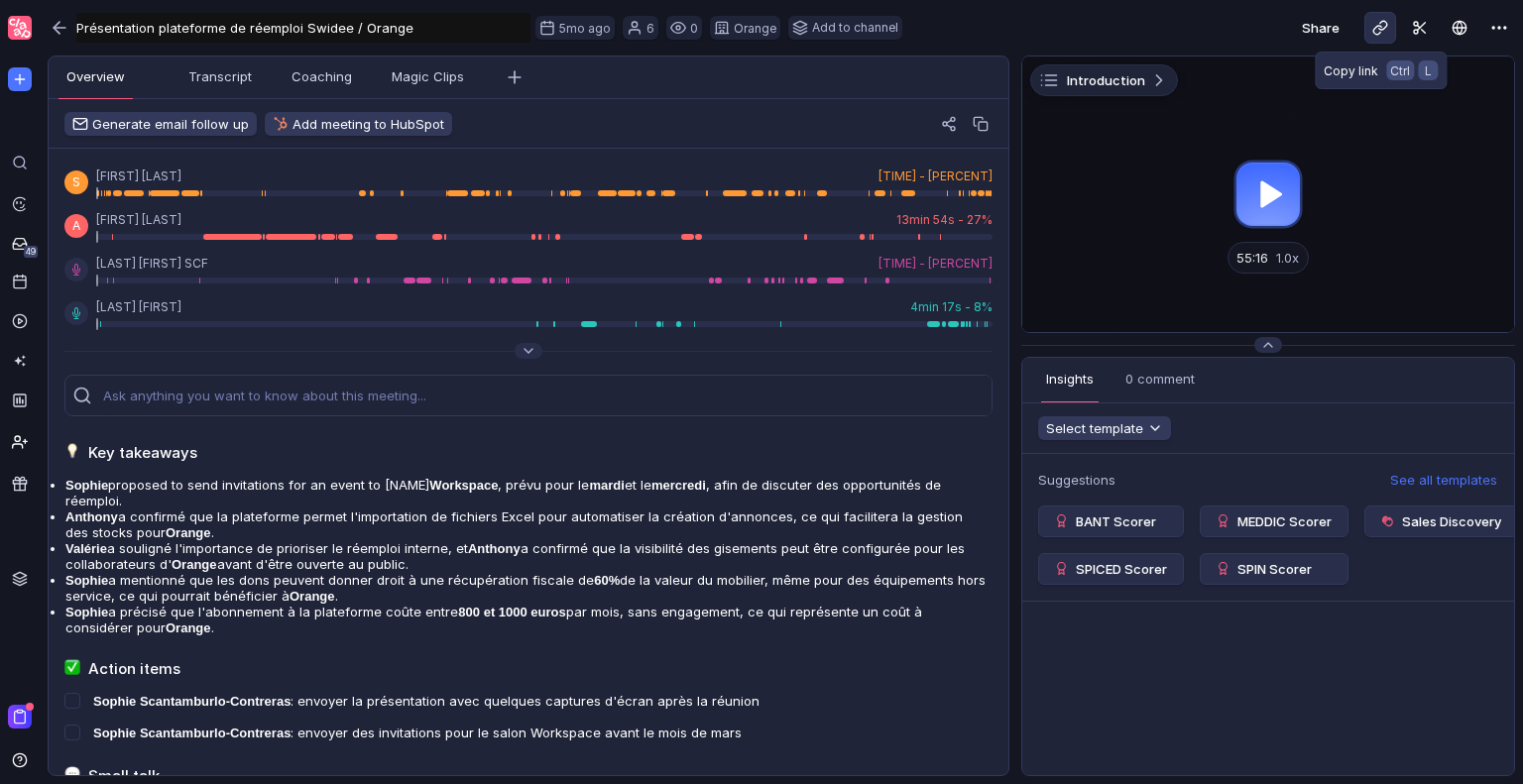 click at bounding box center (1383, 25) 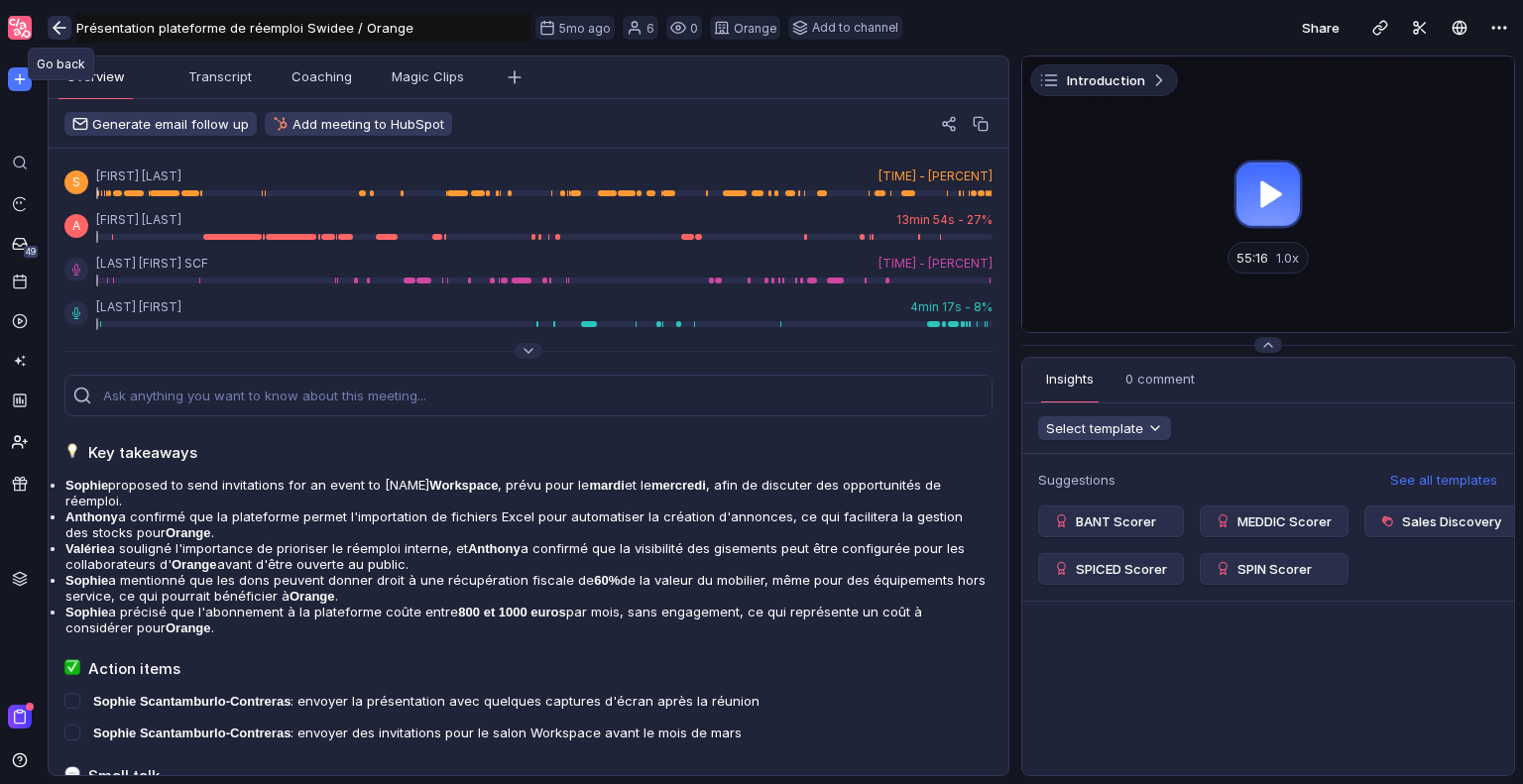 click at bounding box center [59, 28] 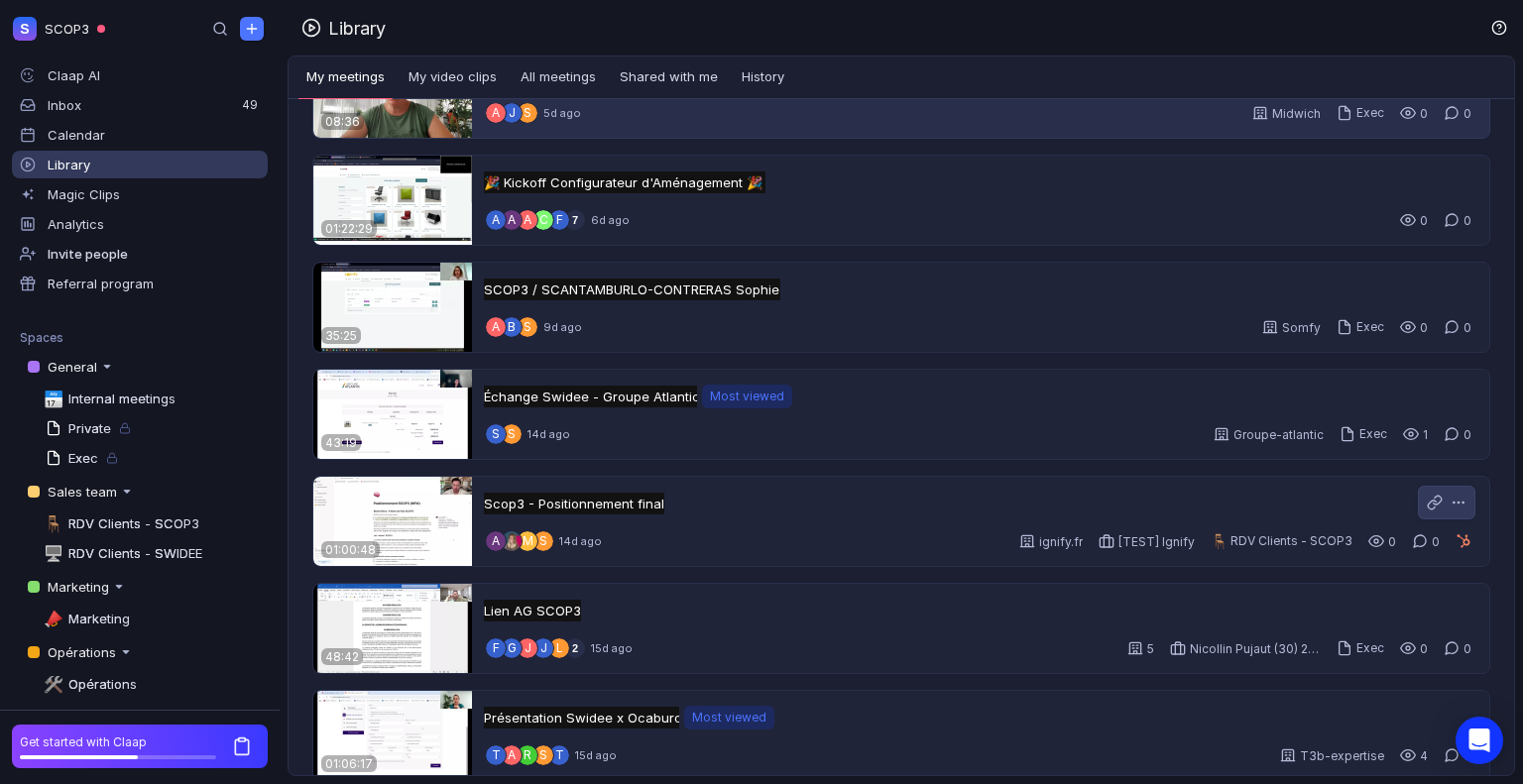 scroll, scrollTop: 452, scrollLeft: 0, axis: vertical 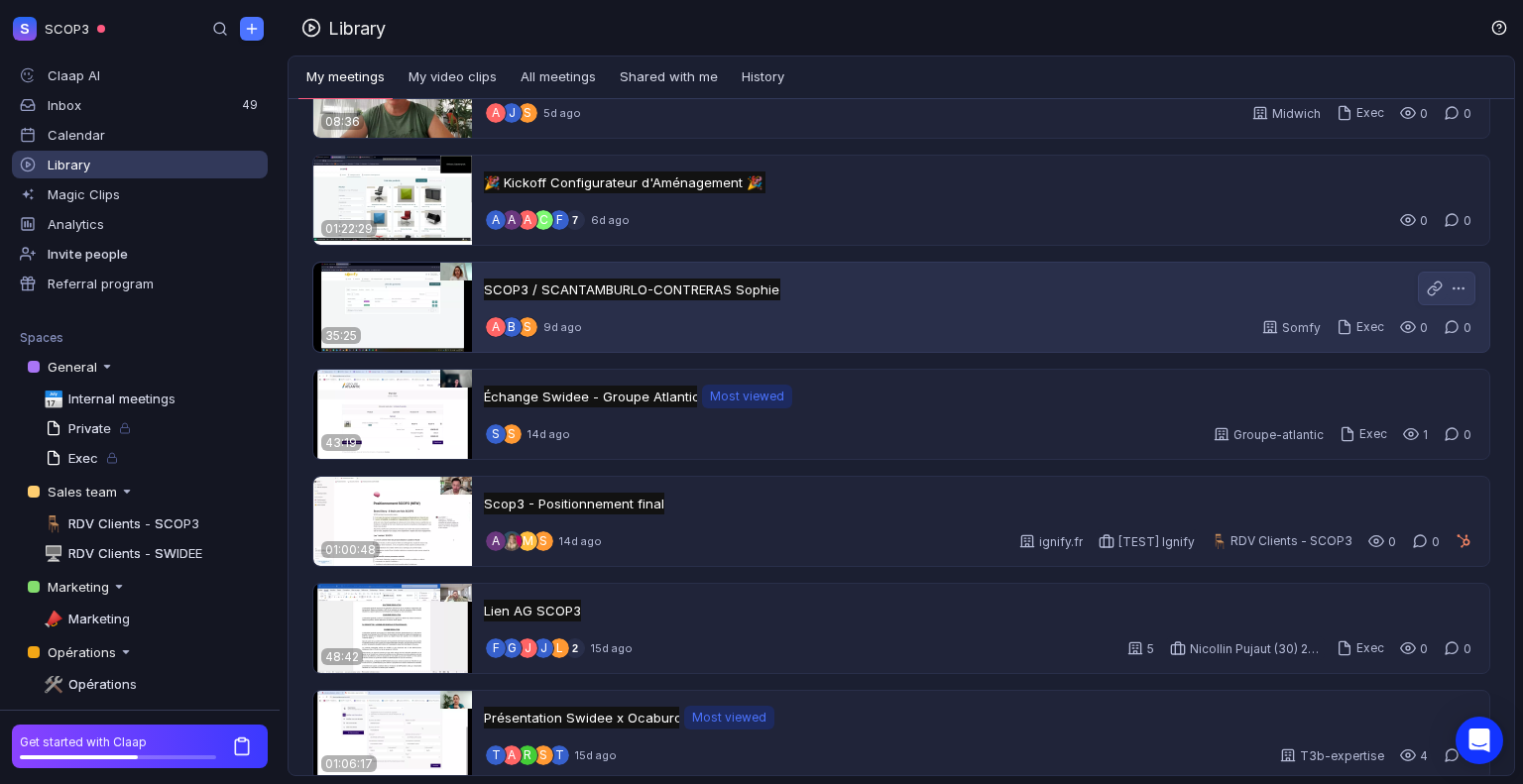 click at bounding box center [393, 307] 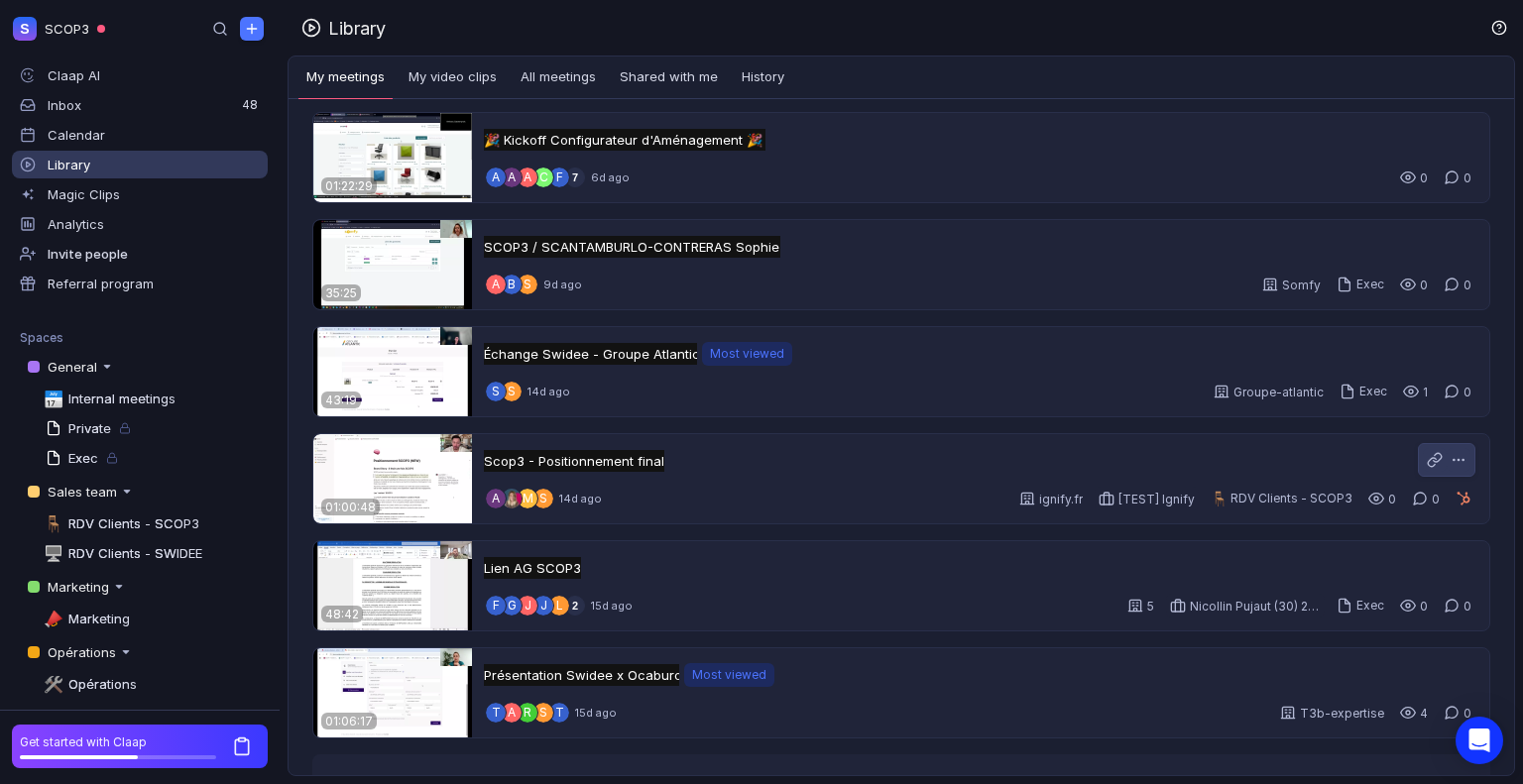 scroll, scrollTop: 500, scrollLeft: 0, axis: vertical 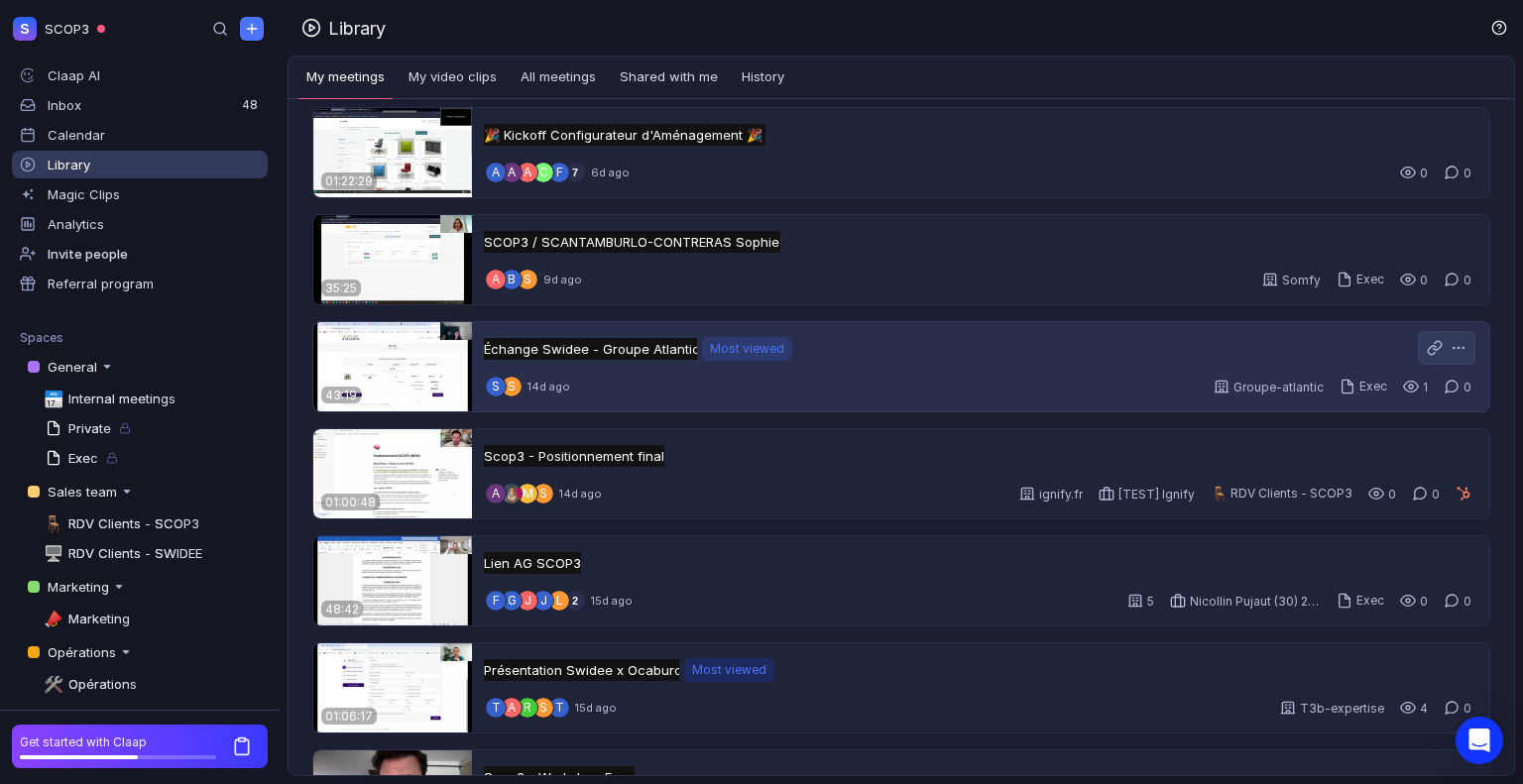 click at bounding box center (393, 367) 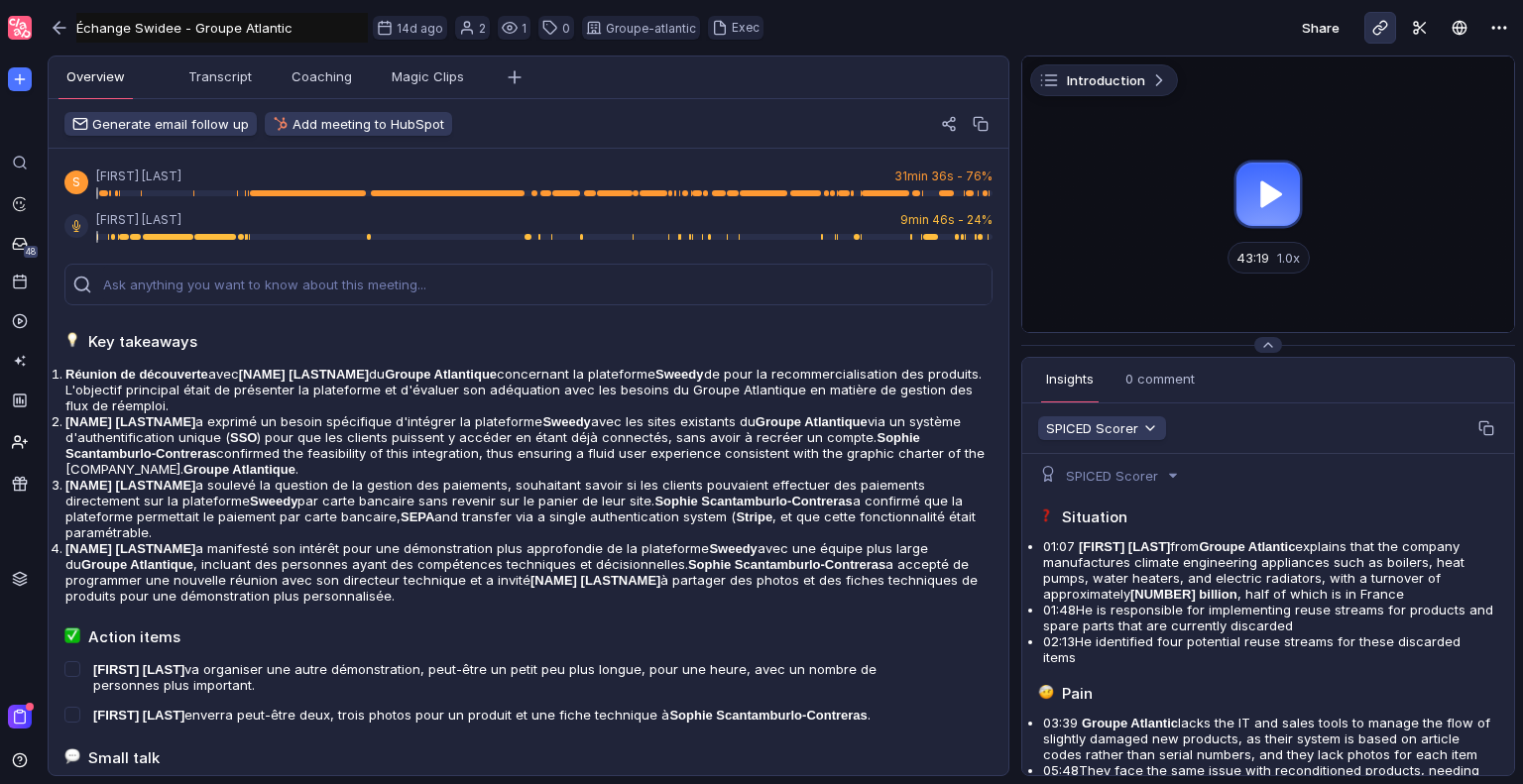 click at bounding box center [1380, 28] 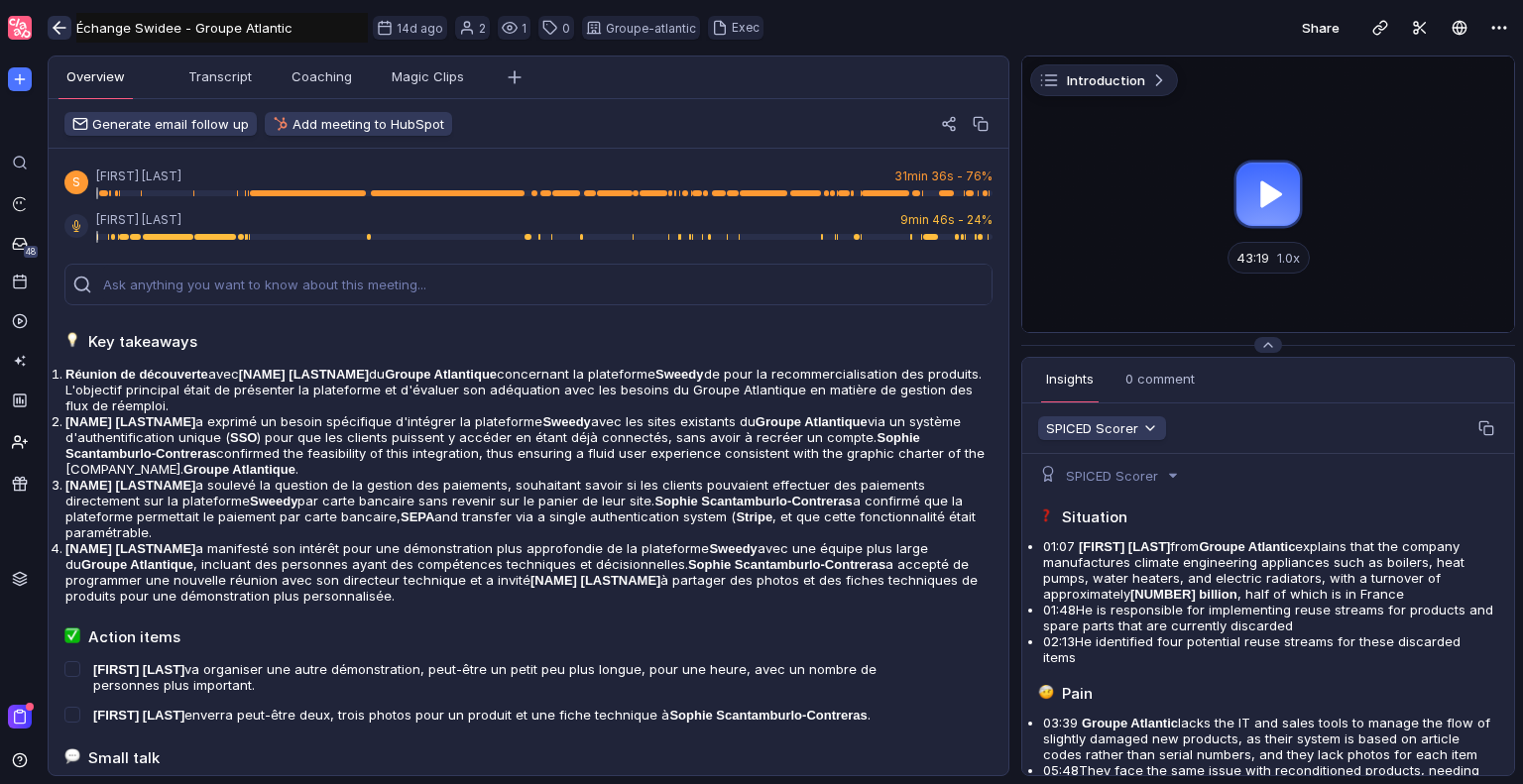 click at bounding box center [57, 28] 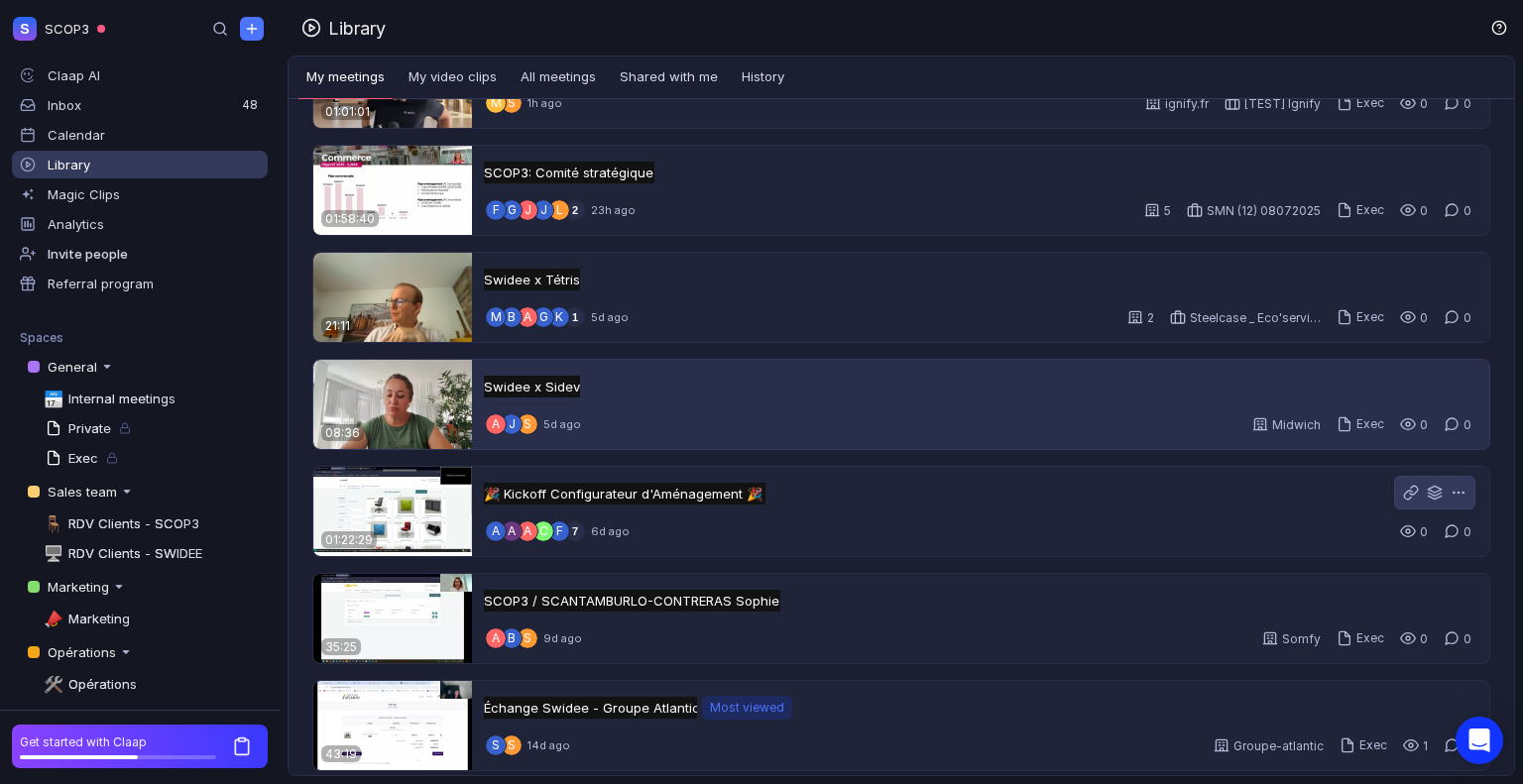 scroll, scrollTop: 159, scrollLeft: 0, axis: vertical 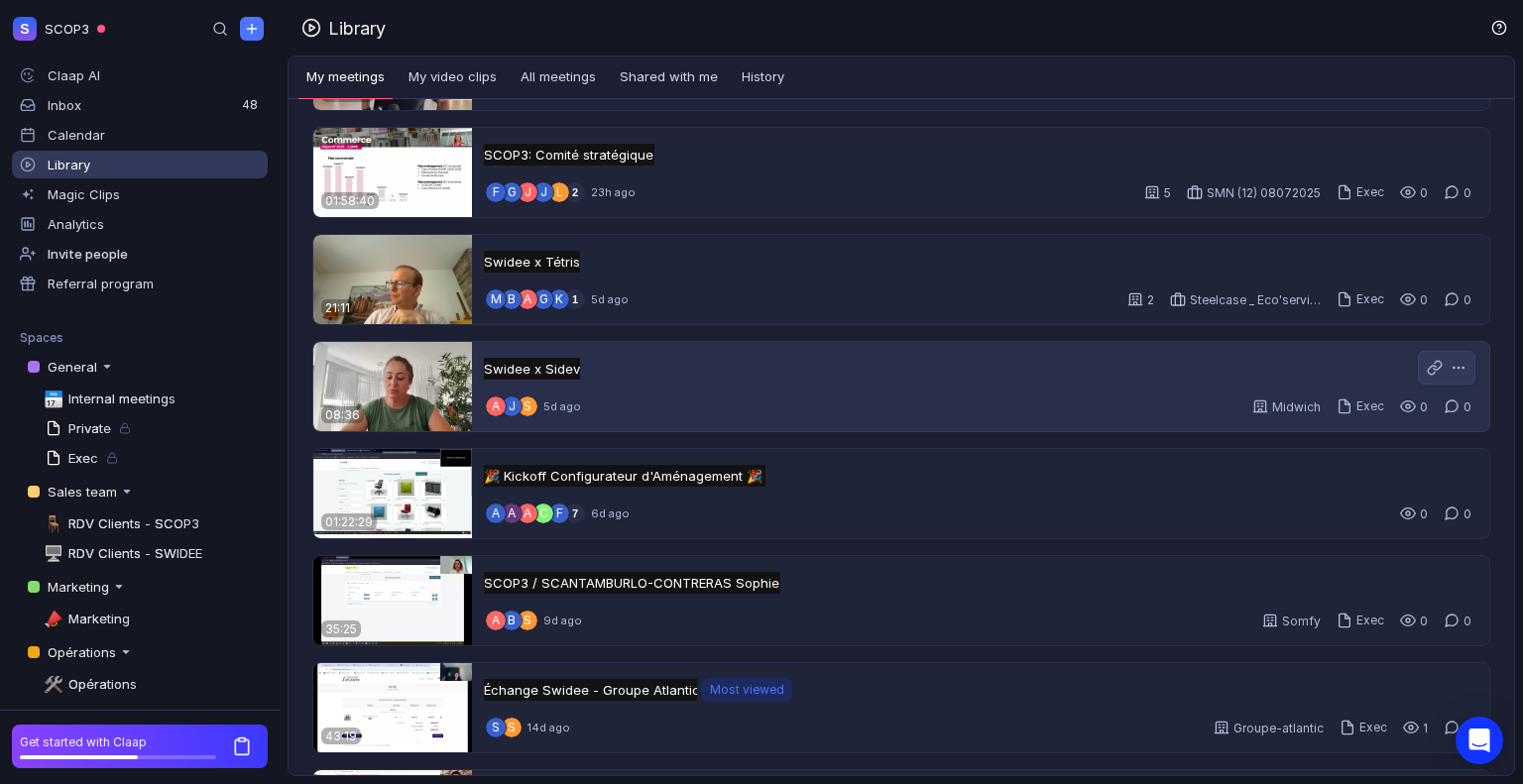 click at bounding box center (393, 387) 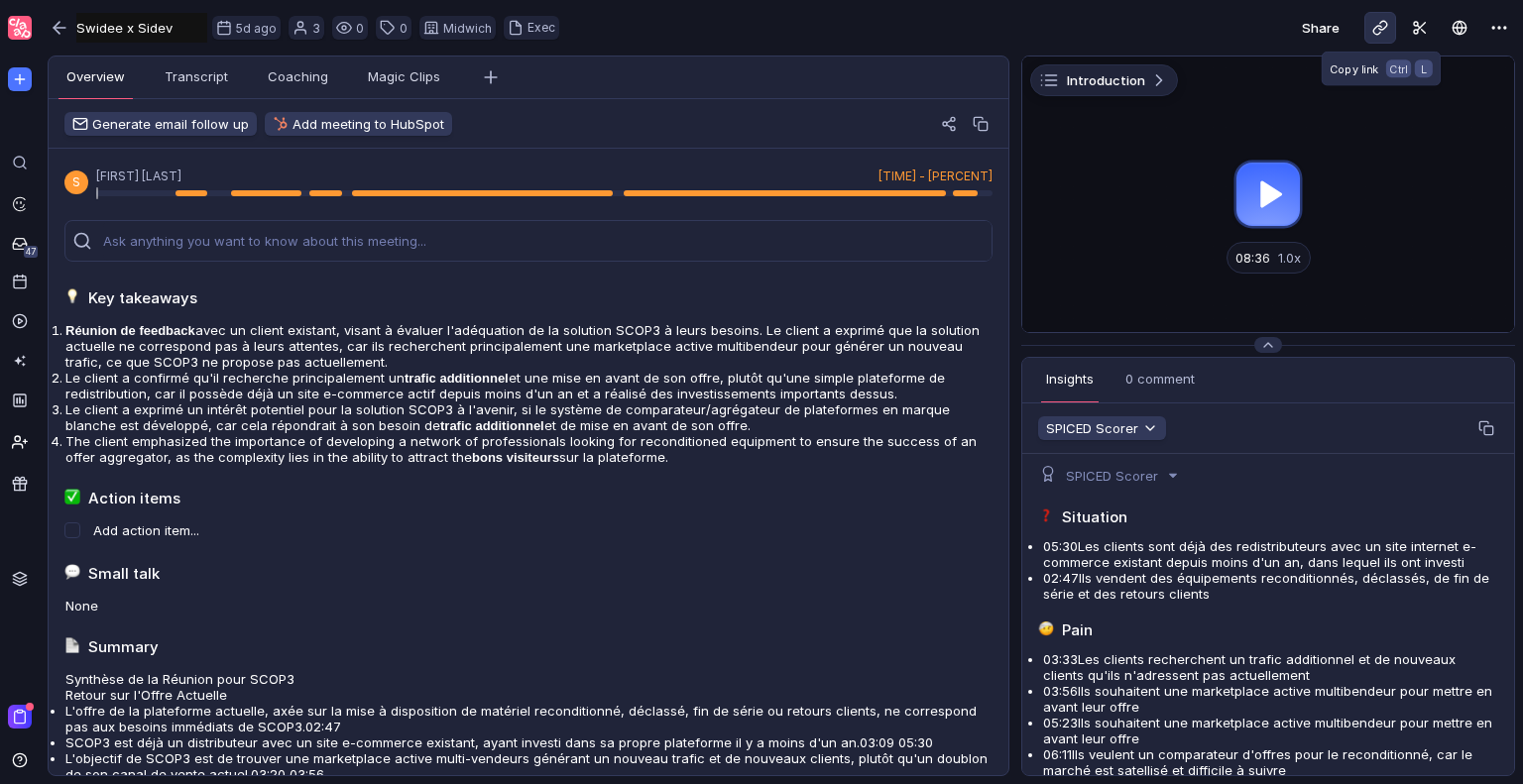 click at bounding box center [1380, 28] 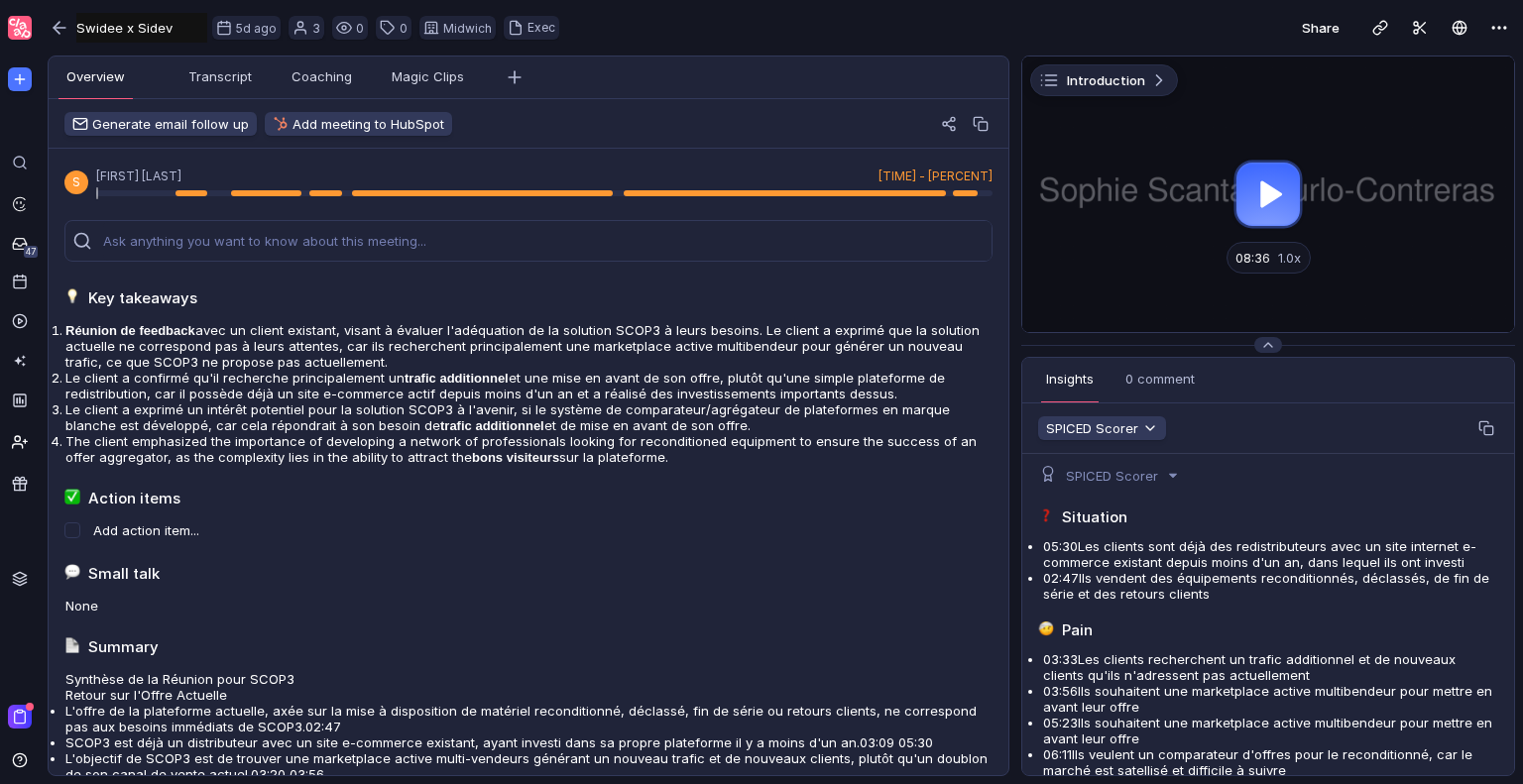 click on "x   x  Untitled  ago 3 0 0  Exec" at bounding box center (303, 28) 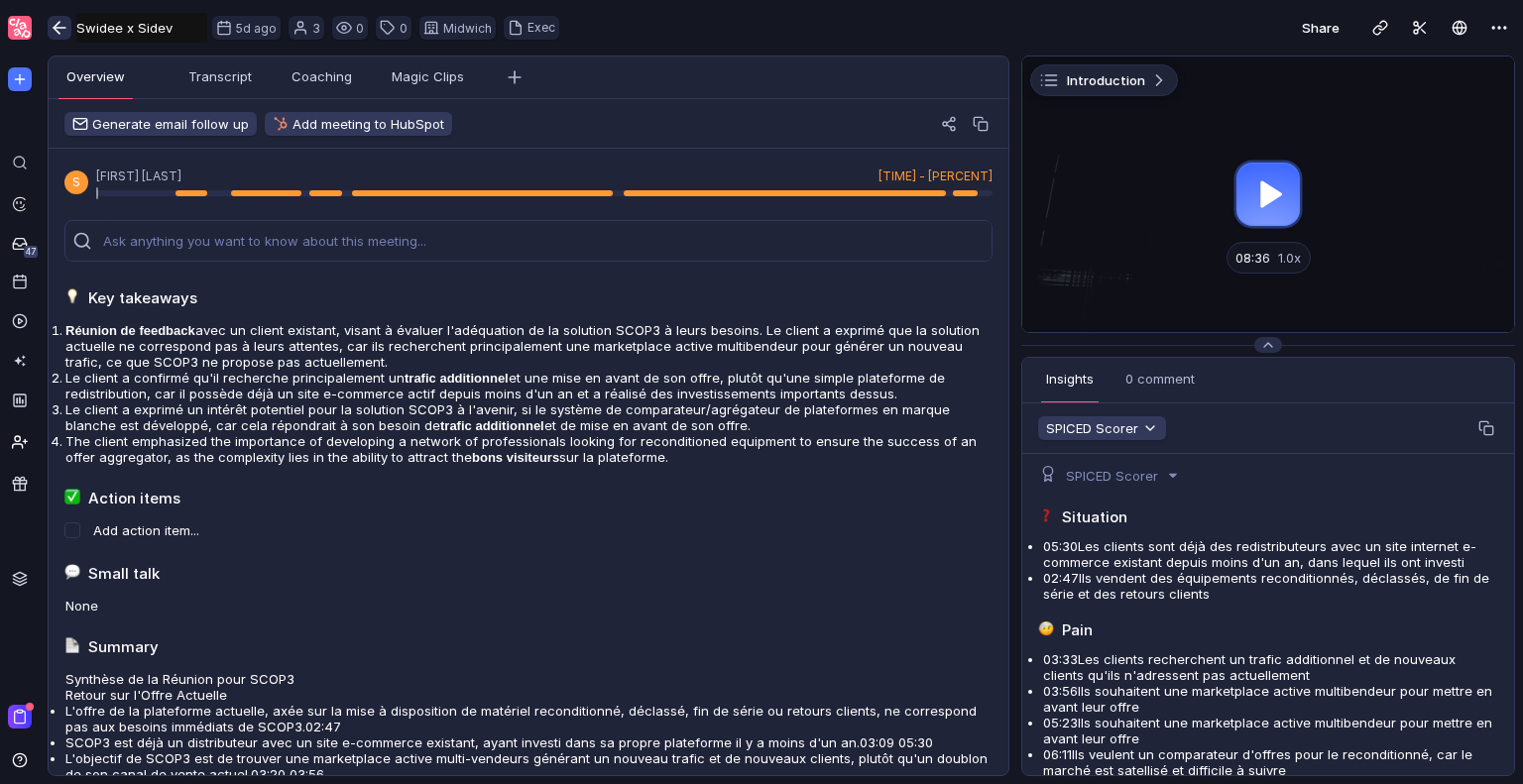 click at bounding box center [59, 28] 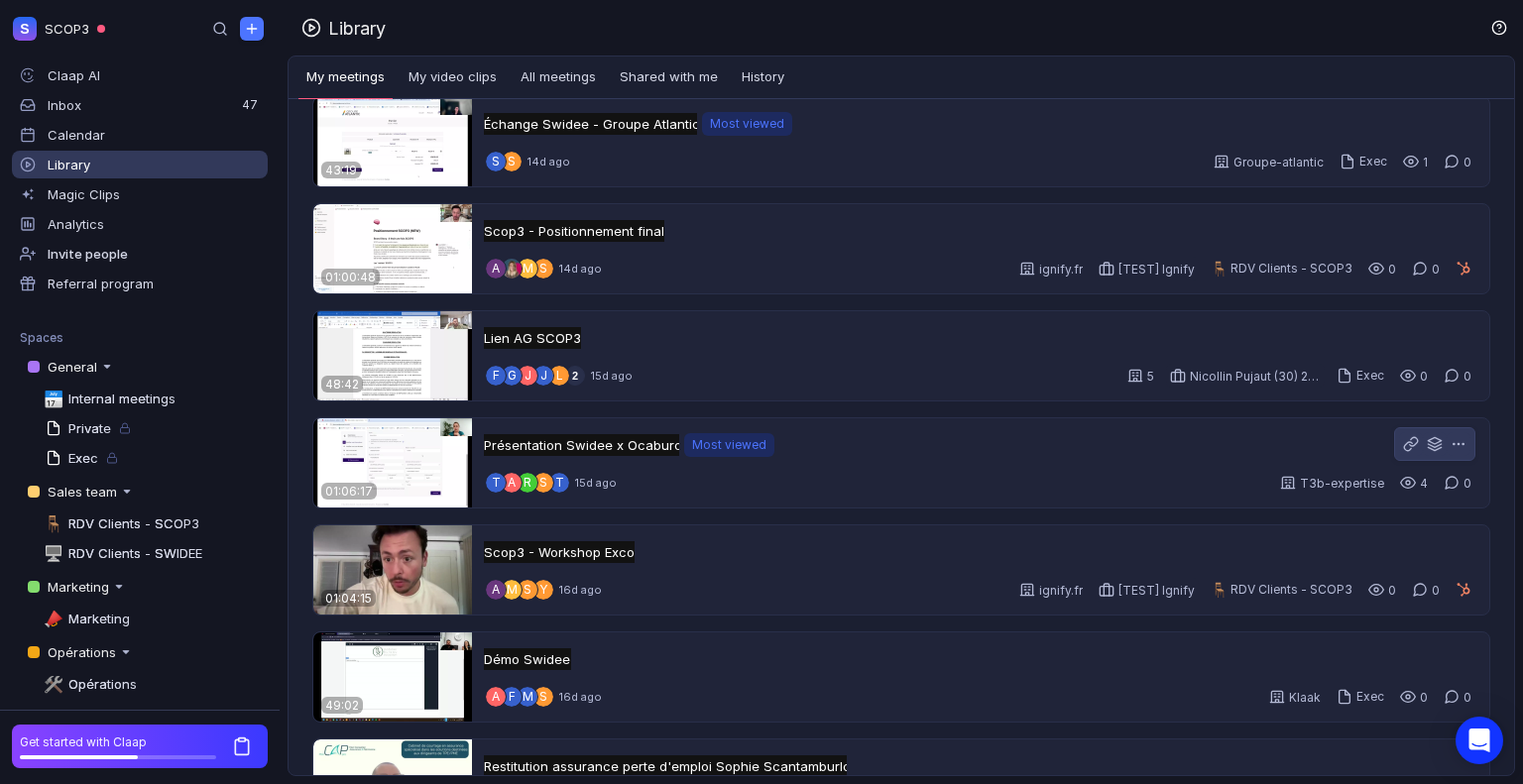 scroll, scrollTop: 726, scrollLeft: 0, axis: vertical 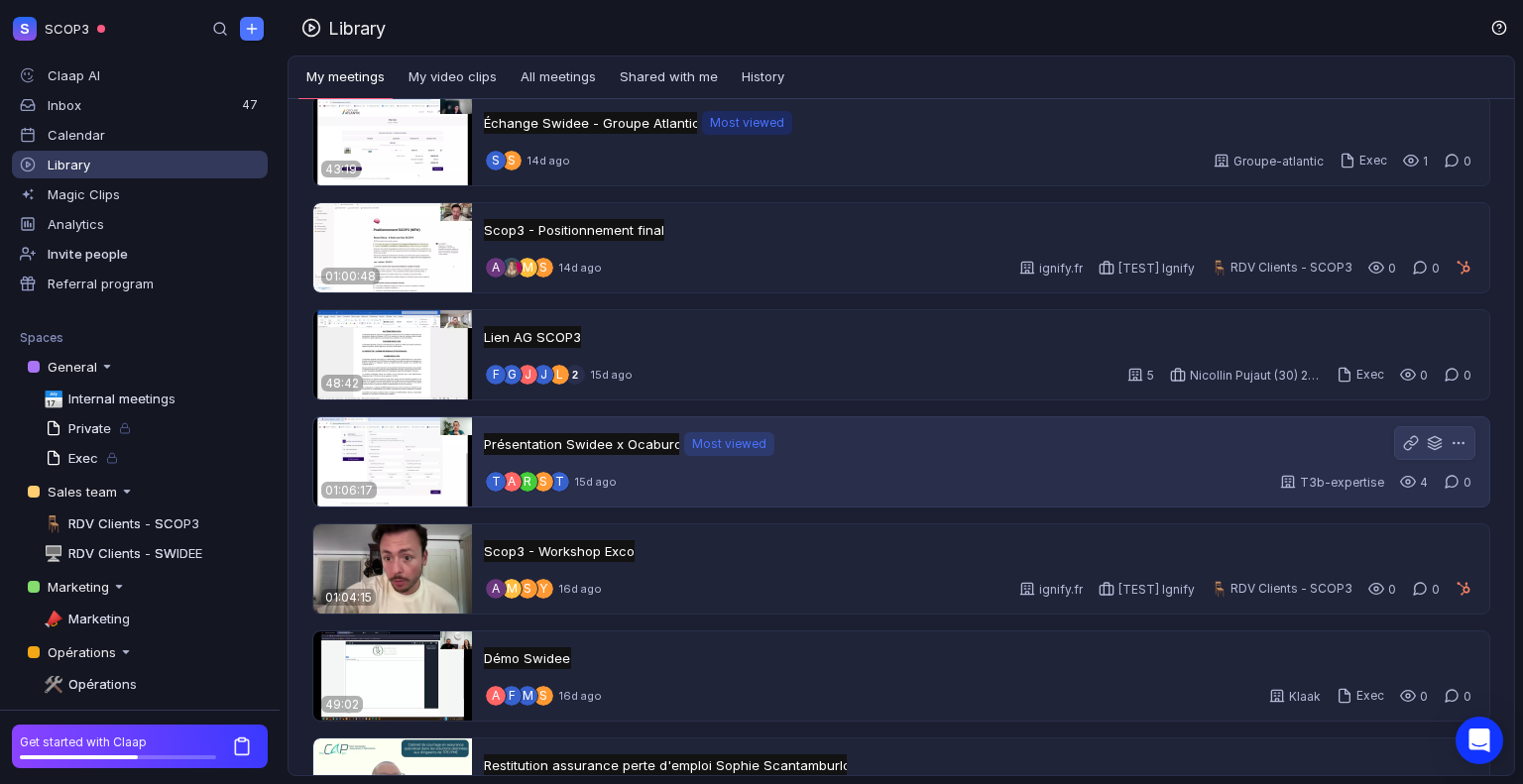 click at bounding box center (393, 462) 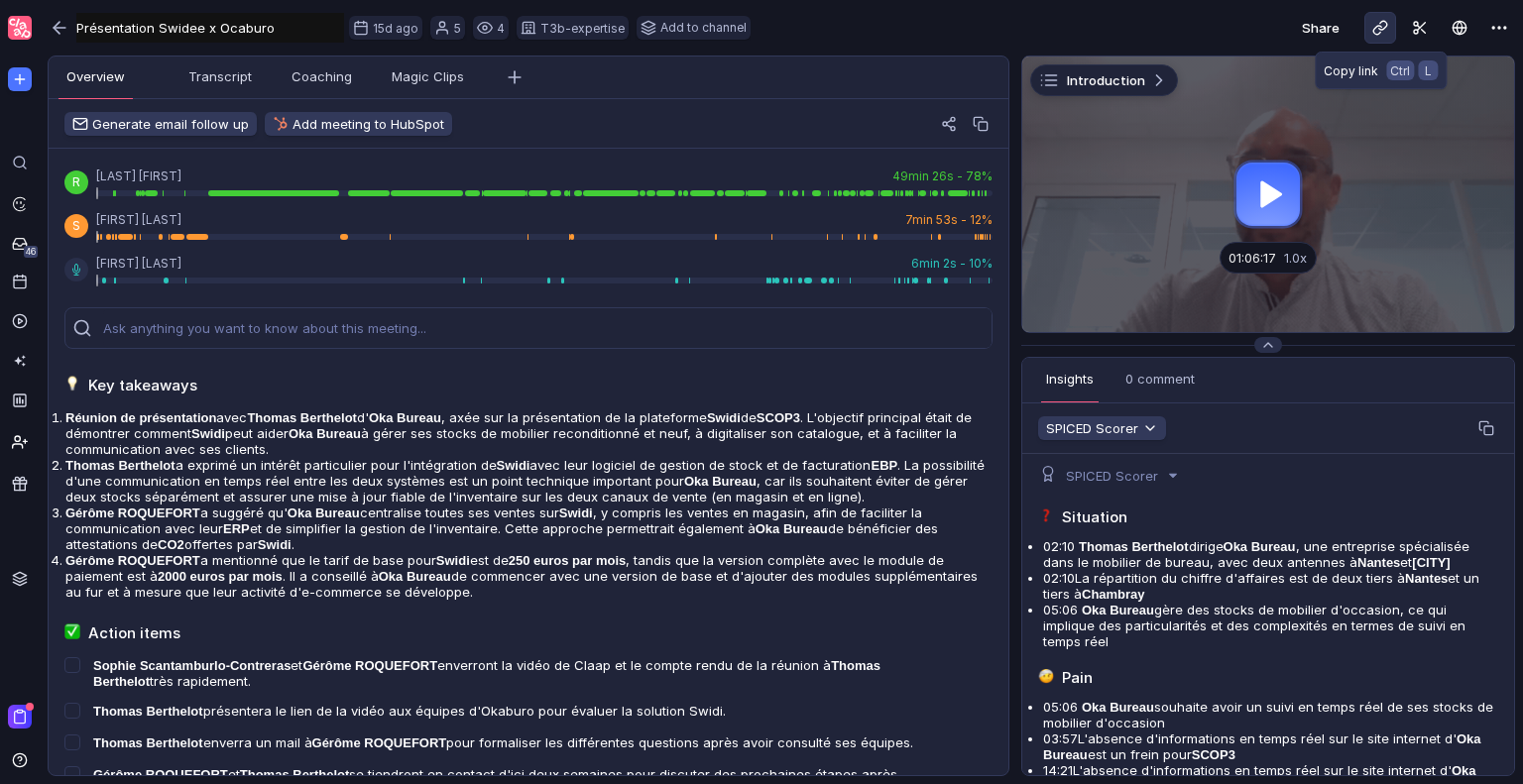 click at bounding box center (1380, 28) 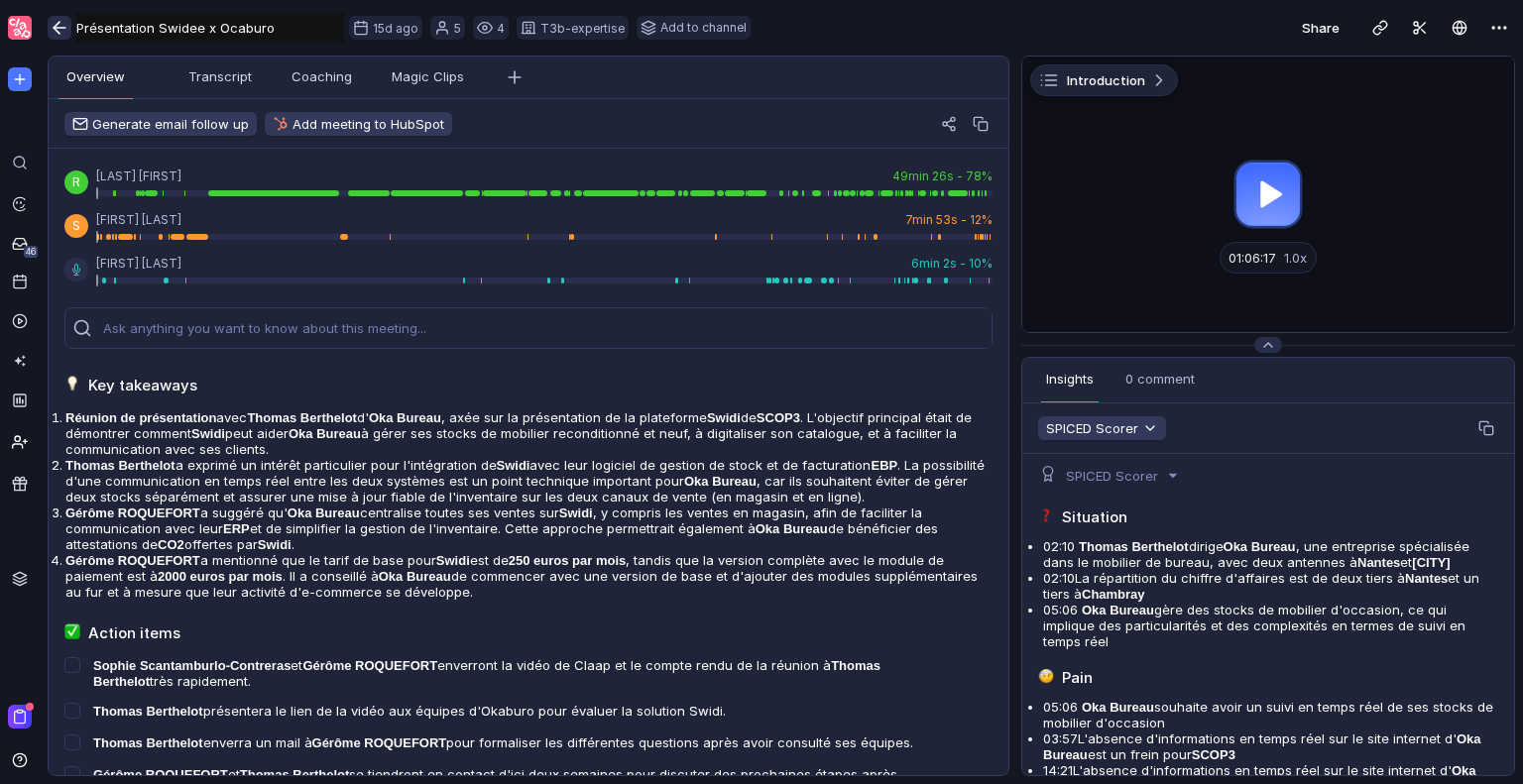 click at bounding box center [59, 28] 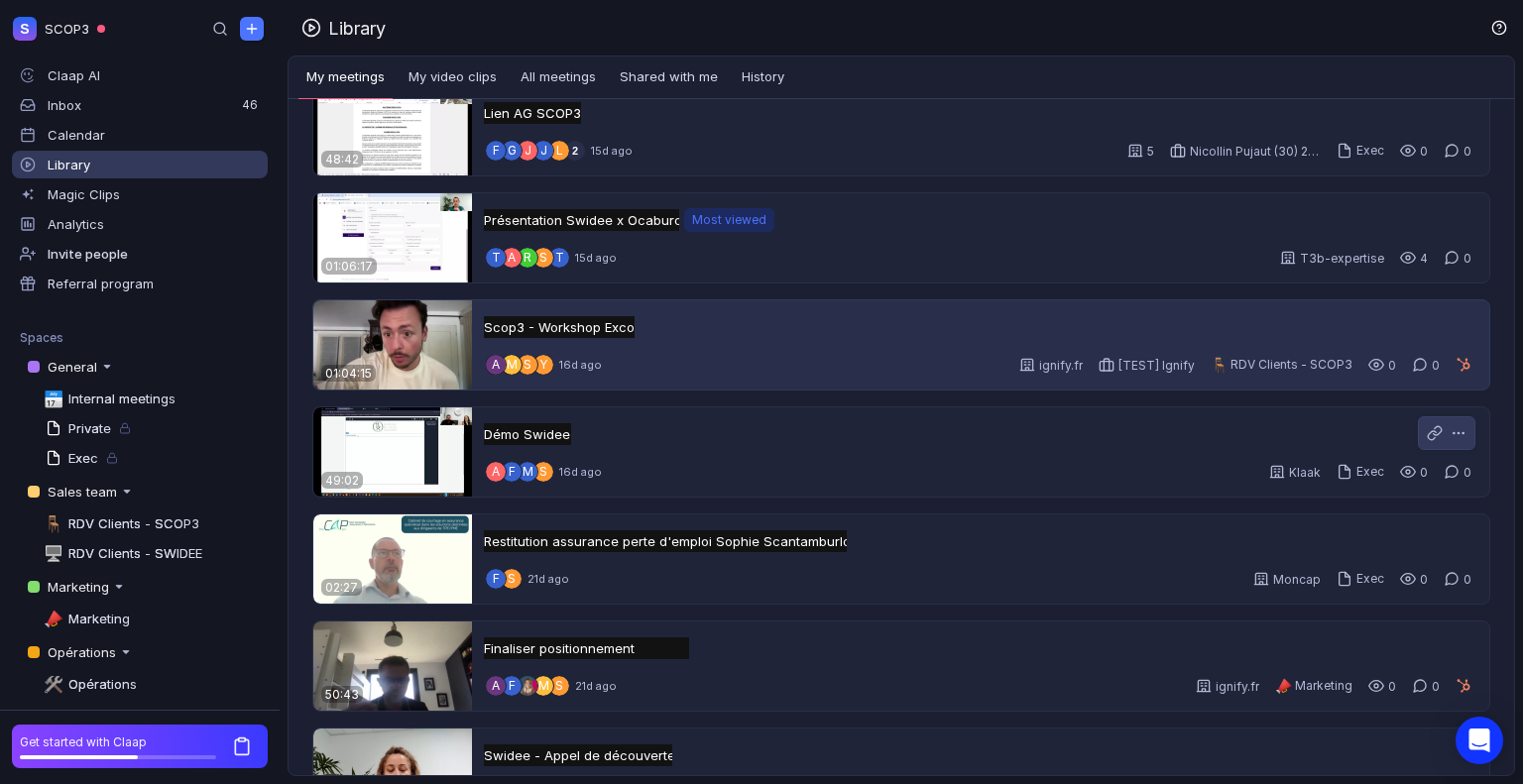 scroll, scrollTop: 951, scrollLeft: 0, axis: vertical 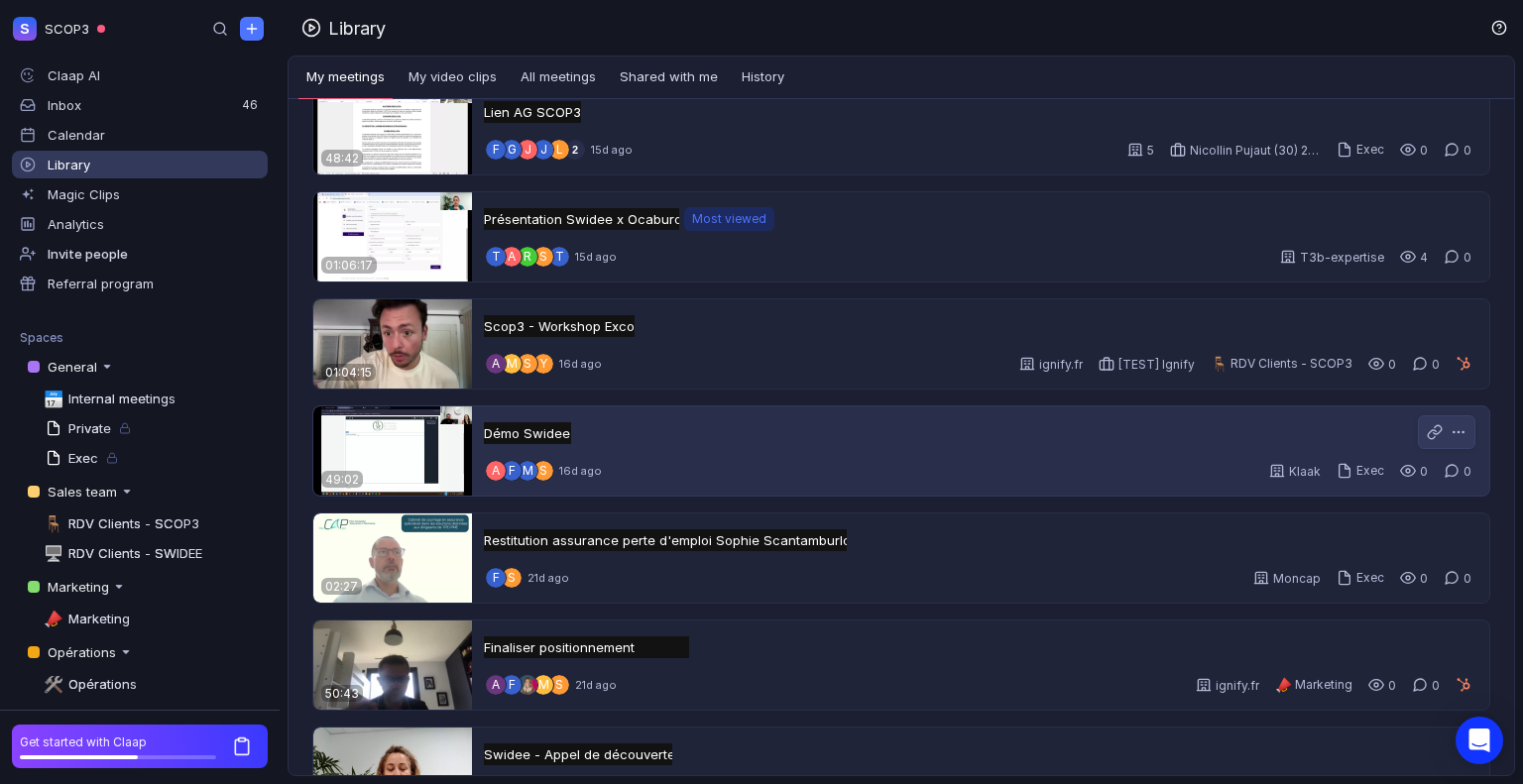 click at bounding box center (393, 451) 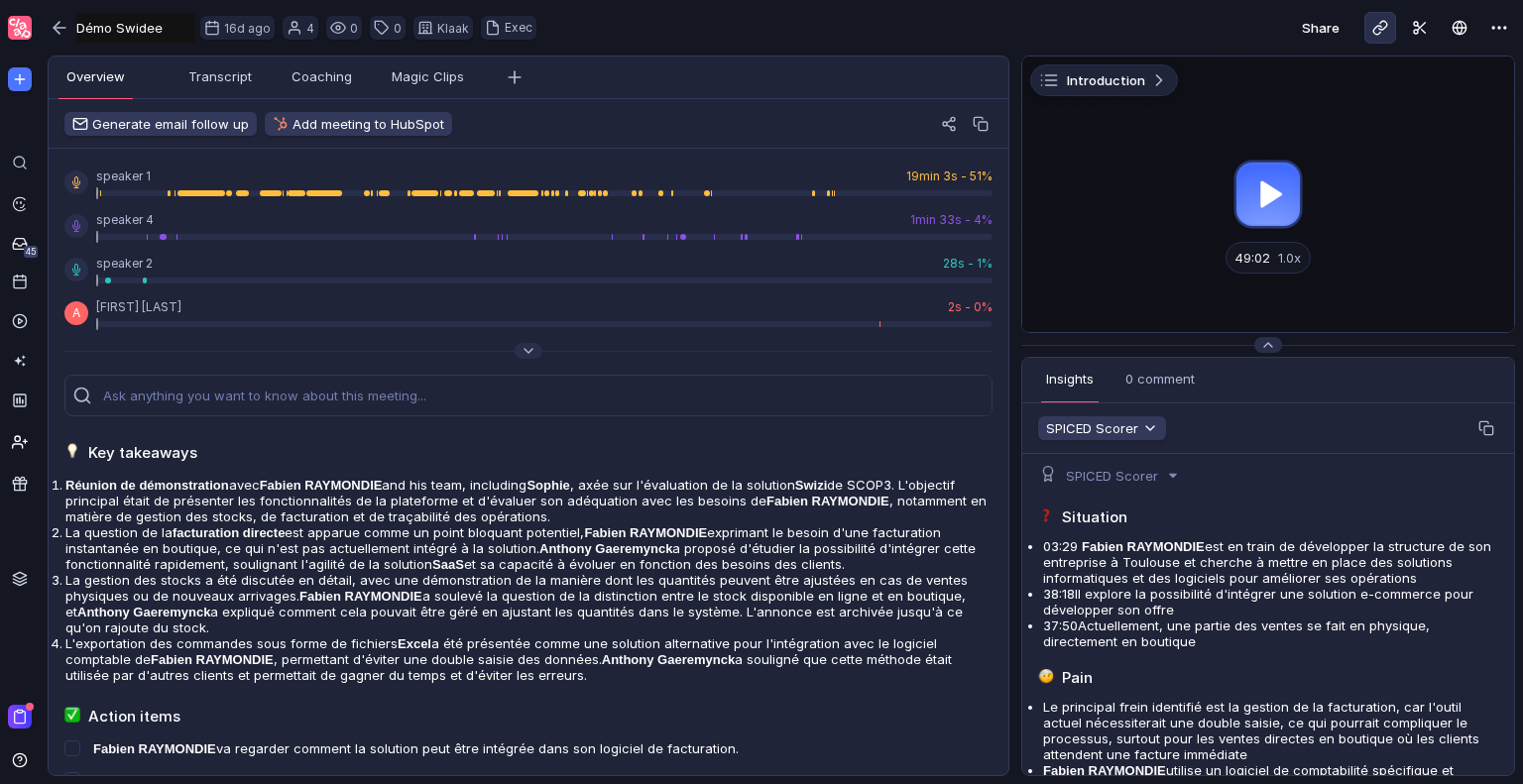 click at bounding box center (1380, 28) 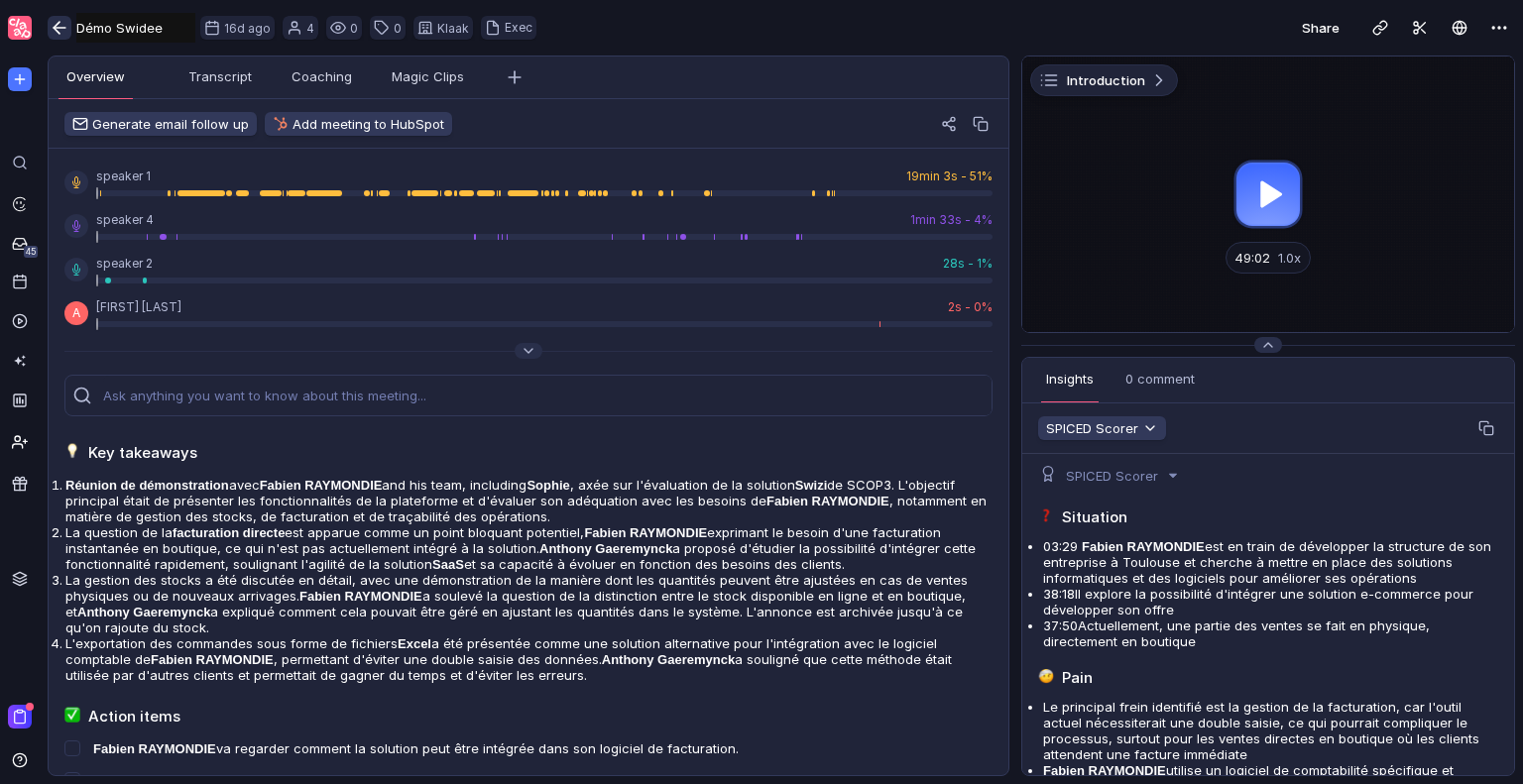 click at bounding box center [59, 28] 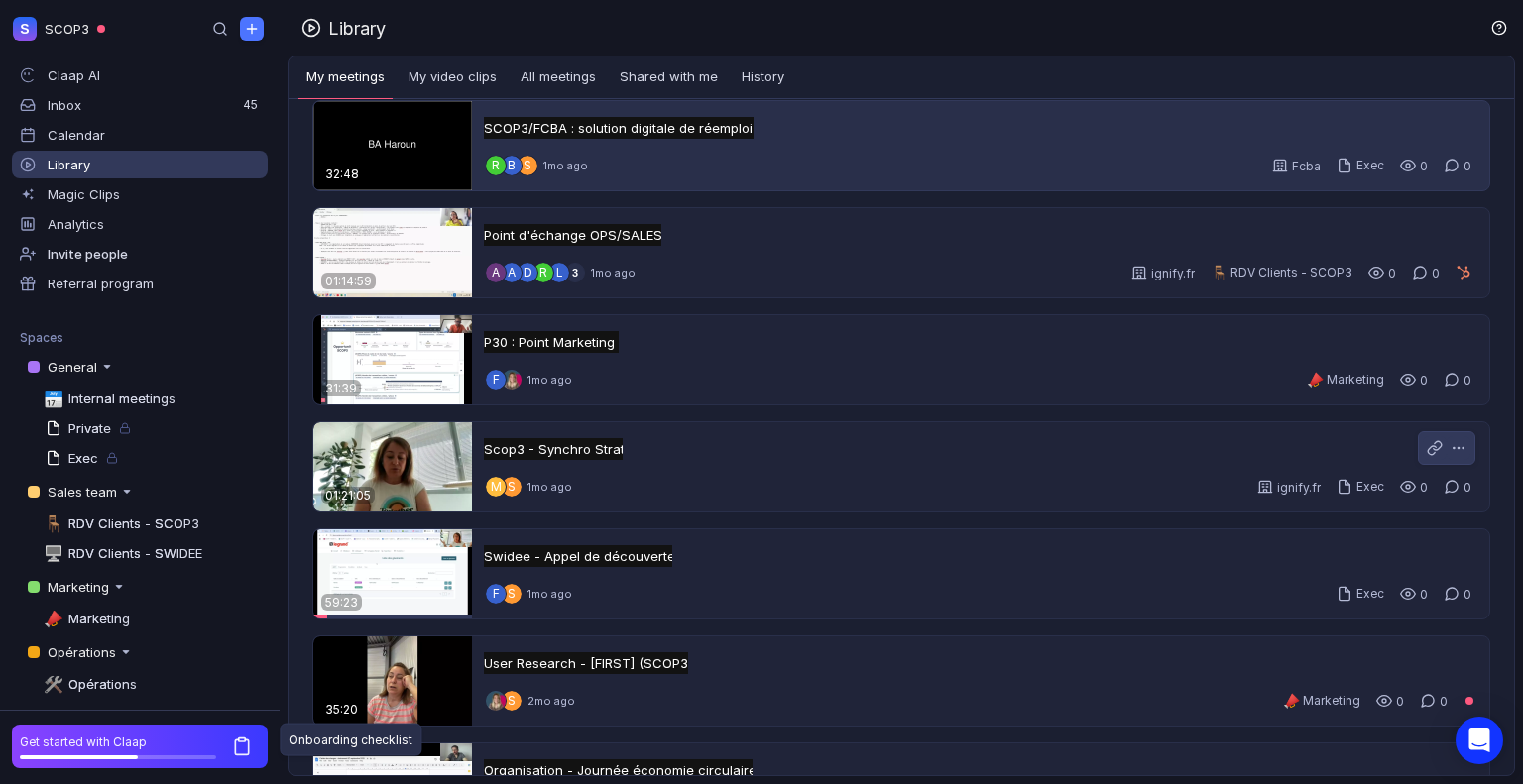 scroll, scrollTop: 2234, scrollLeft: 0, axis: vertical 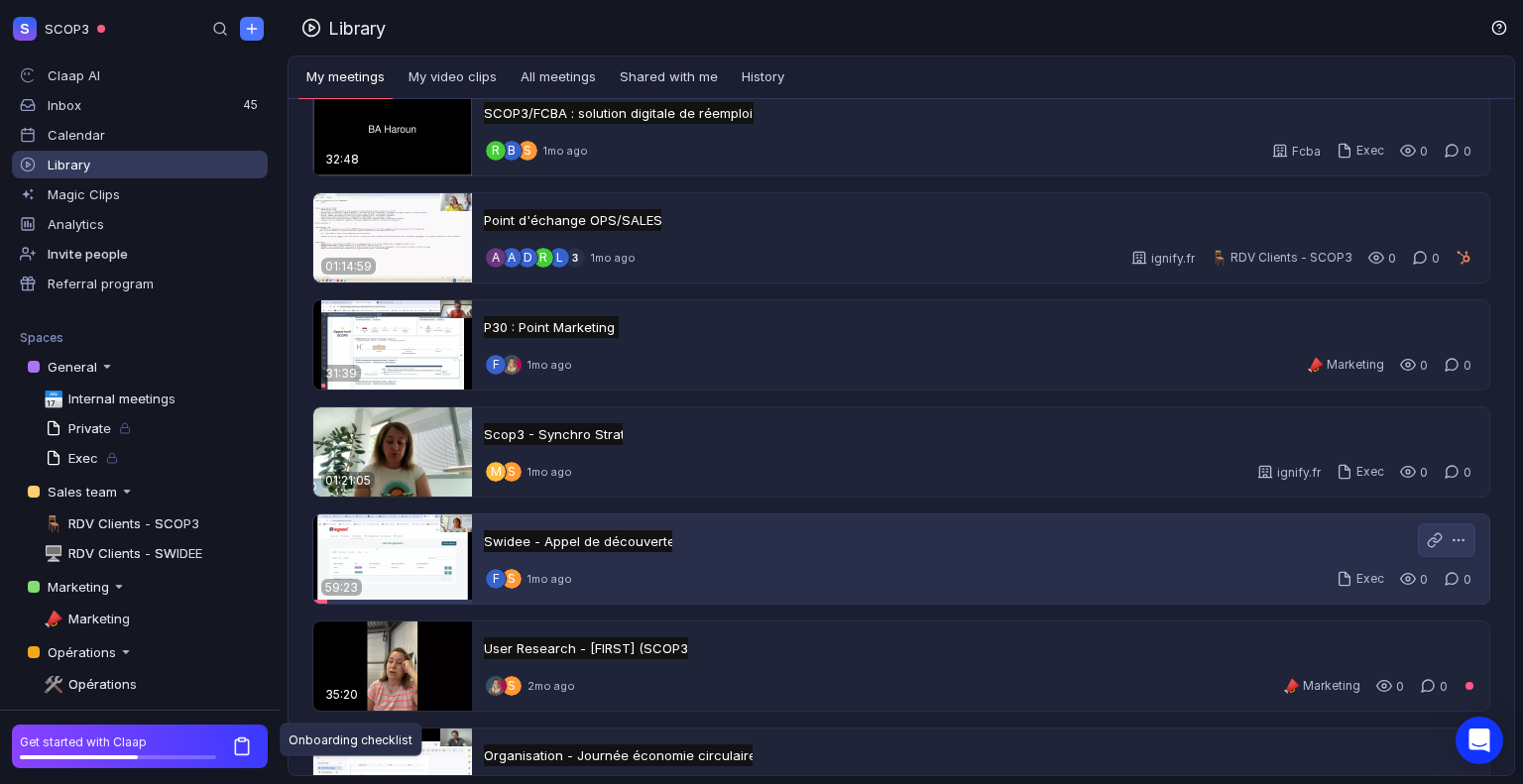 click on "F S [DATE] ago Exec 0 0" at bounding box center (981, 579) 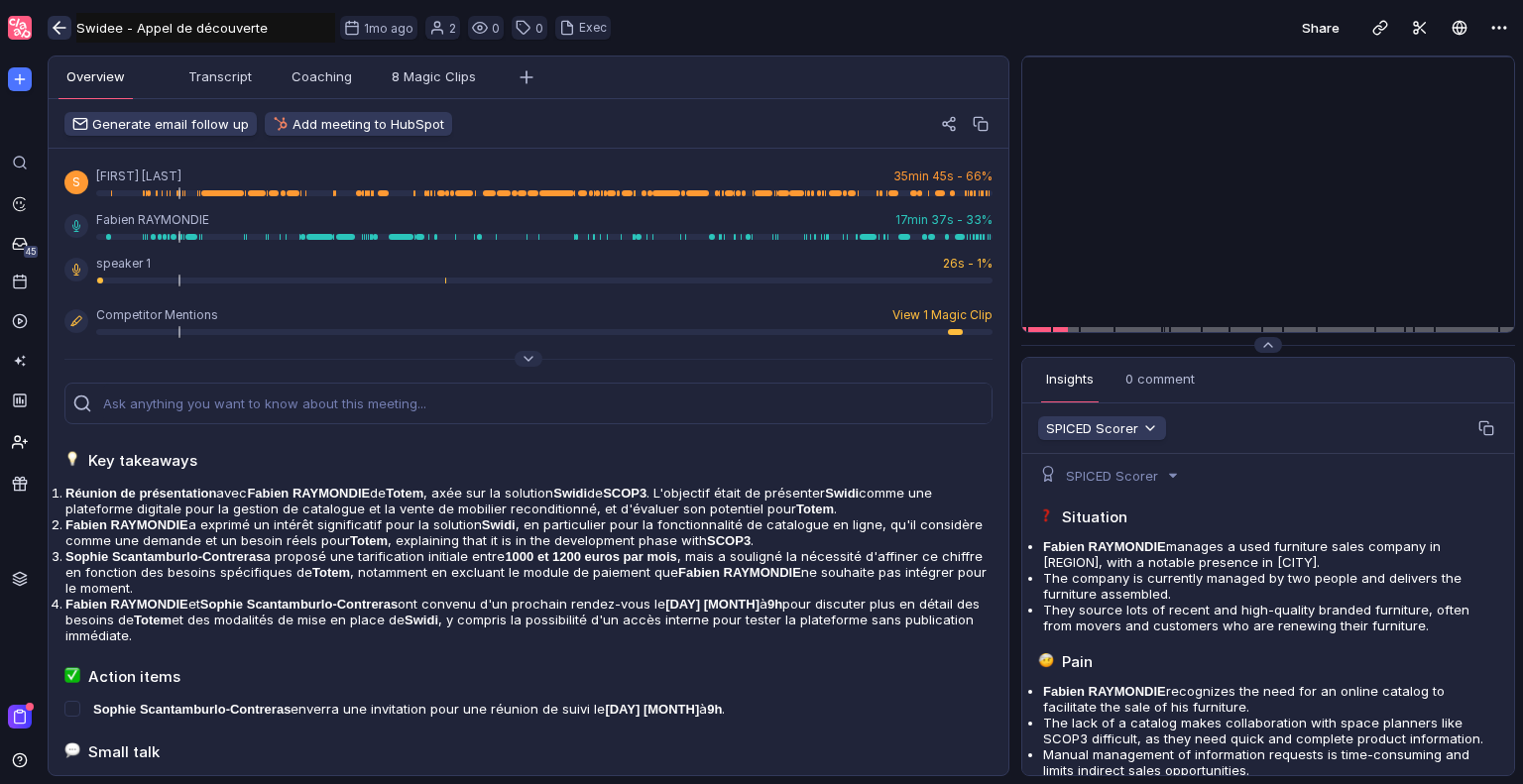 drag, startPoint x: 56, startPoint y: 43, endPoint x: 59, endPoint y: 27, distance: 16.278821 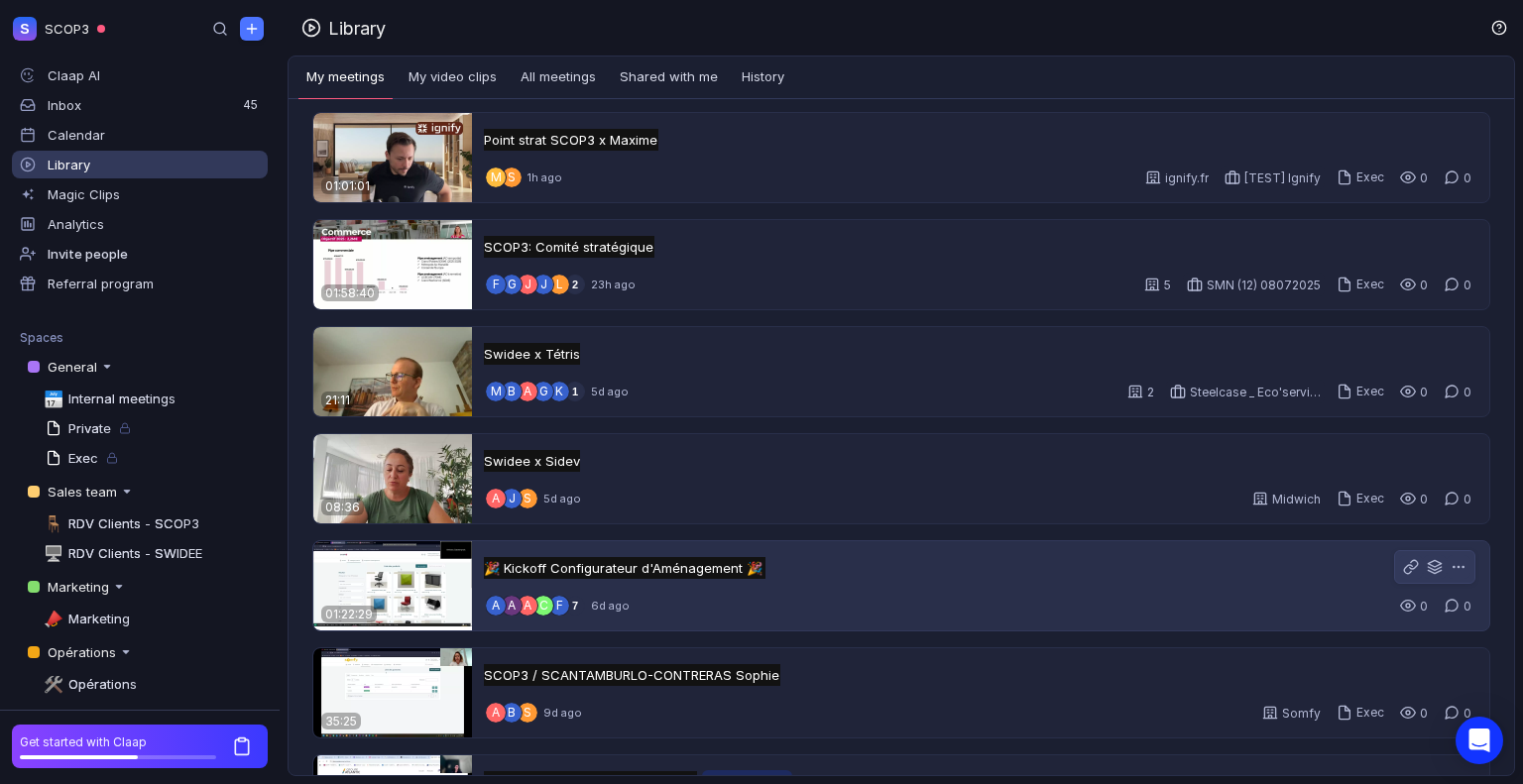 scroll, scrollTop: 0, scrollLeft: 0, axis: both 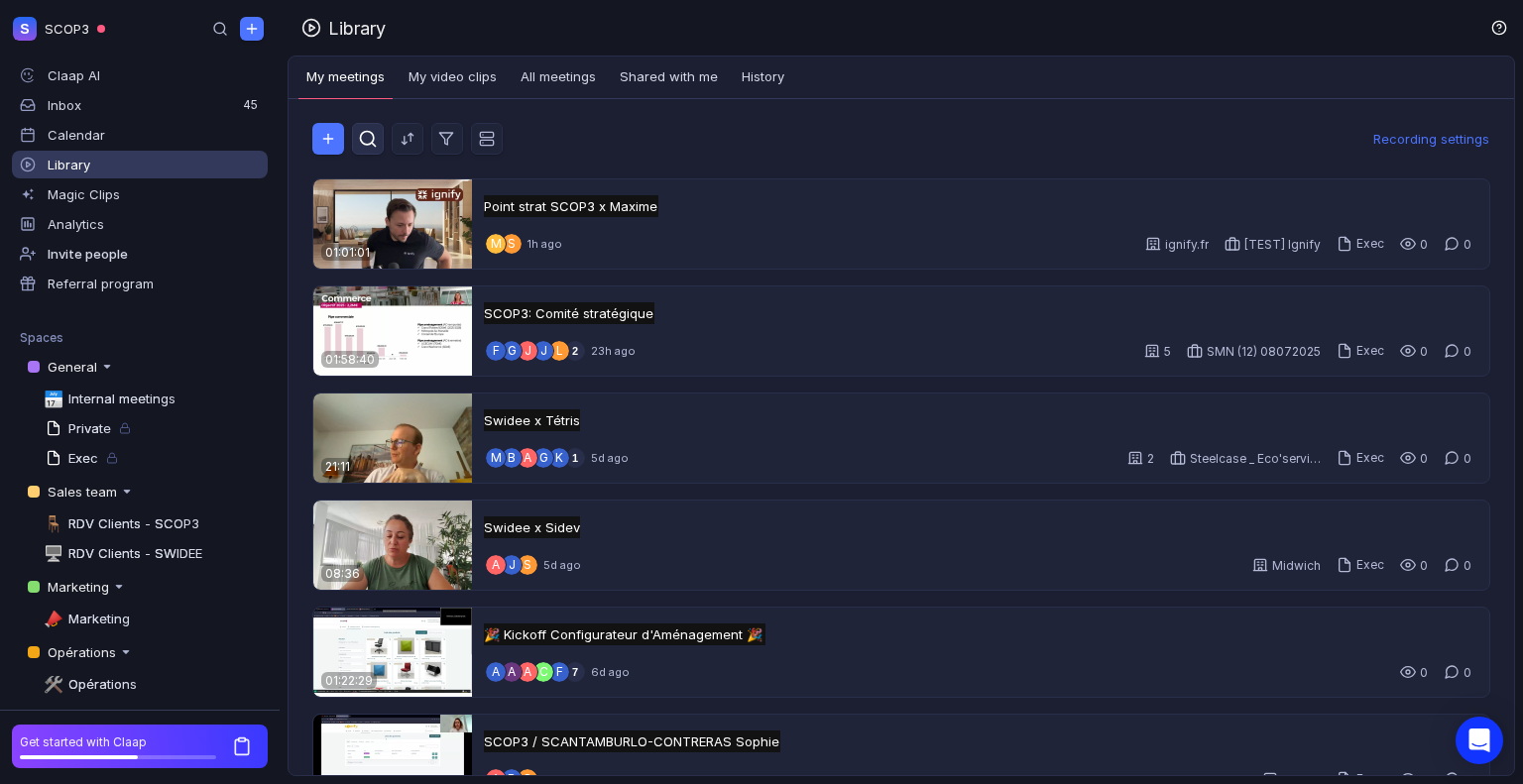 click at bounding box center (368, 139) 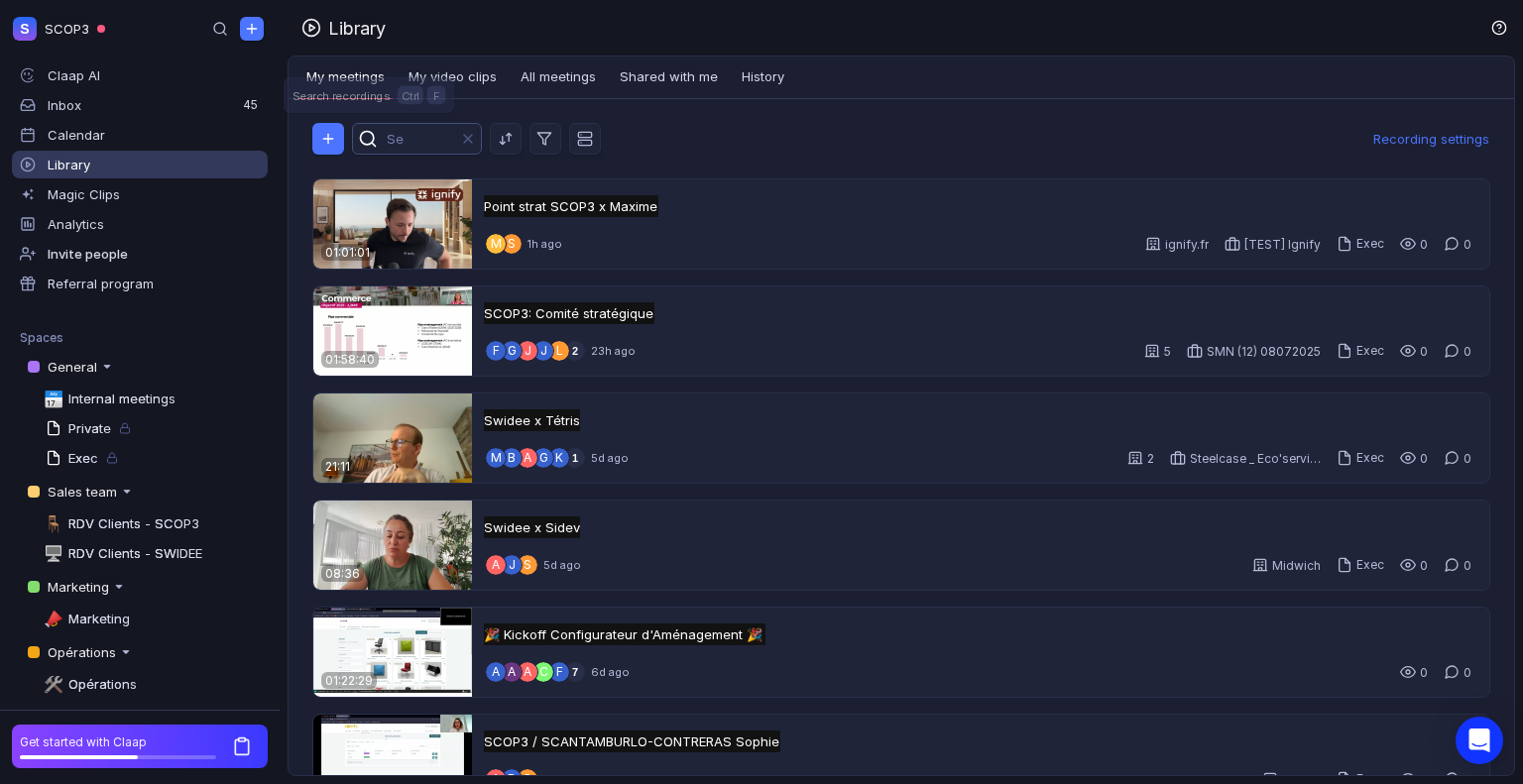 scroll, scrollTop: 0, scrollLeft: 0, axis: both 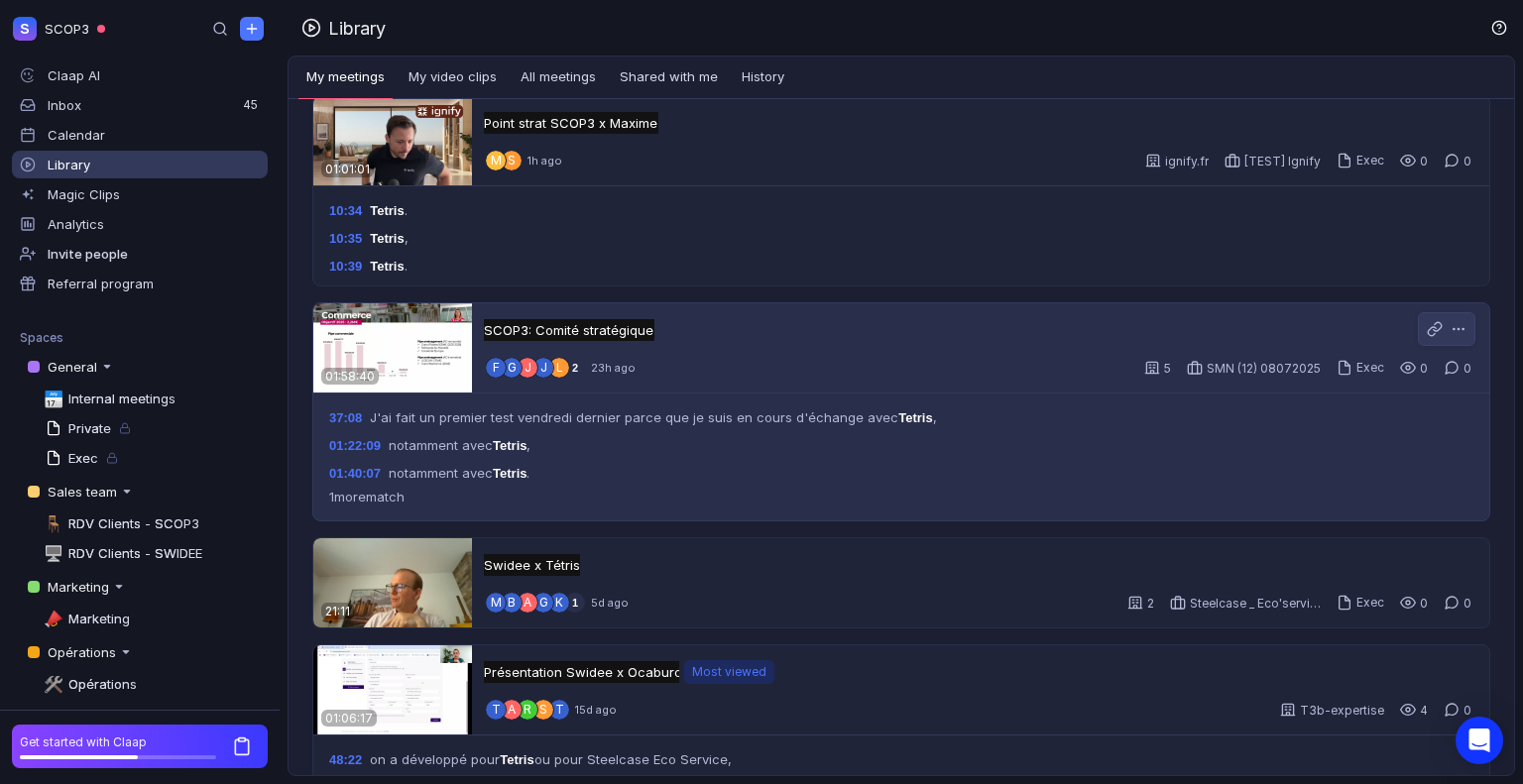 type on "[COMPANY]" 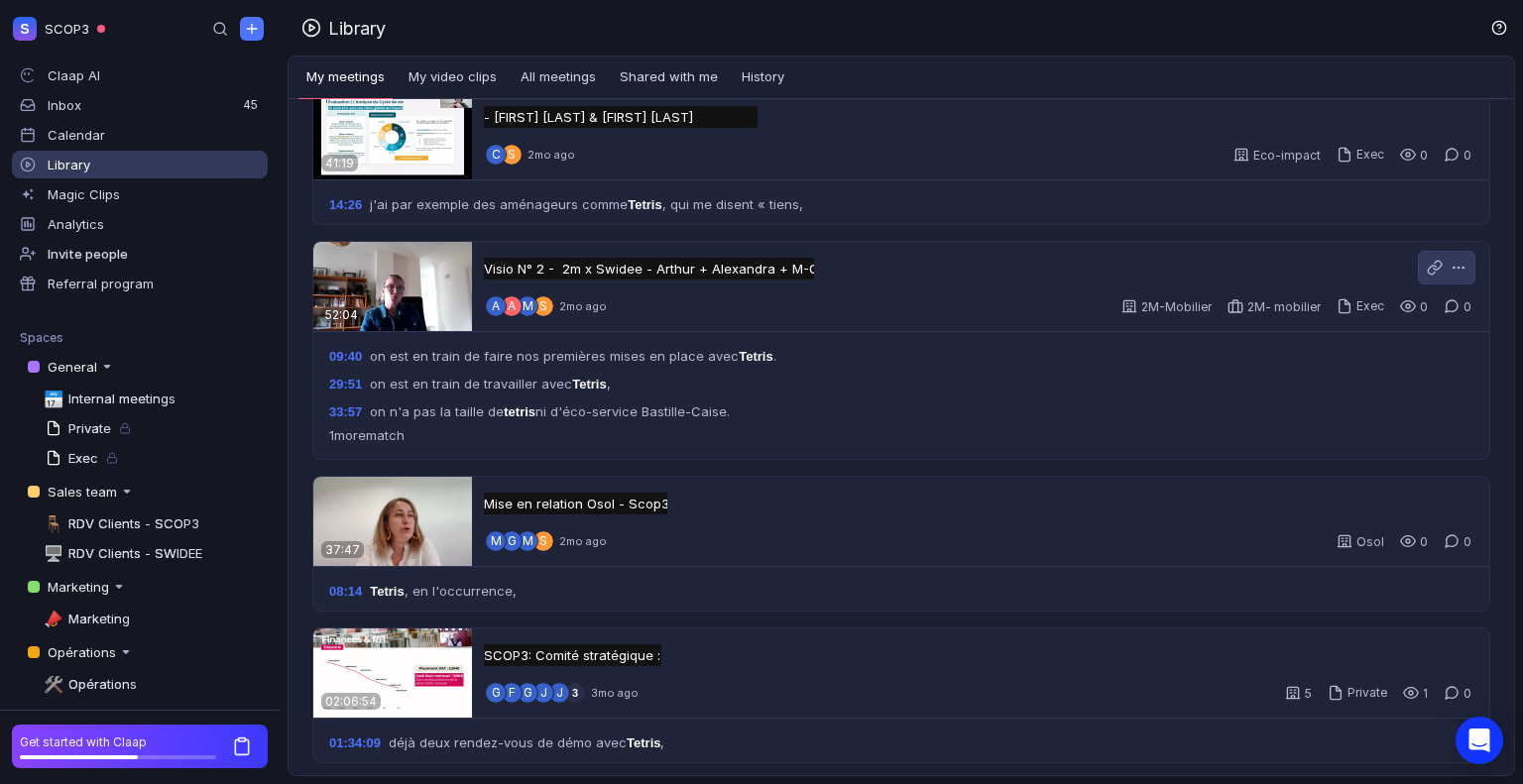 scroll, scrollTop: 975, scrollLeft: 0, axis: vertical 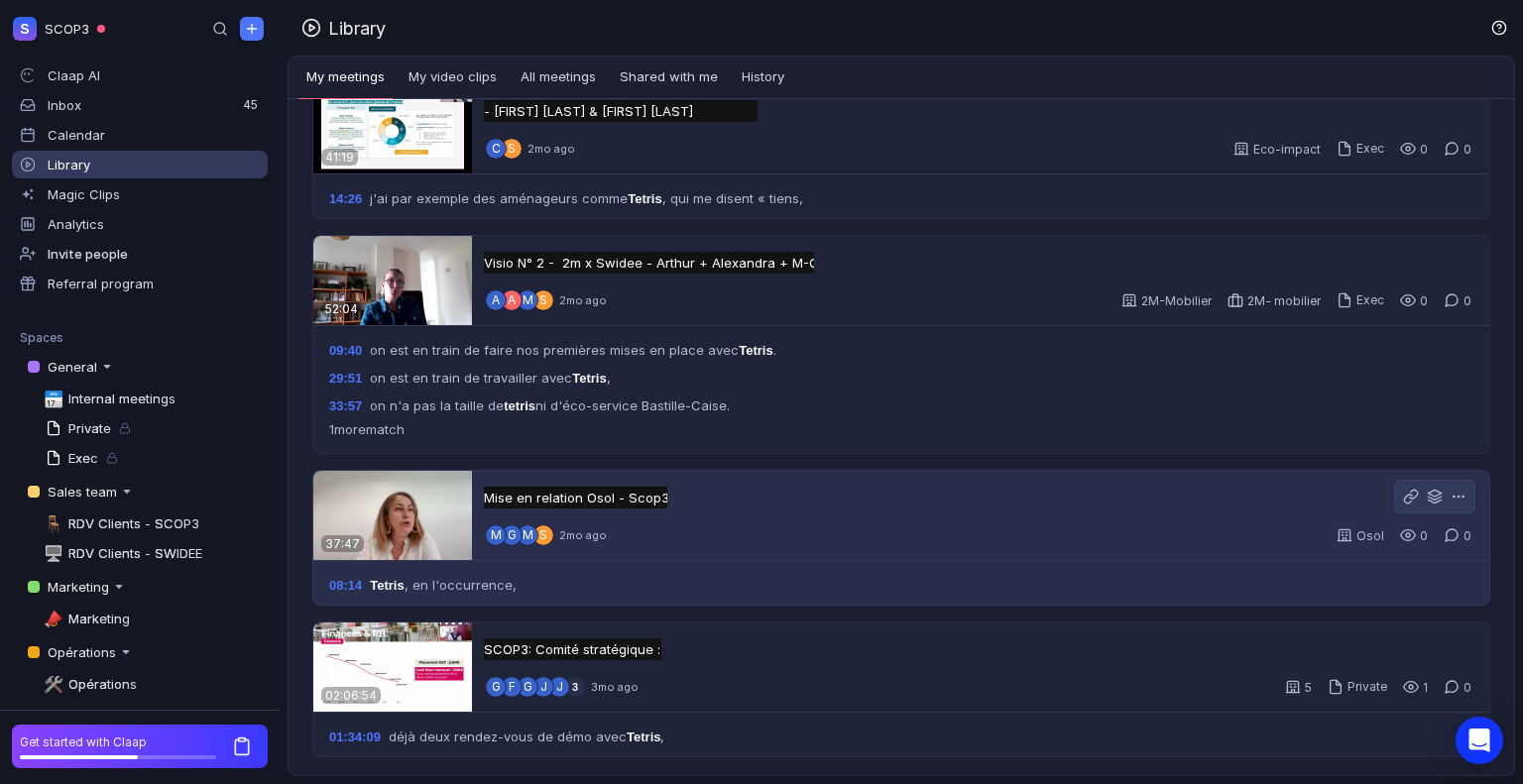 click at bounding box center (393, 515) 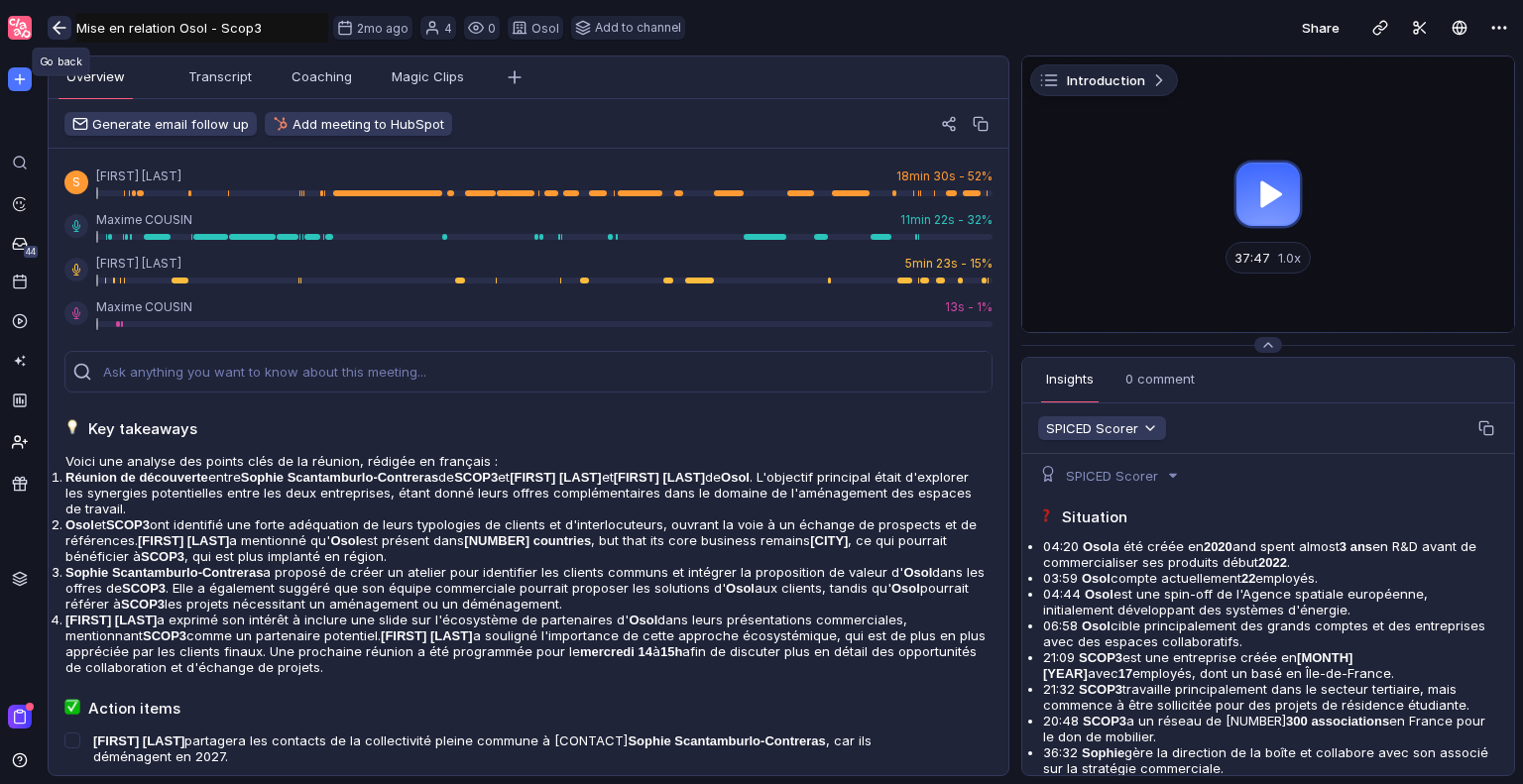 click at bounding box center (59, 28) 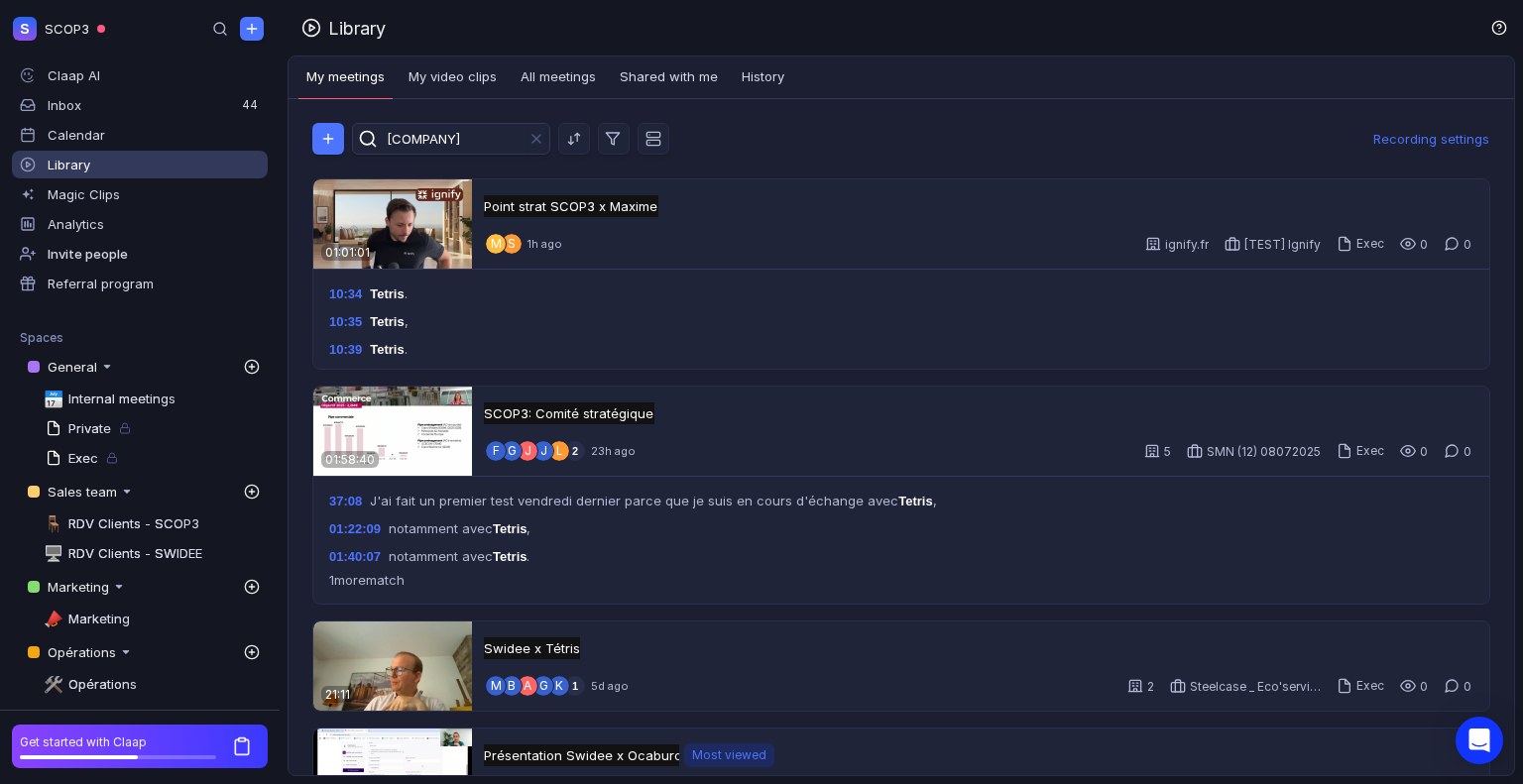 scroll, scrollTop: 0, scrollLeft: 0, axis: both 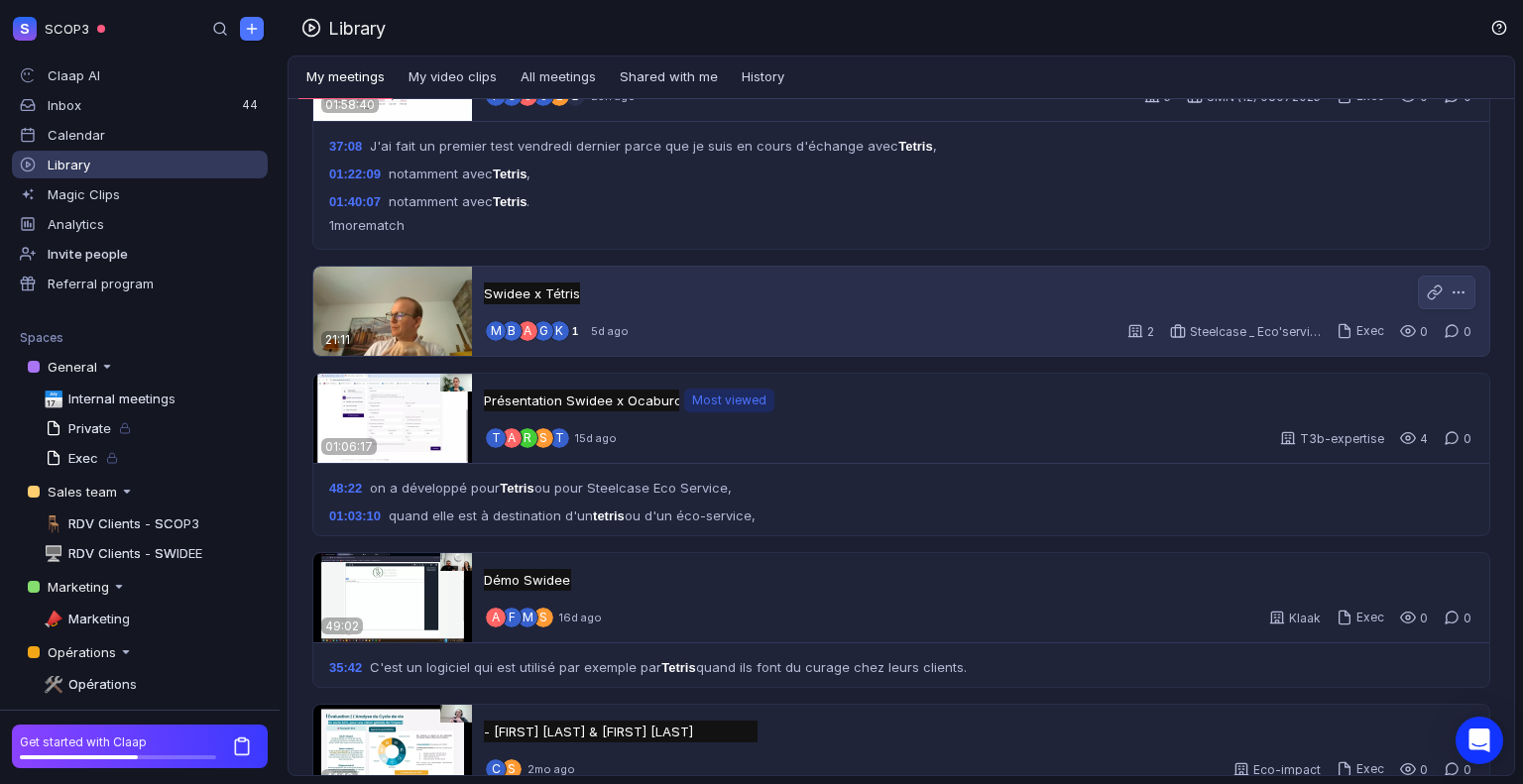 click on "M B A G k 1 5d ago 2 Steelcase _ Eco'services Exec 0 0" at bounding box center (981, 331) 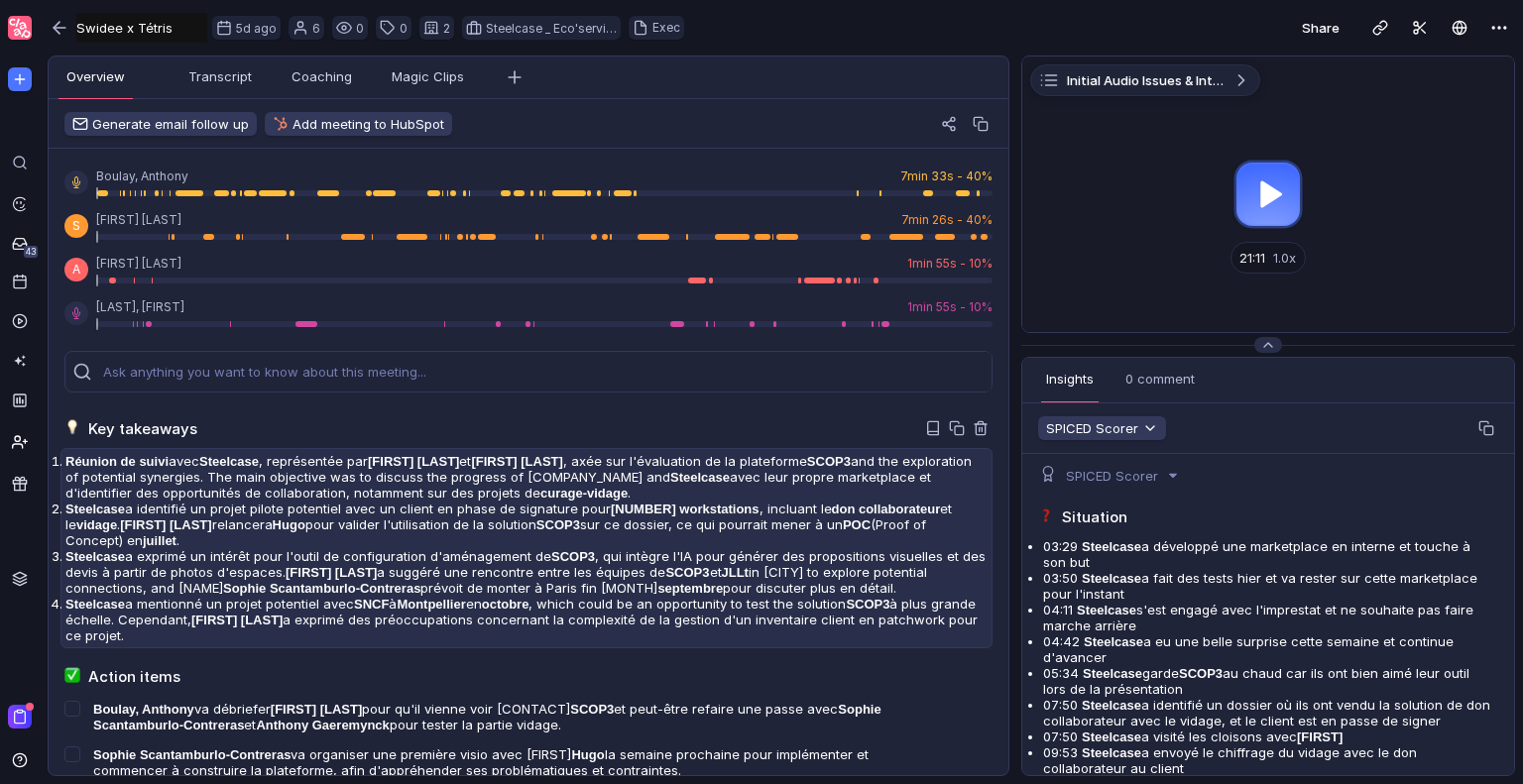 scroll, scrollTop: 61, scrollLeft: 0, axis: vertical 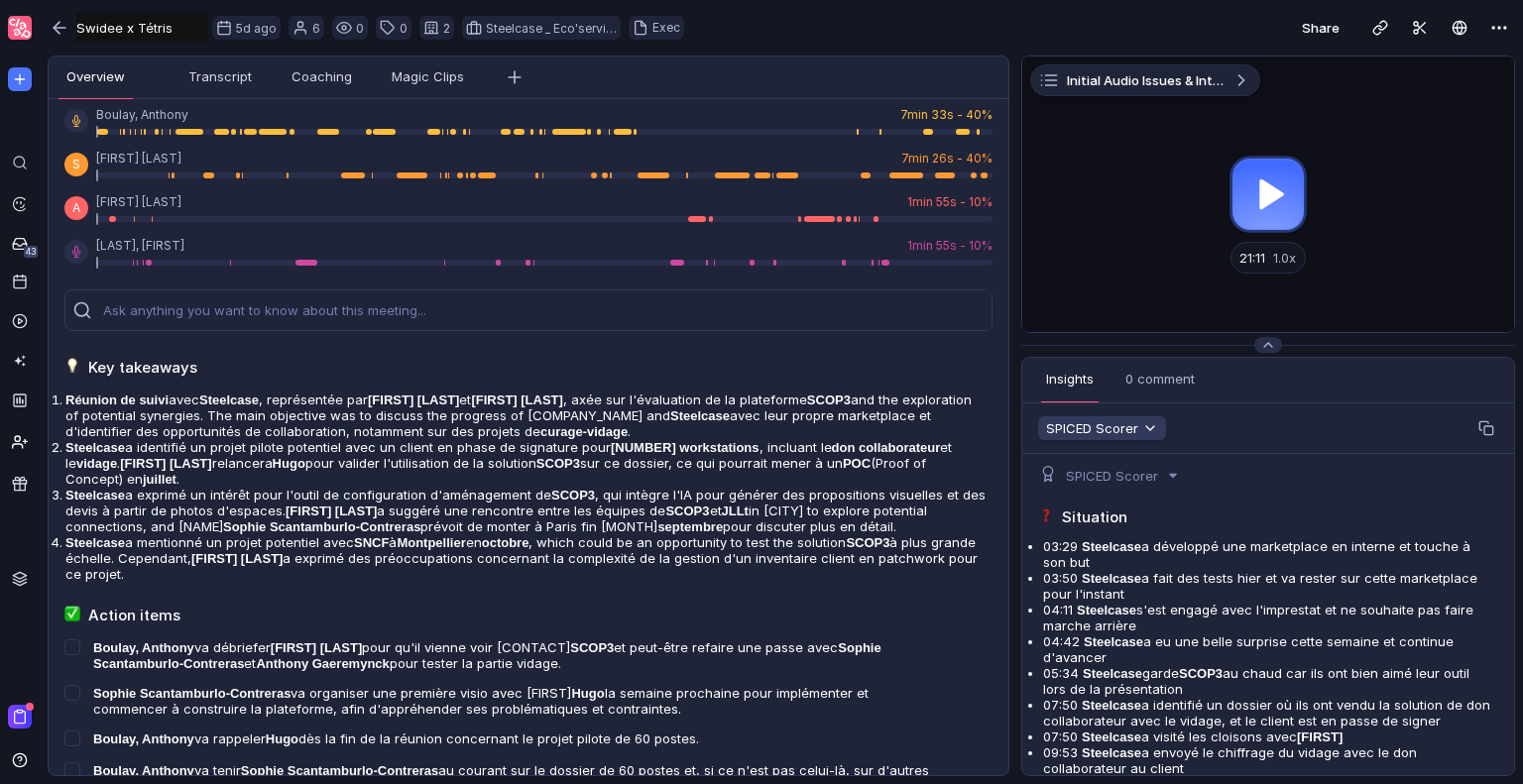 click at bounding box center (1268, 194) 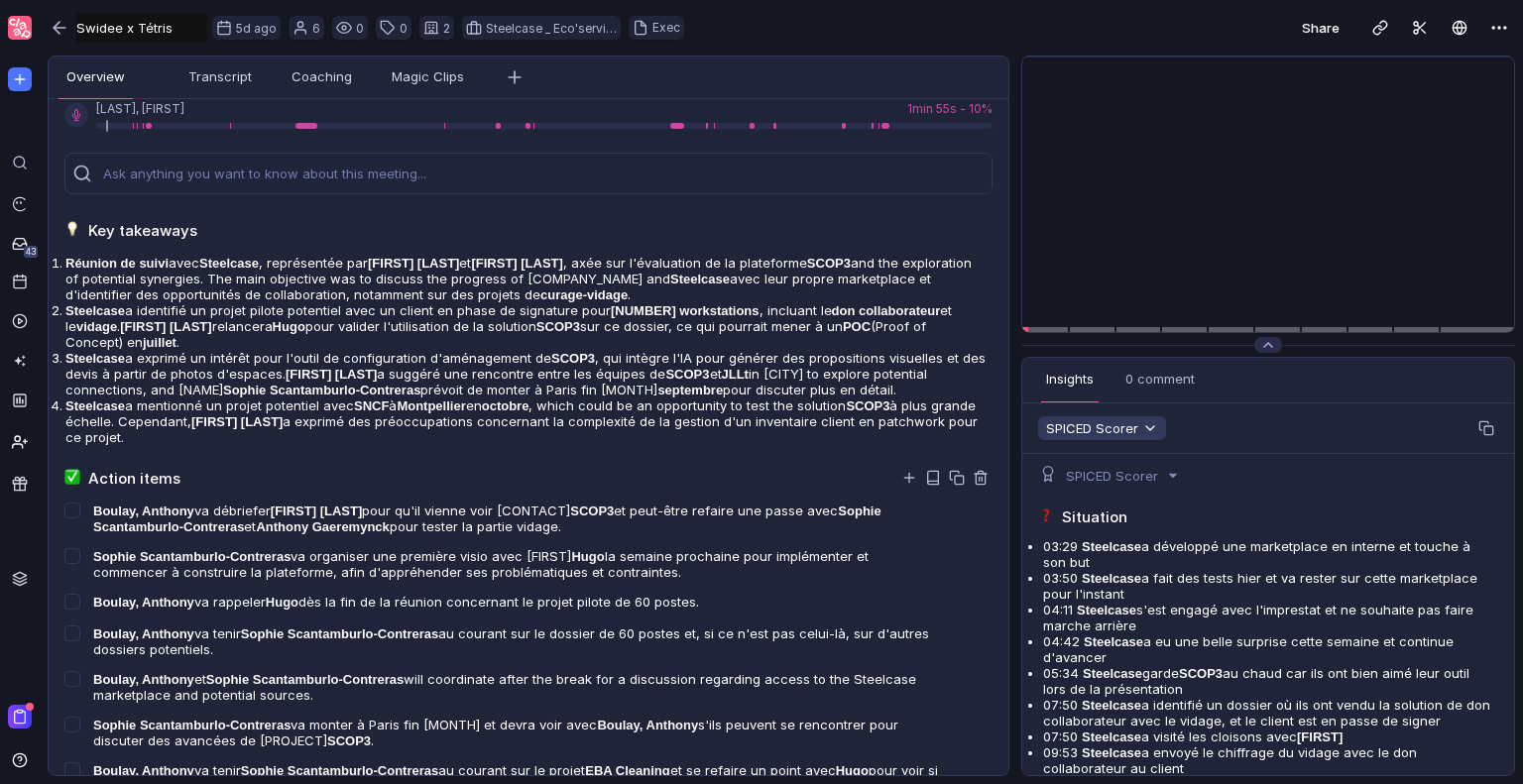 scroll, scrollTop: 0, scrollLeft: 0, axis: both 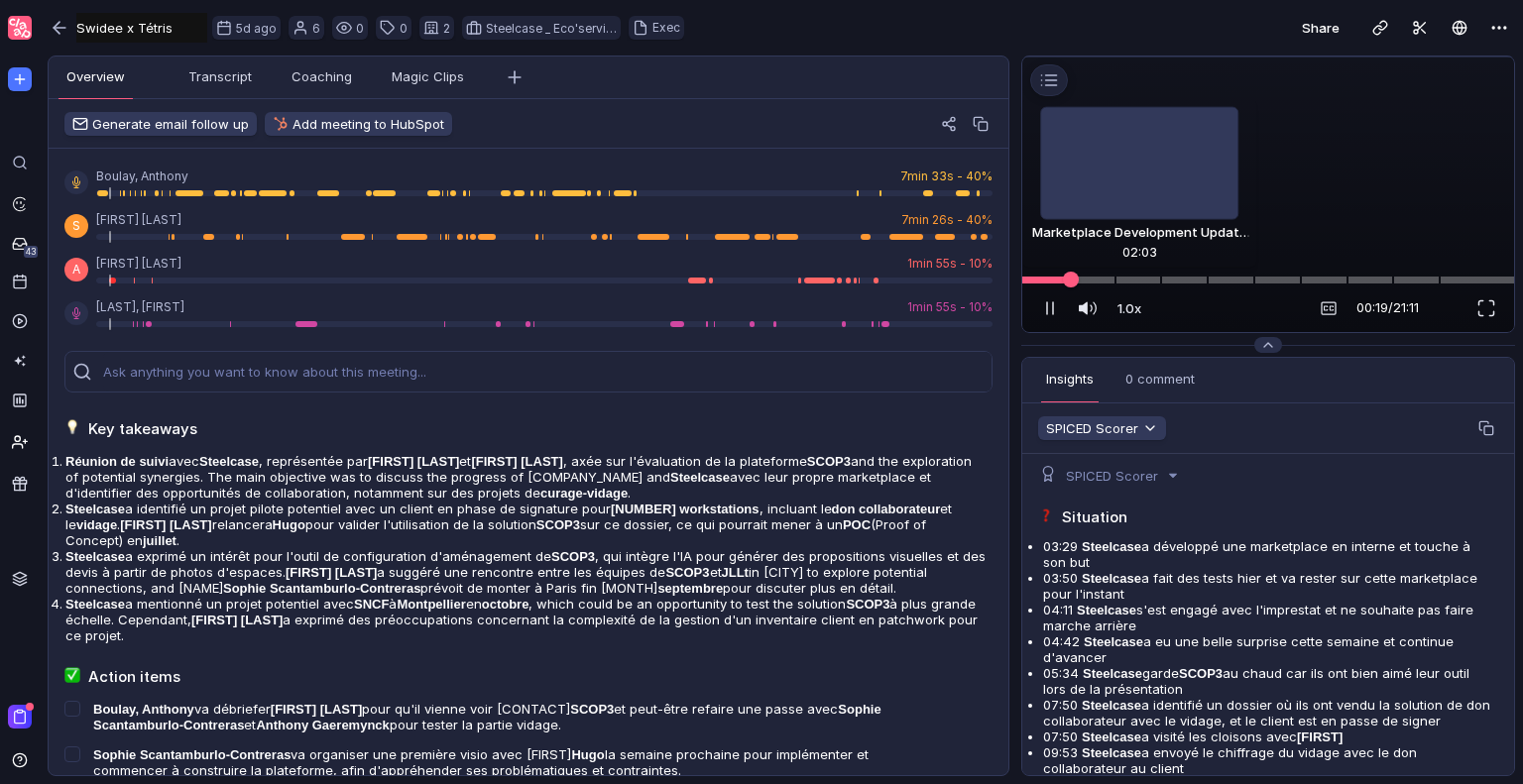 click at bounding box center [1268, 280] 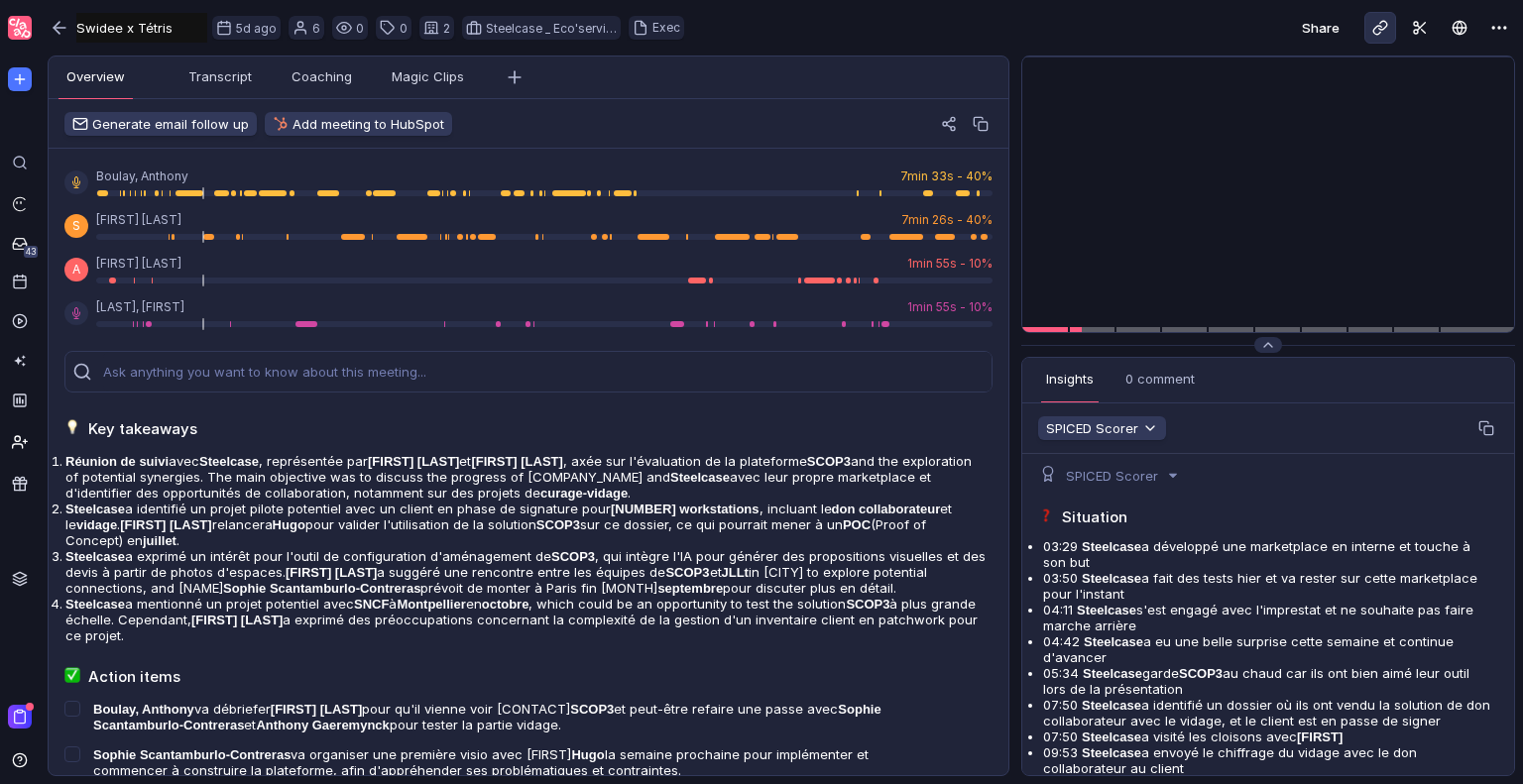 click at bounding box center (1380, 28) 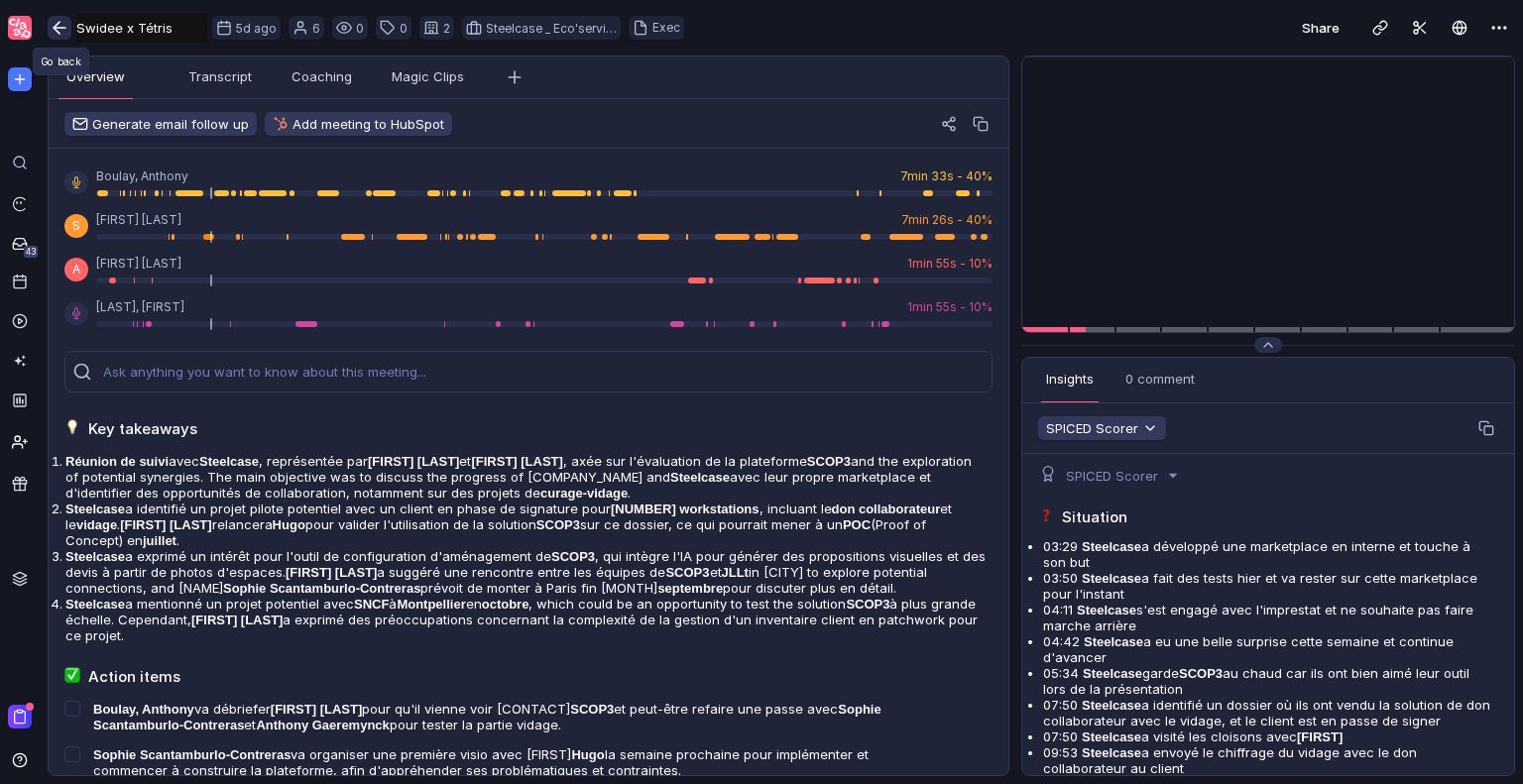 click at bounding box center (59, 28) 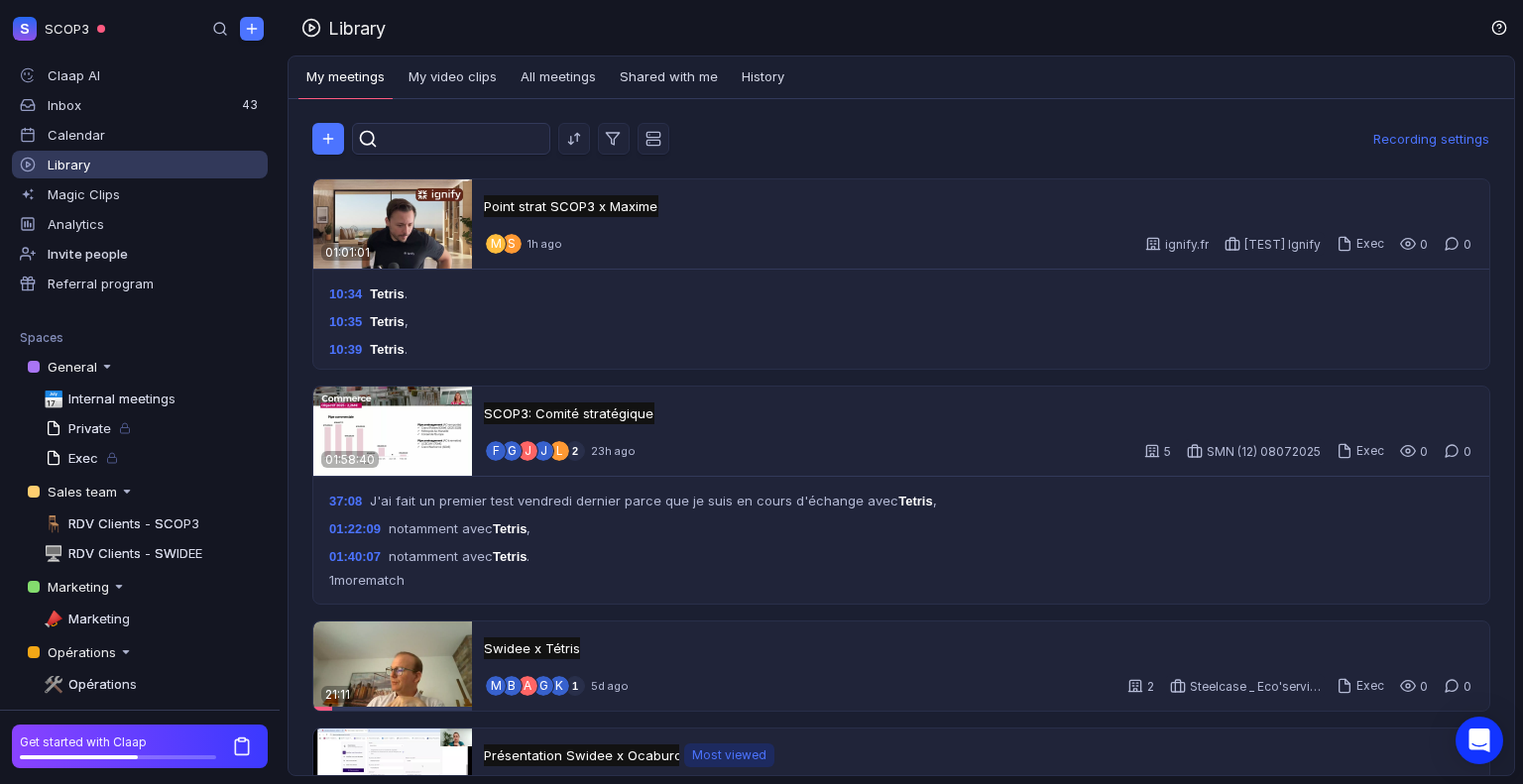 scroll, scrollTop: 0, scrollLeft: 0, axis: both 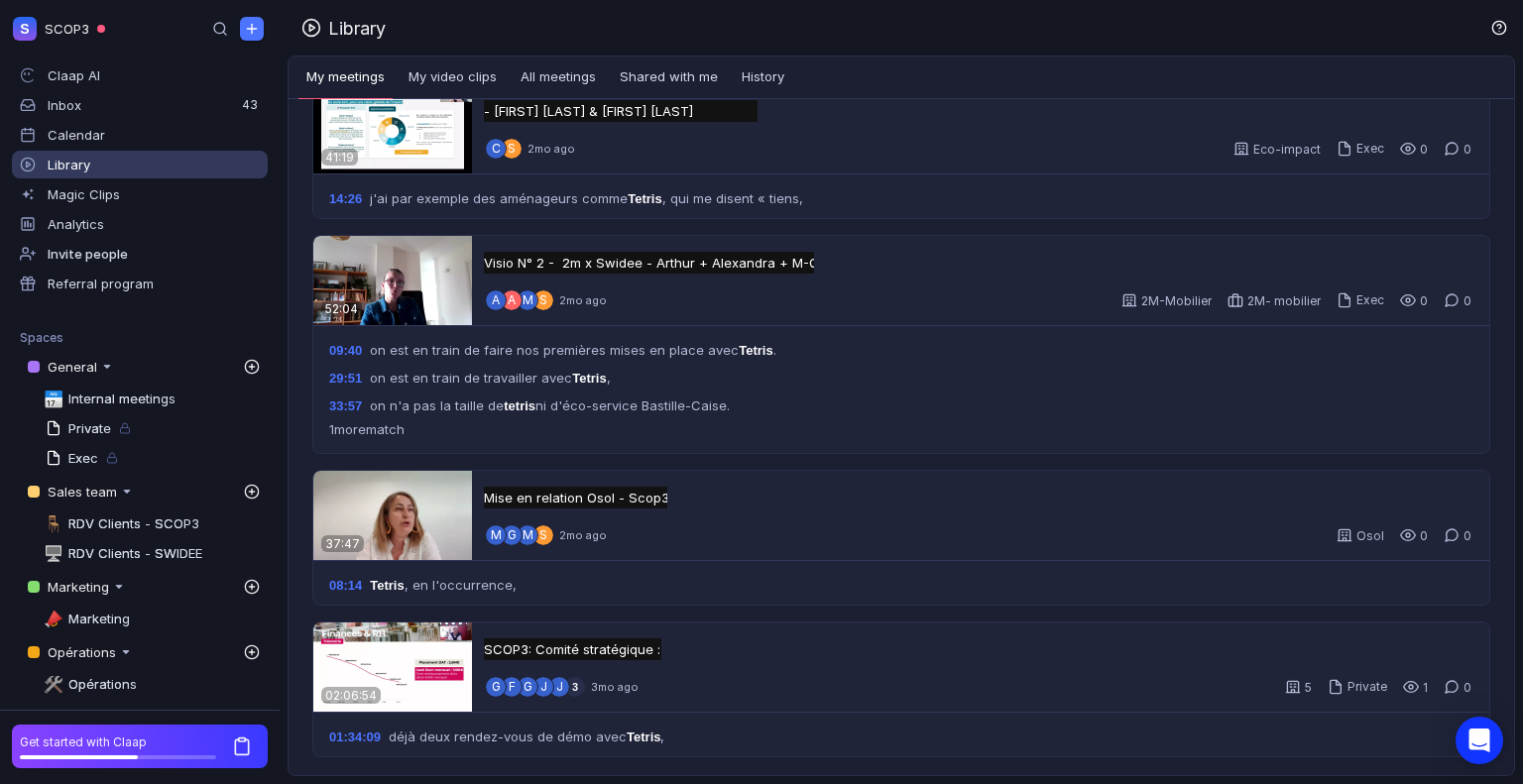 click on "Library" at bounding box center (68, 165) 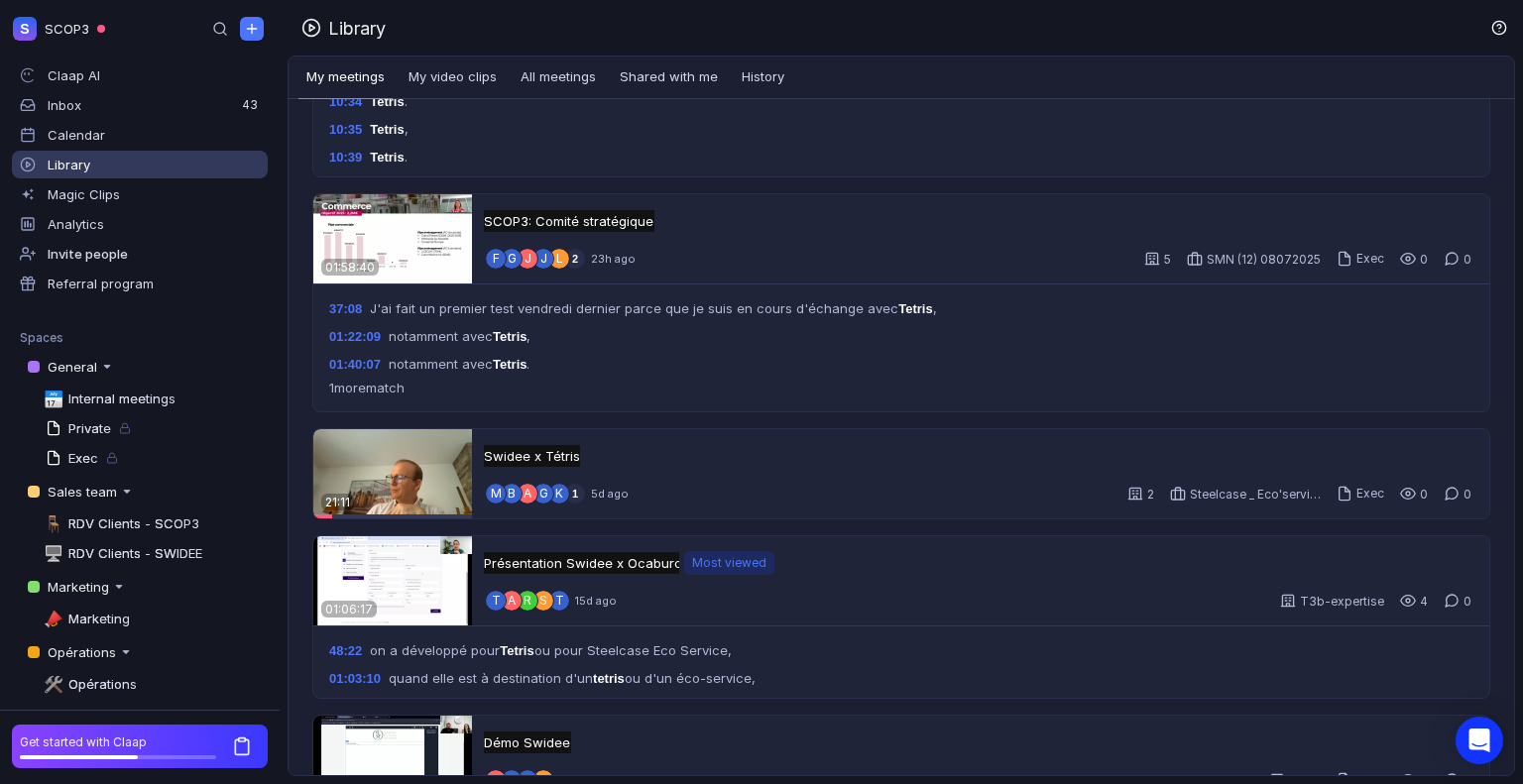 scroll, scrollTop: 0, scrollLeft: 0, axis: both 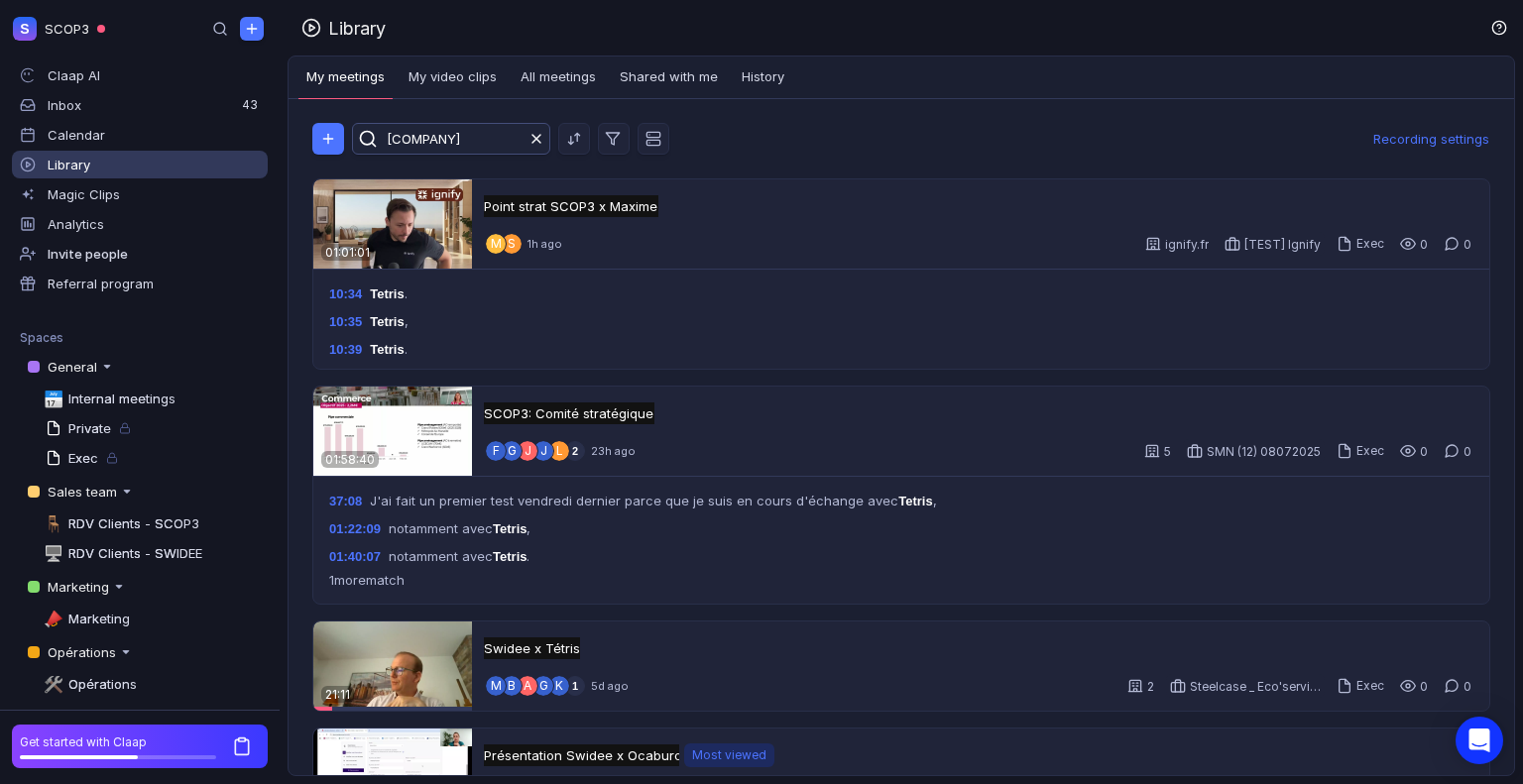 click at bounding box center (536, 139) 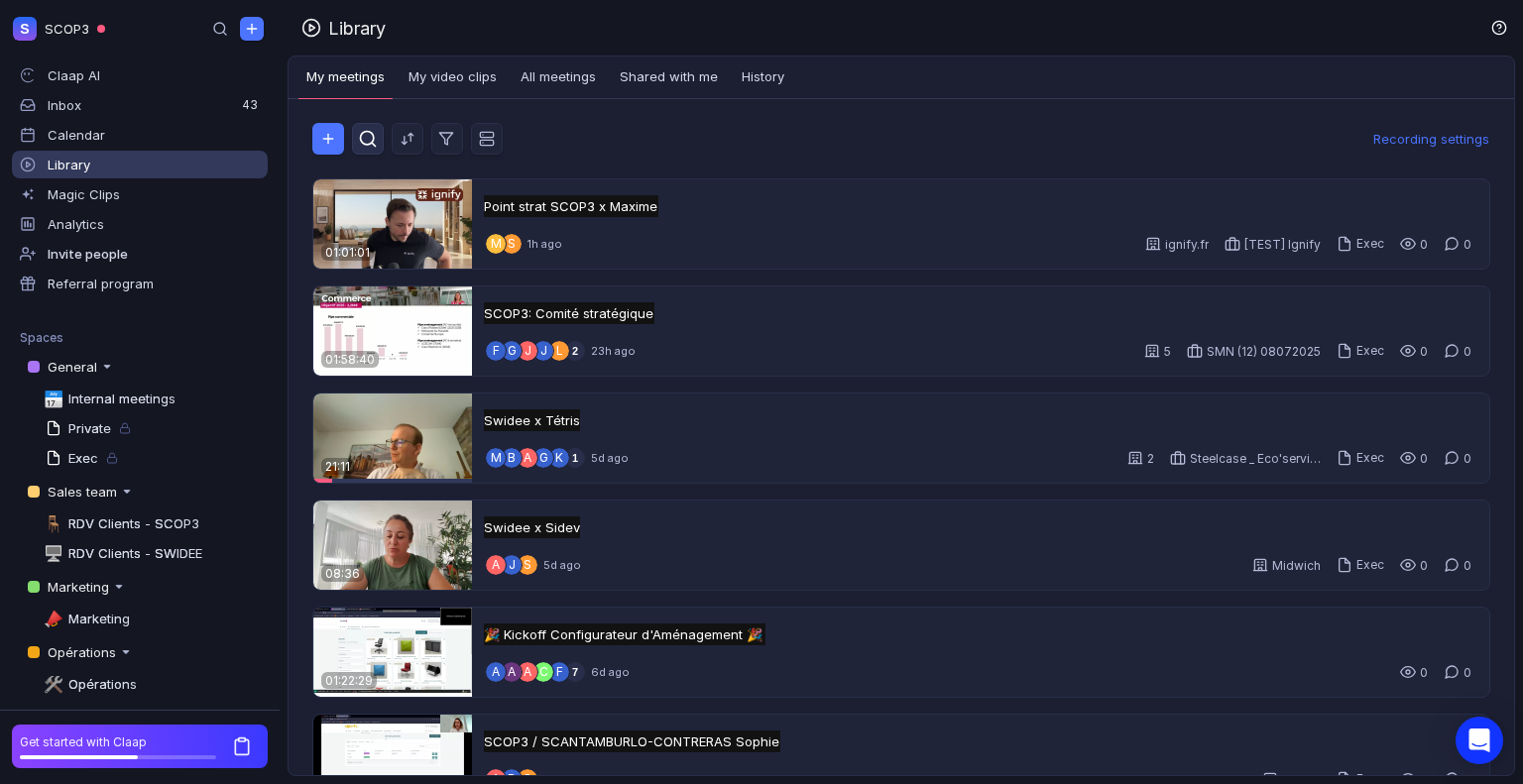 click at bounding box center [368, 139] 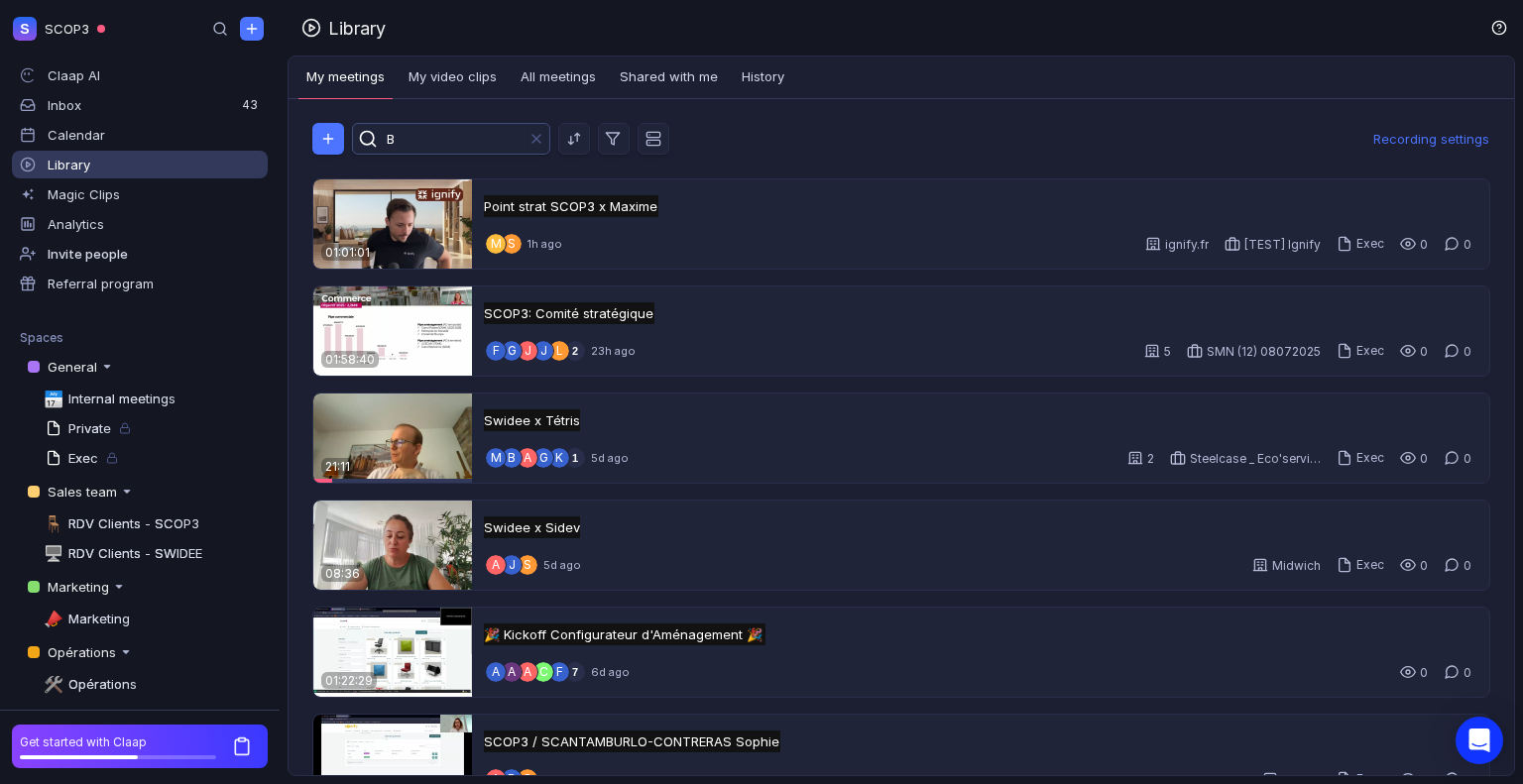 type on "BO" 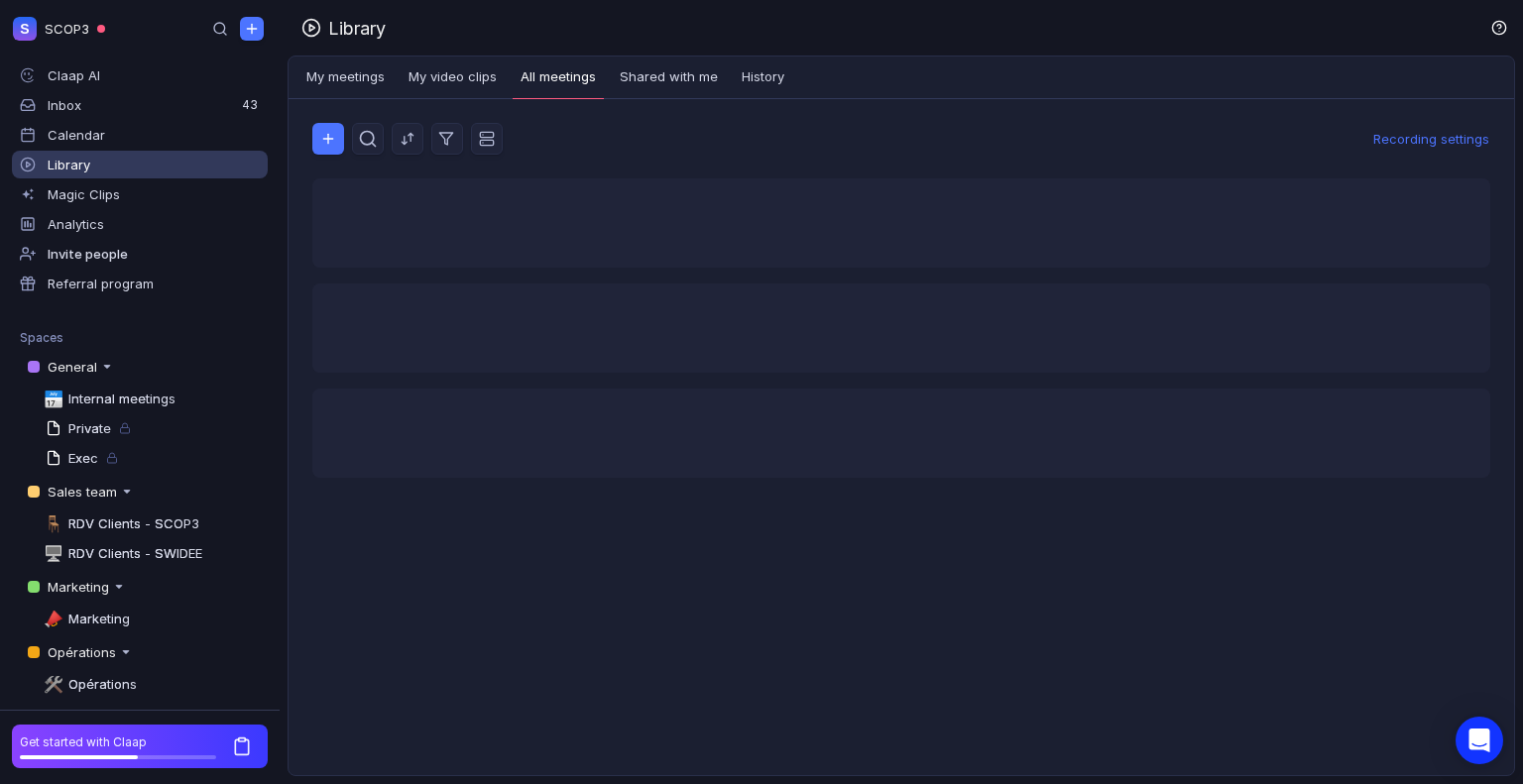 click on "All meetings" at bounding box center [558, 78] 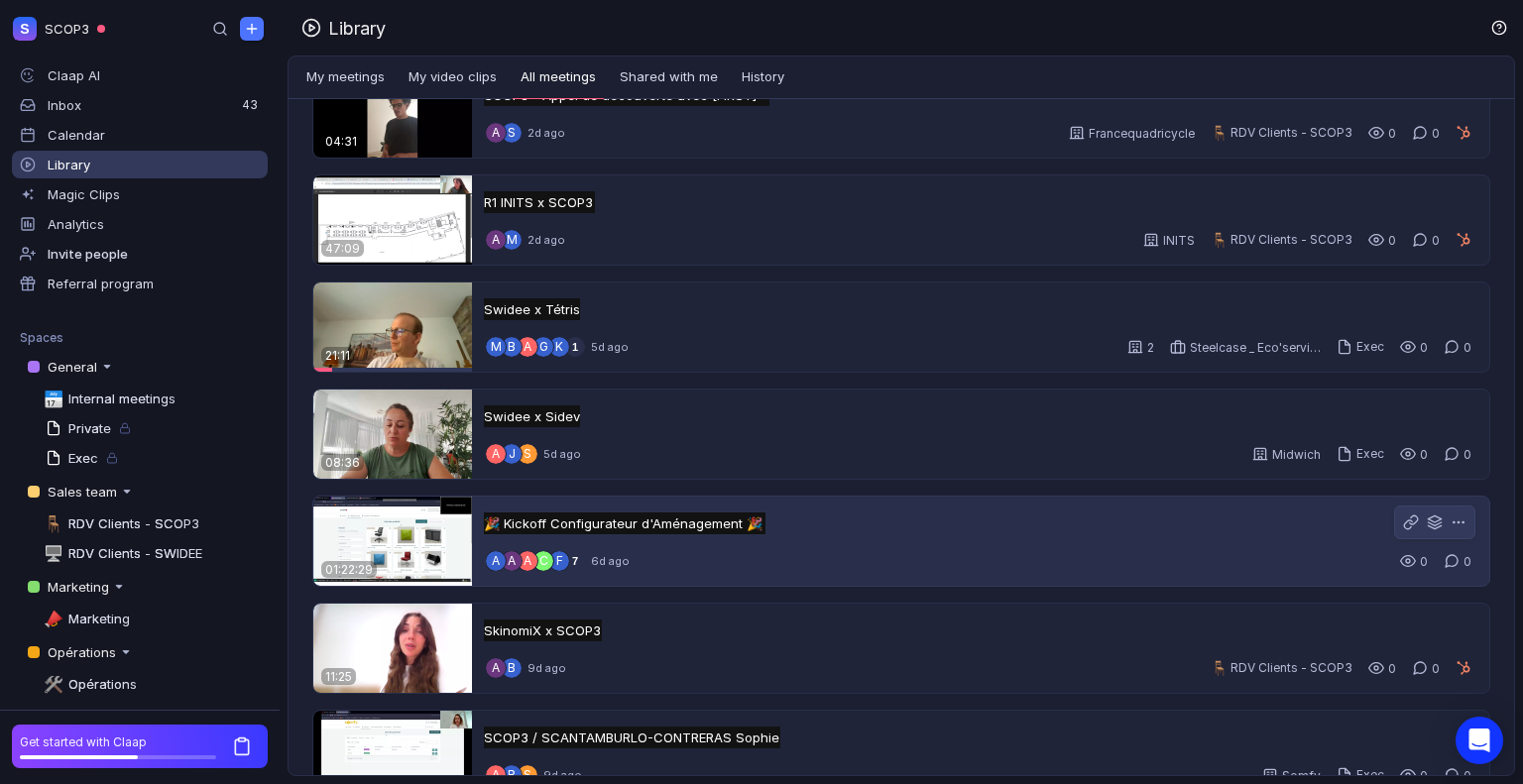 scroll, scrollTop: 434, scrollLeft: 0, axis: vertical 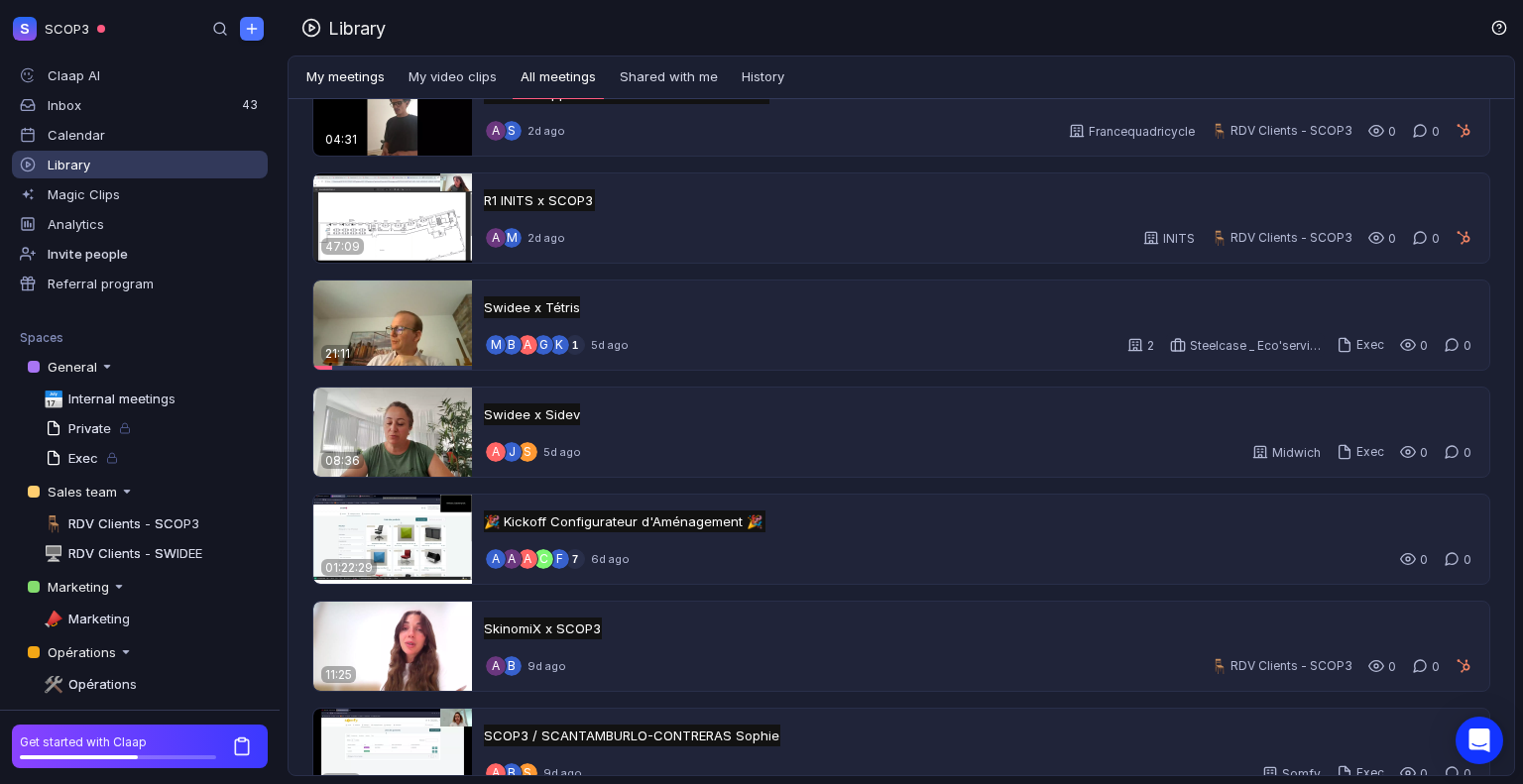 click on "My meetings" at bounding box center [345, 77] 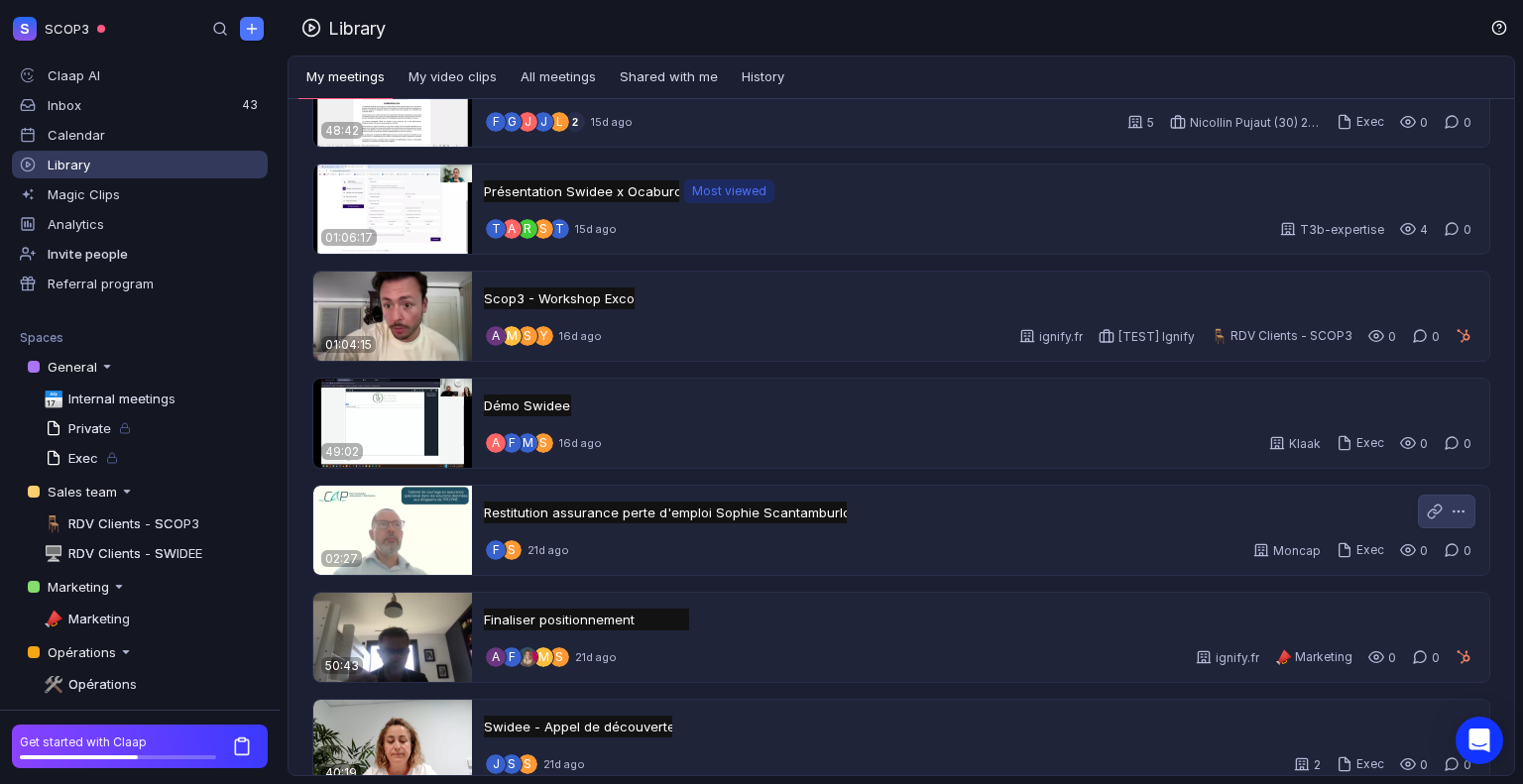 scroll, scrollTop: 982, scrollLeft: 0, axis: vertical 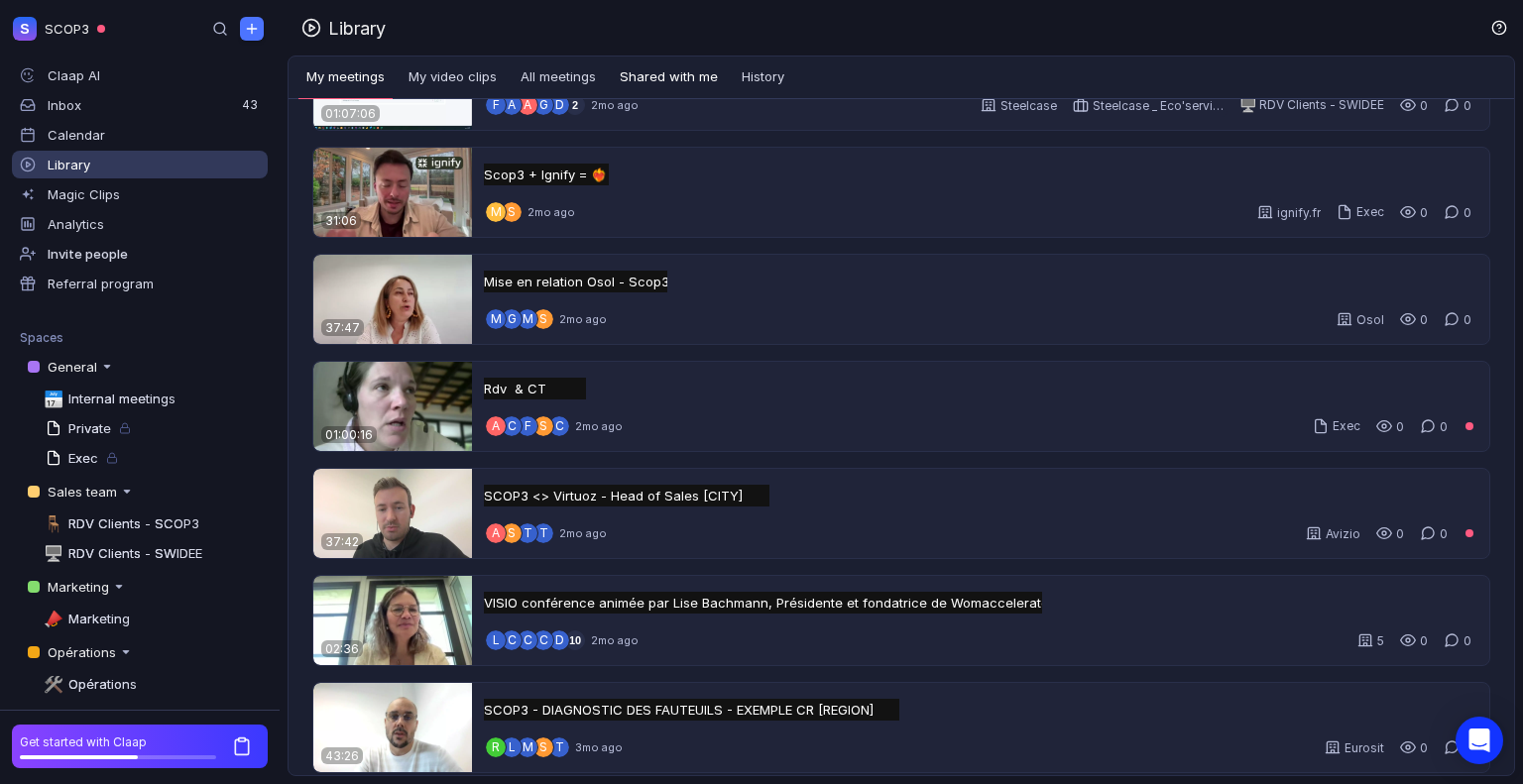 click on "Shared with me" at bounding box center (668, 77) 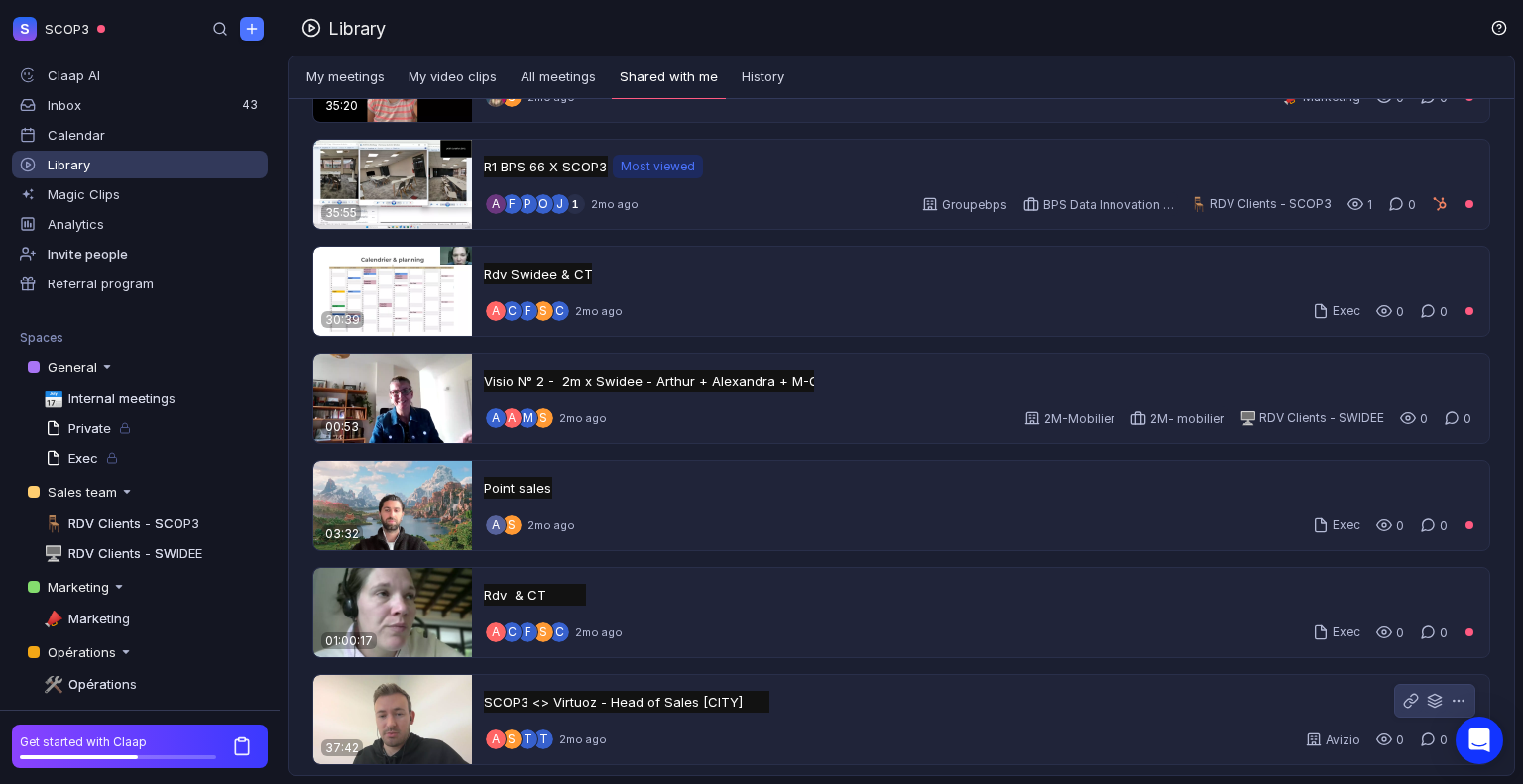 scroll, scrollTop: 979, scrollLeft: 0, axis: vertical 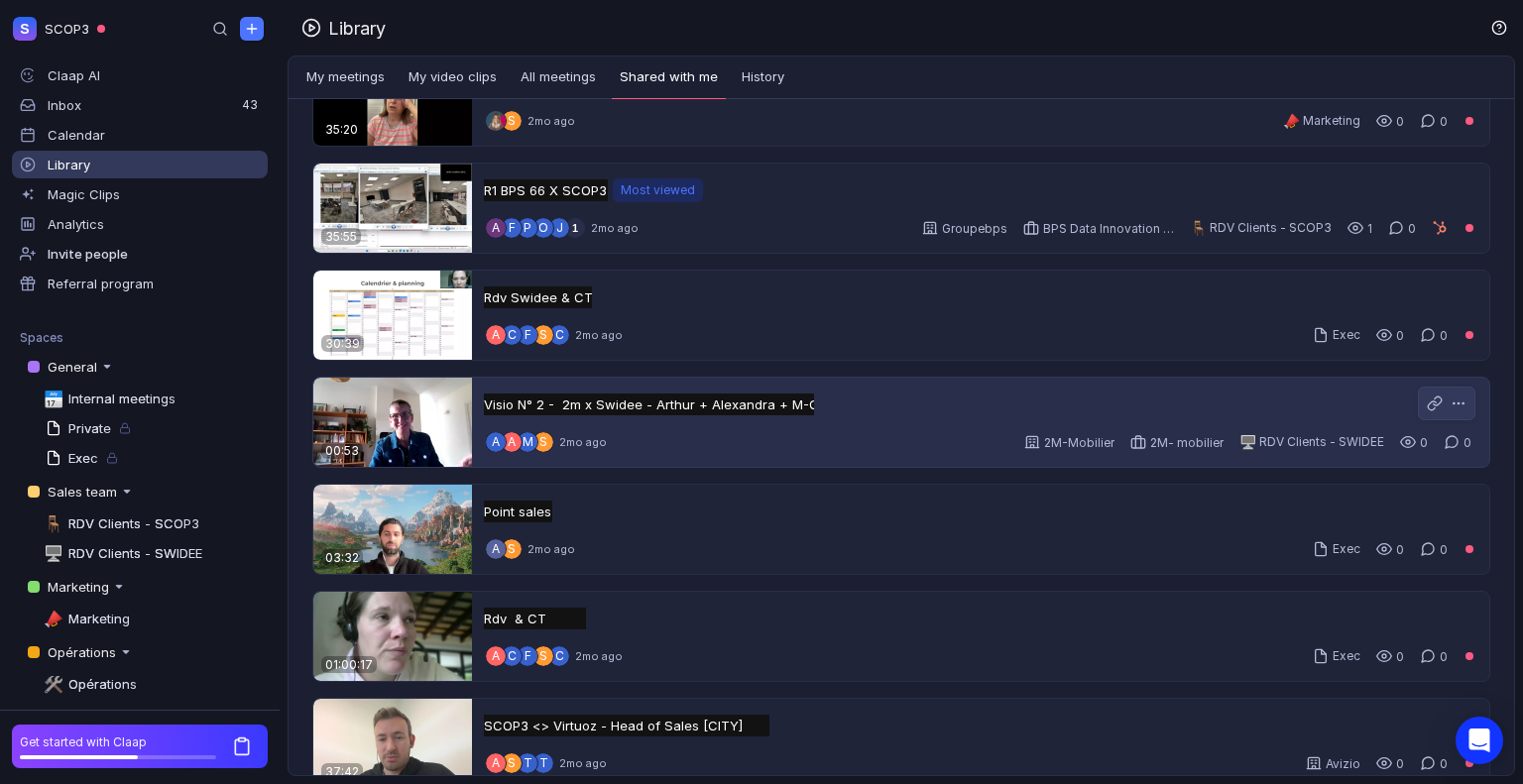 click on "A A M S 2mo ago 2M-Mobilier 2M- mobilier 🖥️ RDV Clients - SWIDEE 0 0" at bounding box center [981, 442] 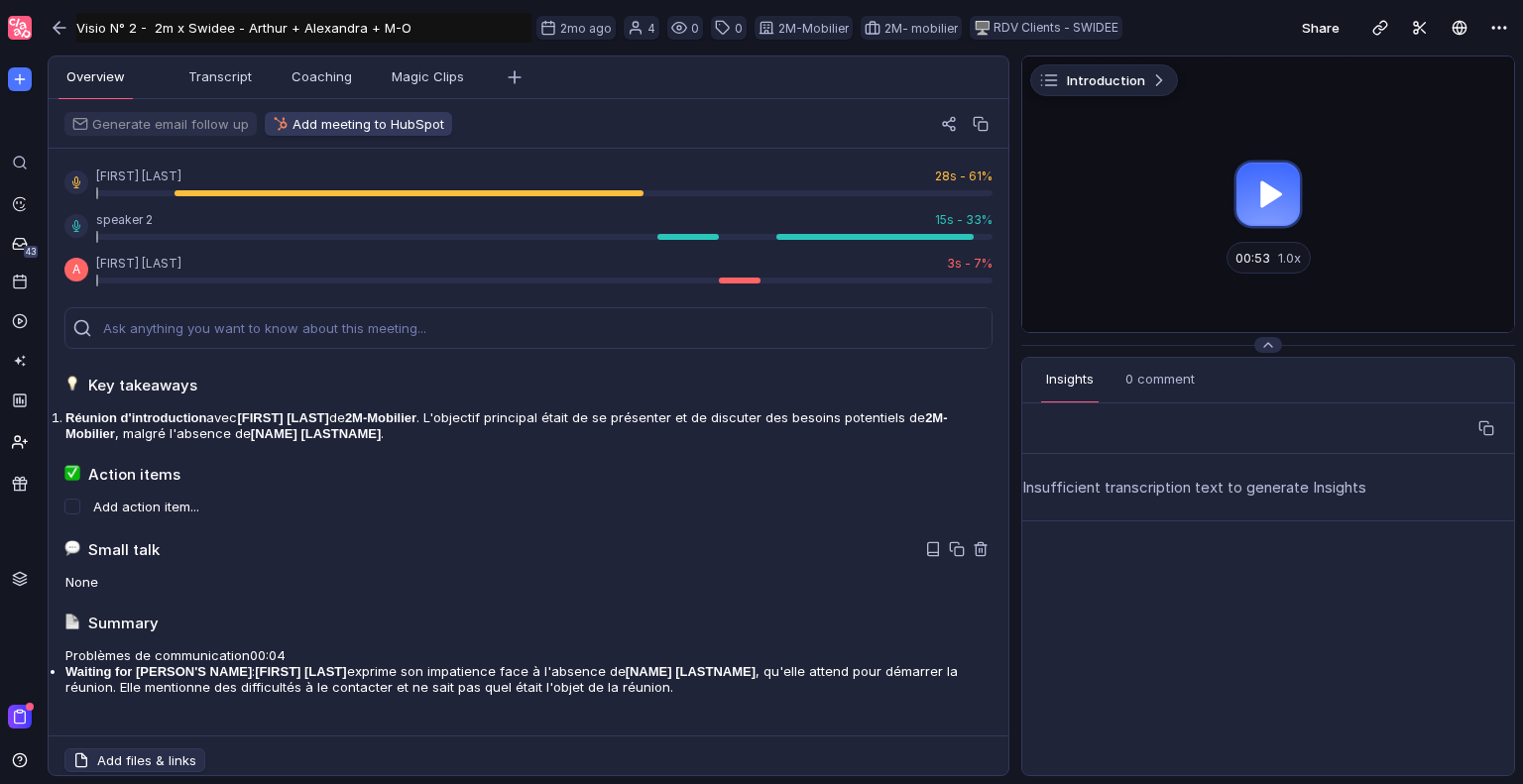 scroll, scrollTop: 0, scrollLeft: 0, axis: both 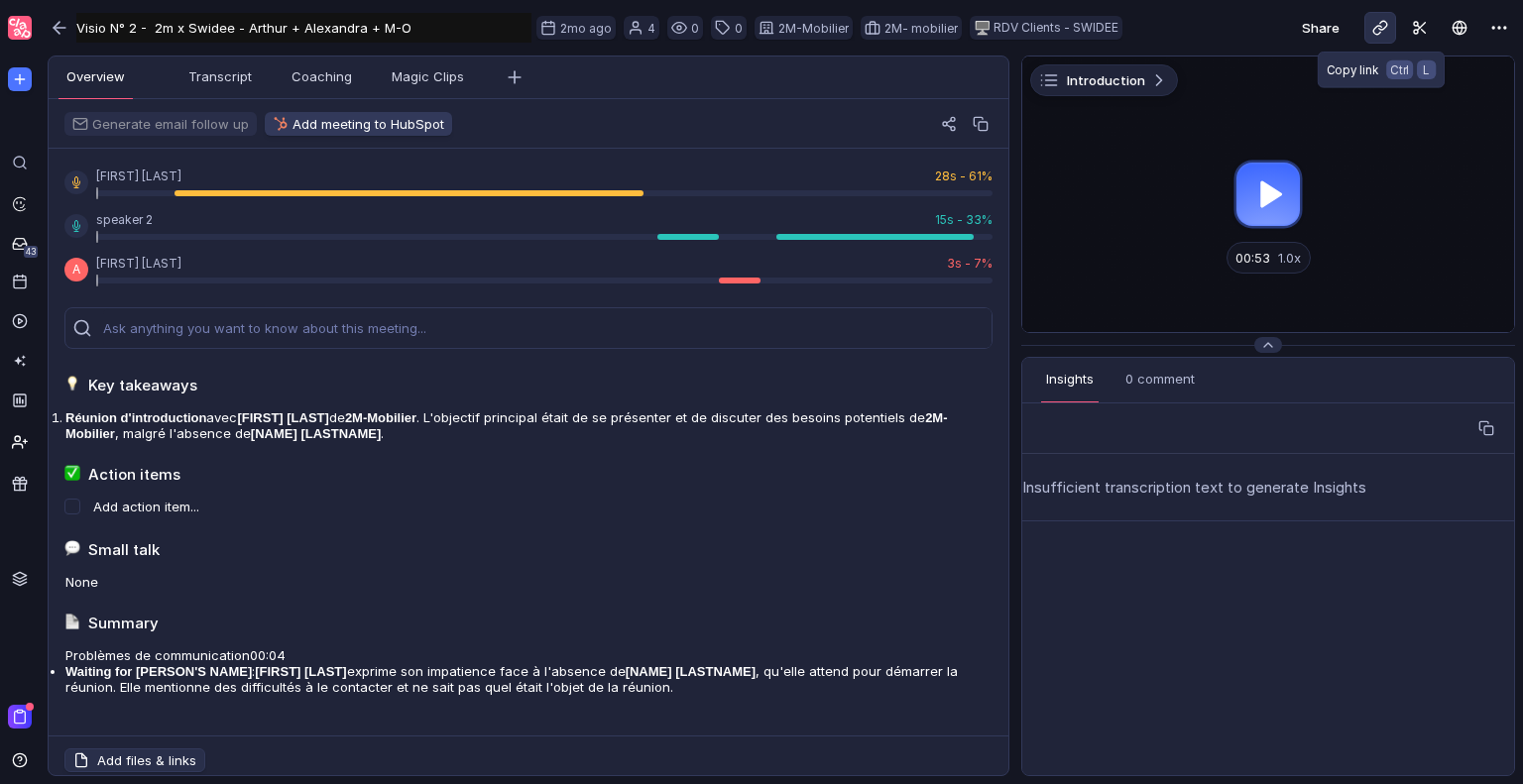 click at bounding box center (1380, 28) 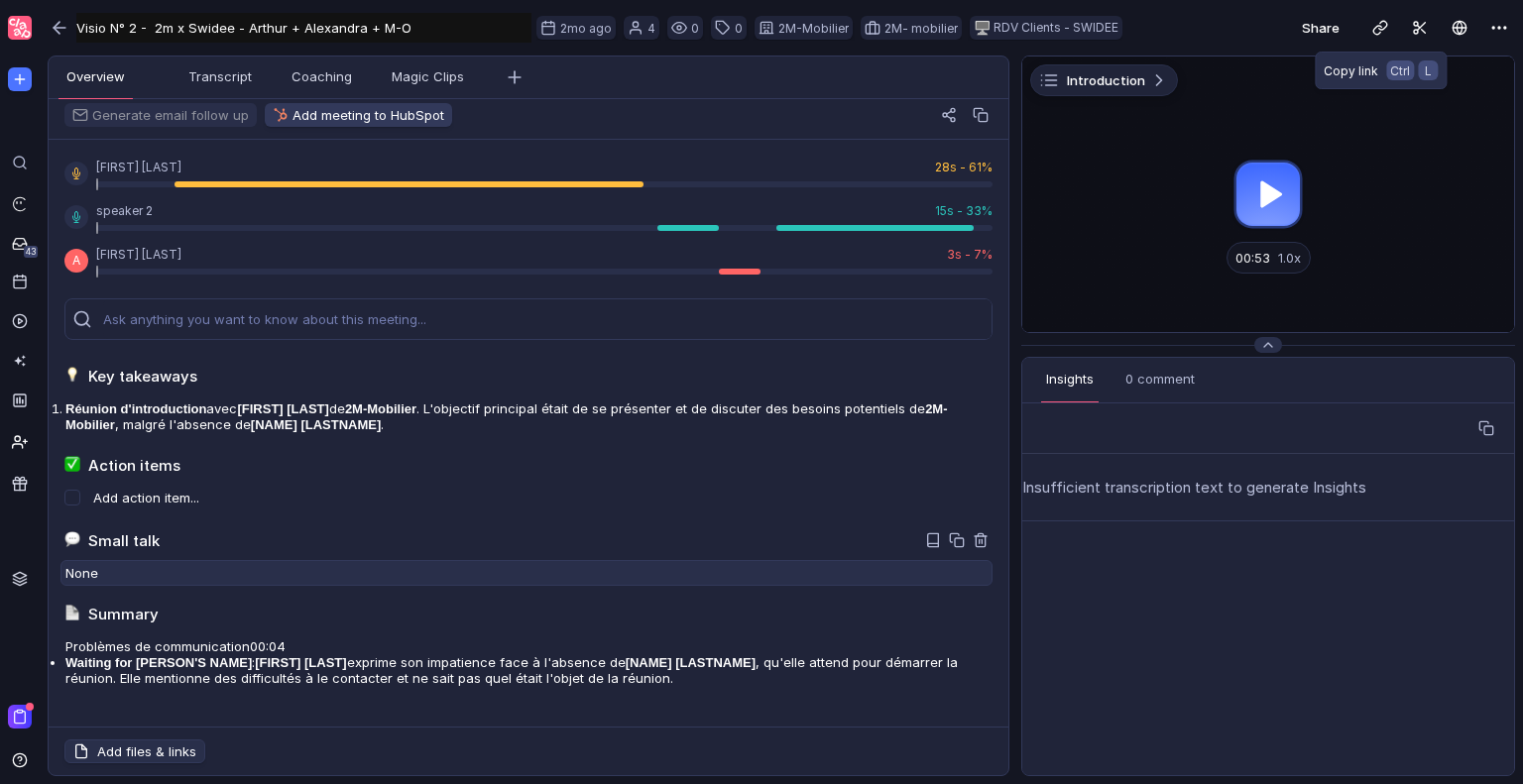 scroll, scrollTop: 0, scrollLeft: 0, axis: both 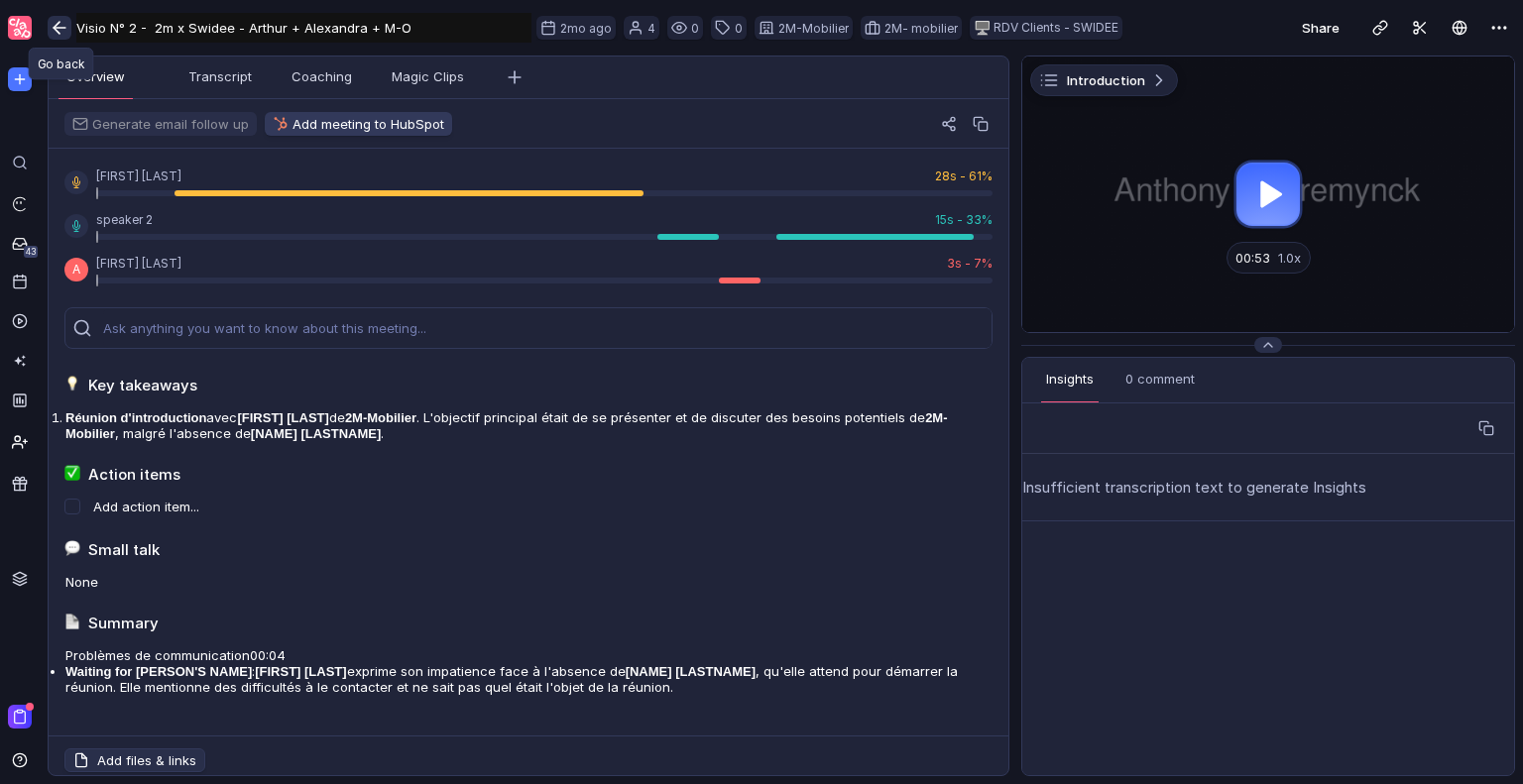 click at bounding box center [59, 28] 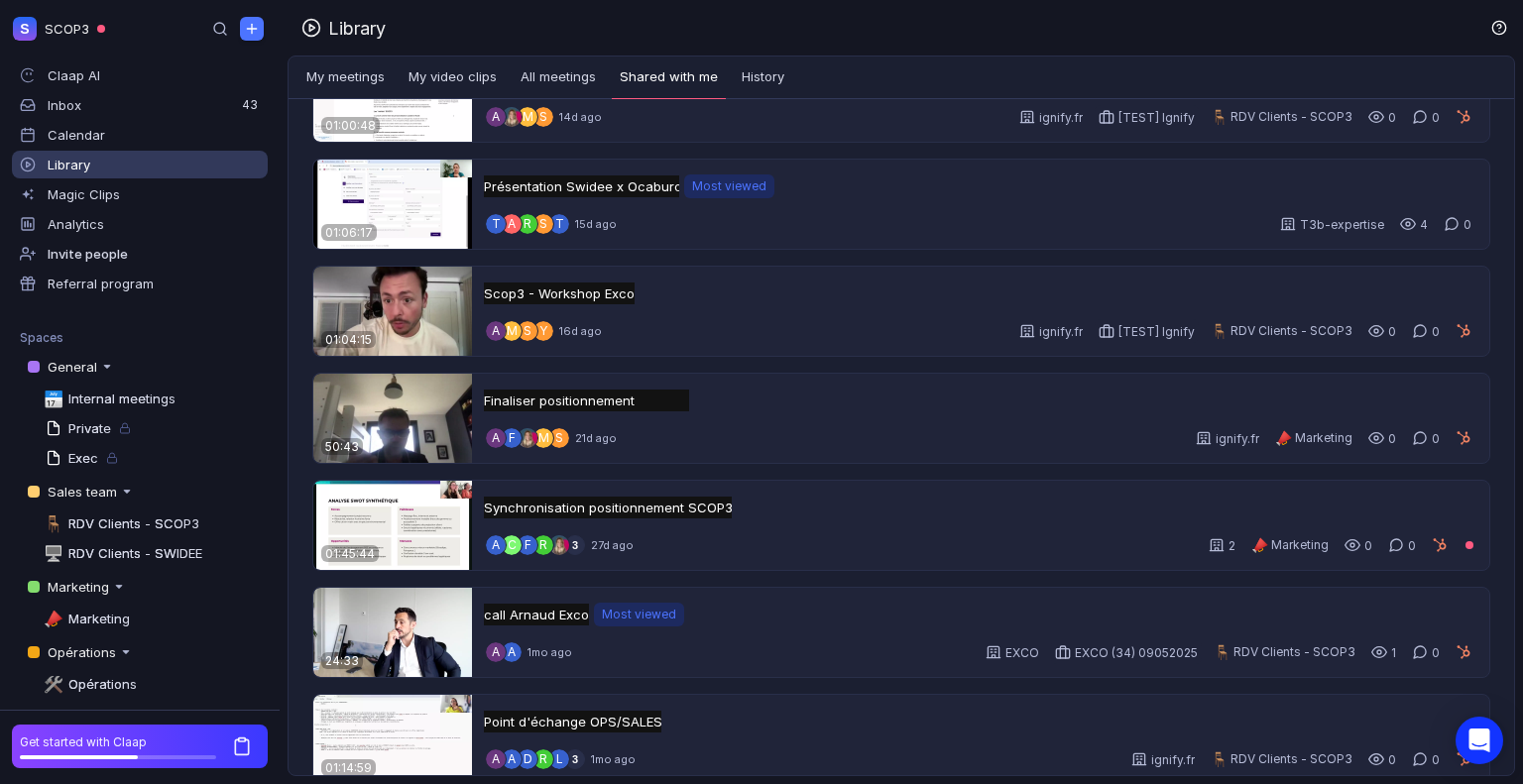 scroll, scrollTop: 0, scrollLeft: 0, axis: both 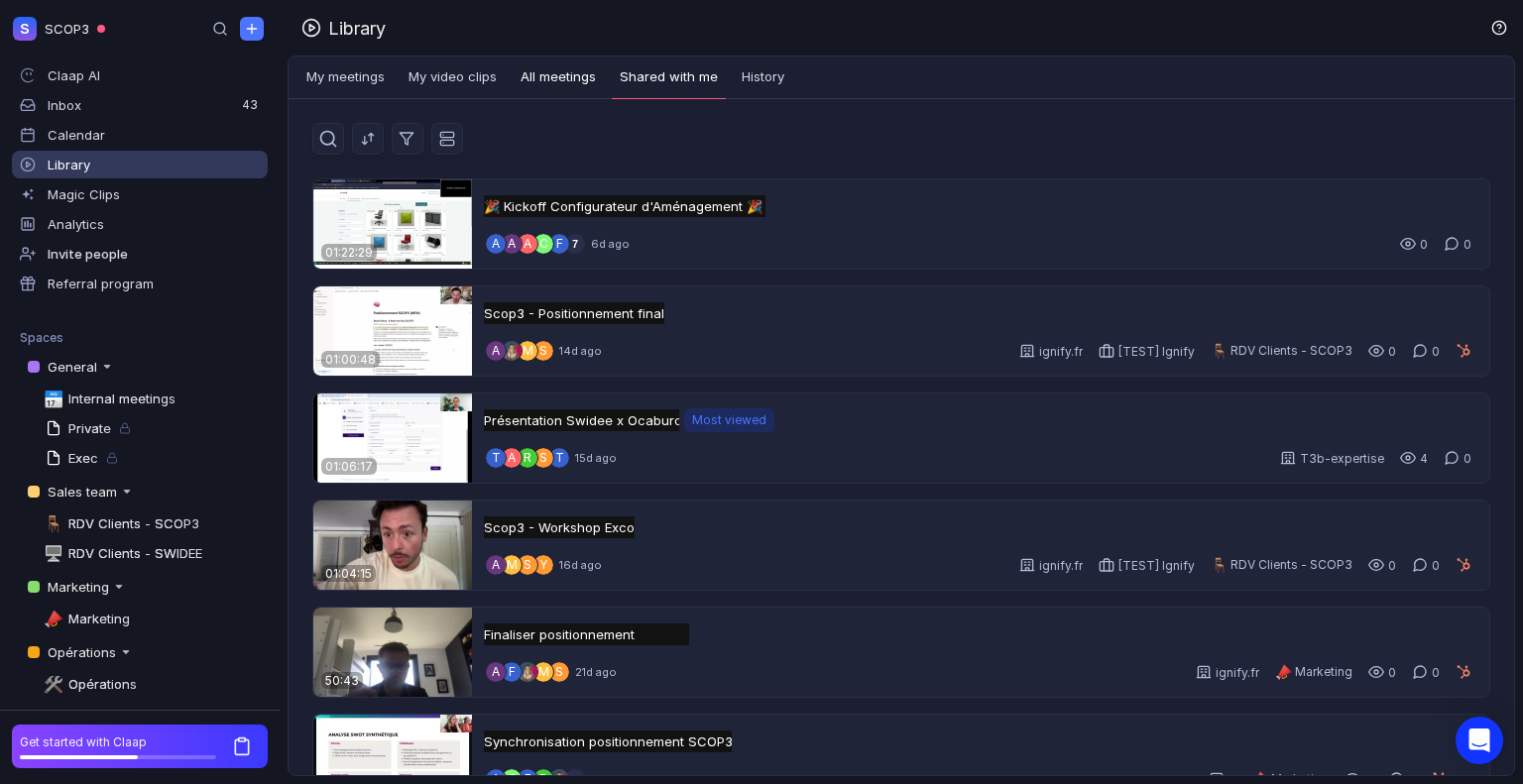 click on "All meetings" at bounding box center [558, 77] 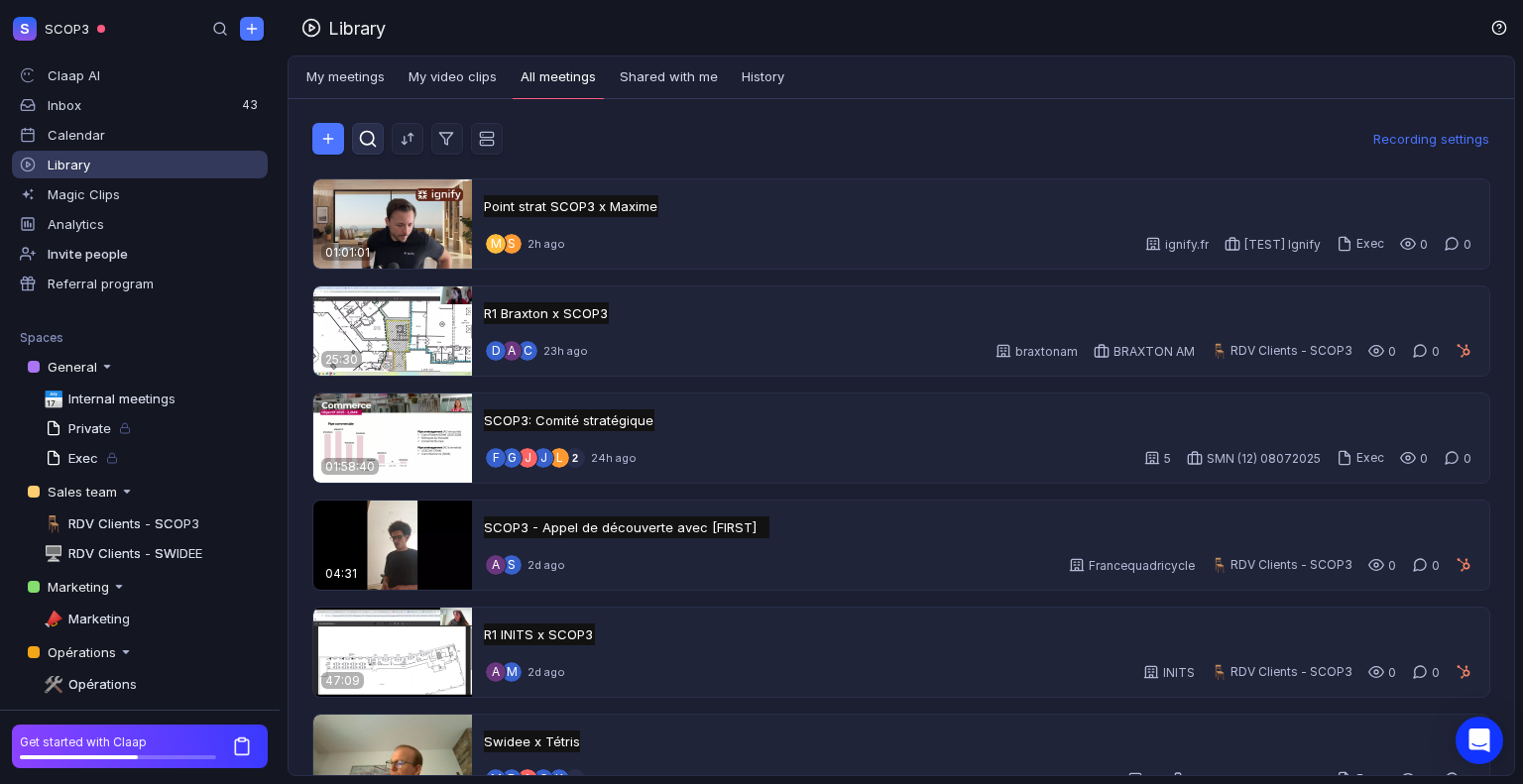 click at bounding box center (368, 139) 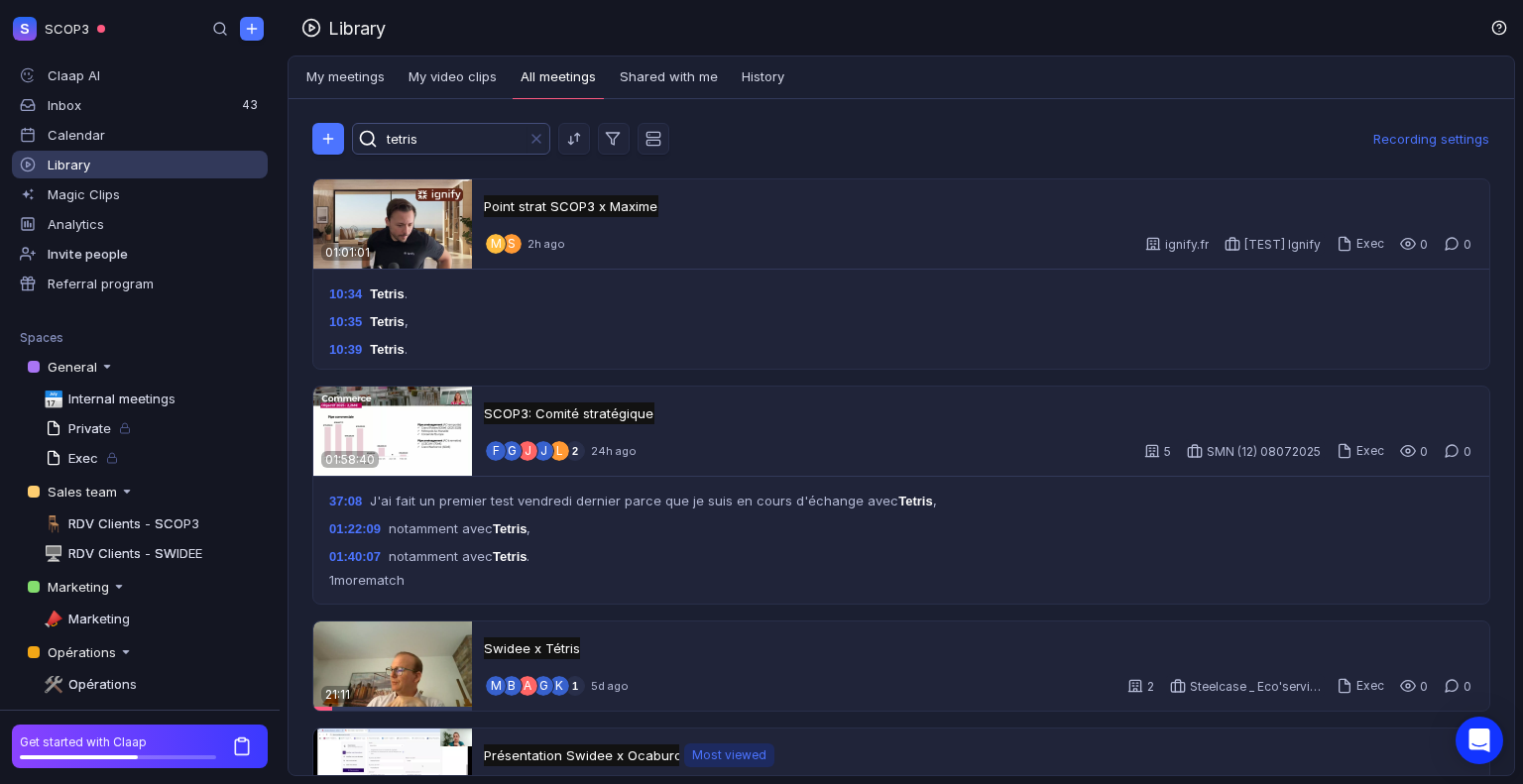 type on "tetris" 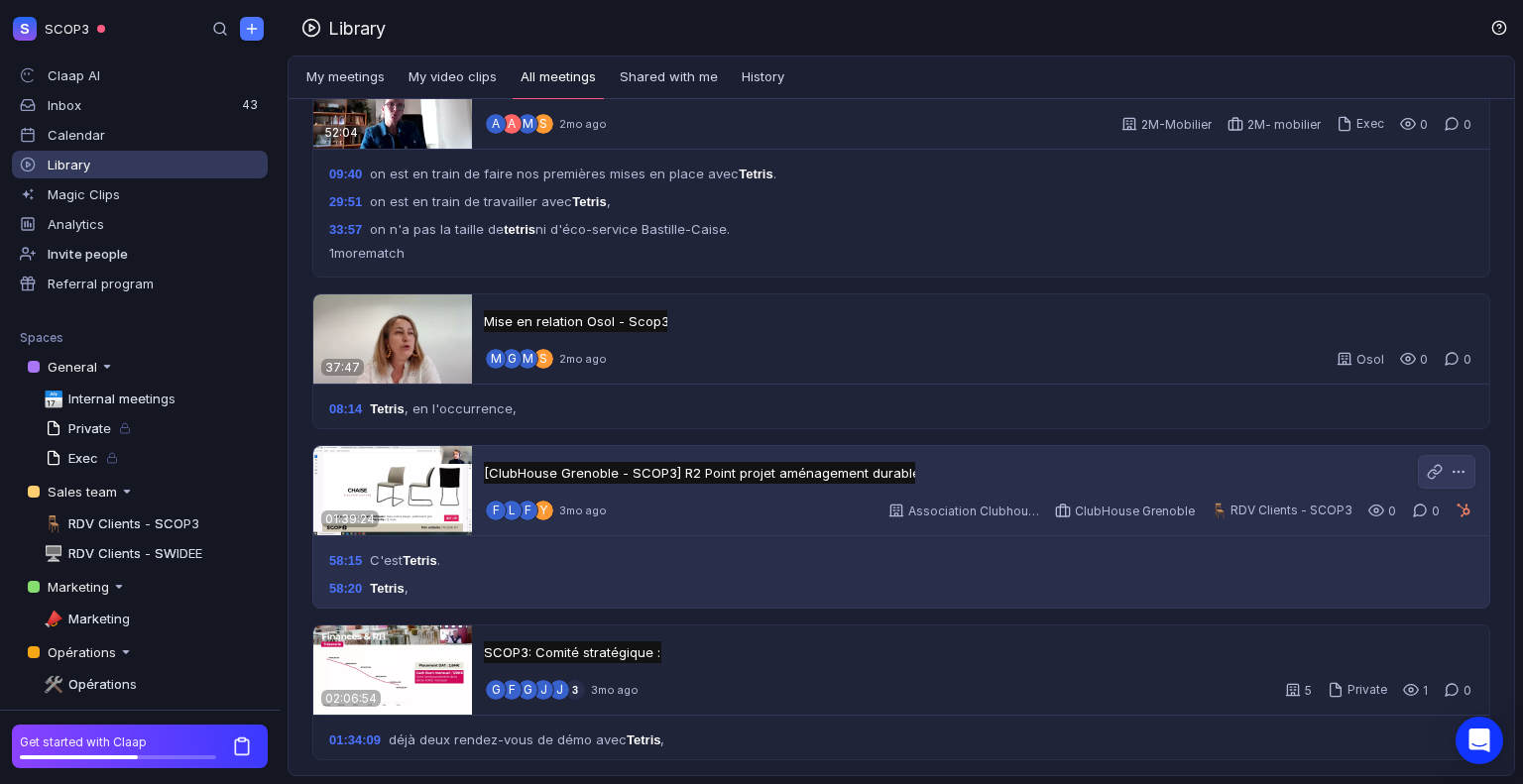 scroll, scrollTop: 1154, scrollLeft: 0, axis: vertical 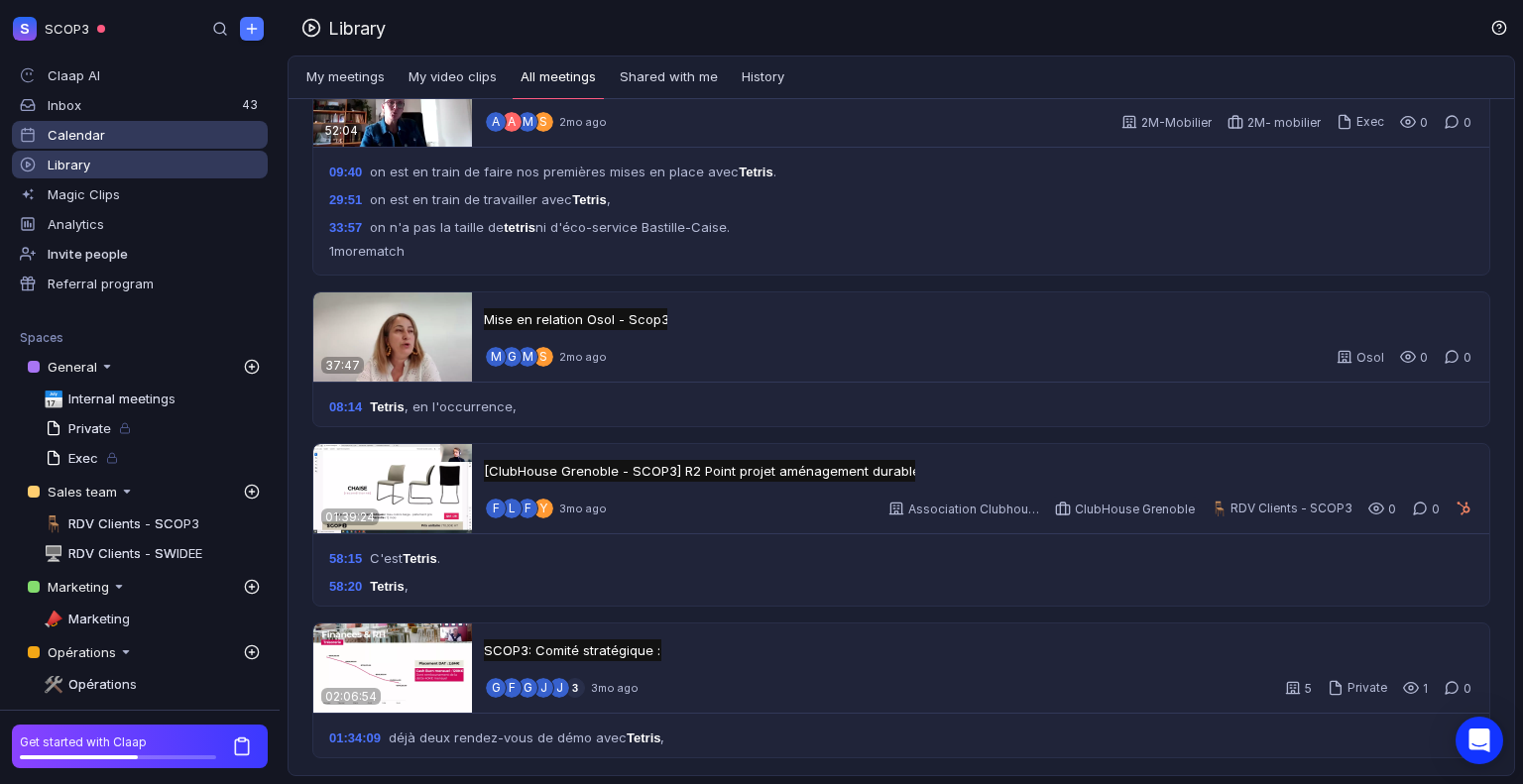 click on "Calendar" at bounding box center [76, 135] 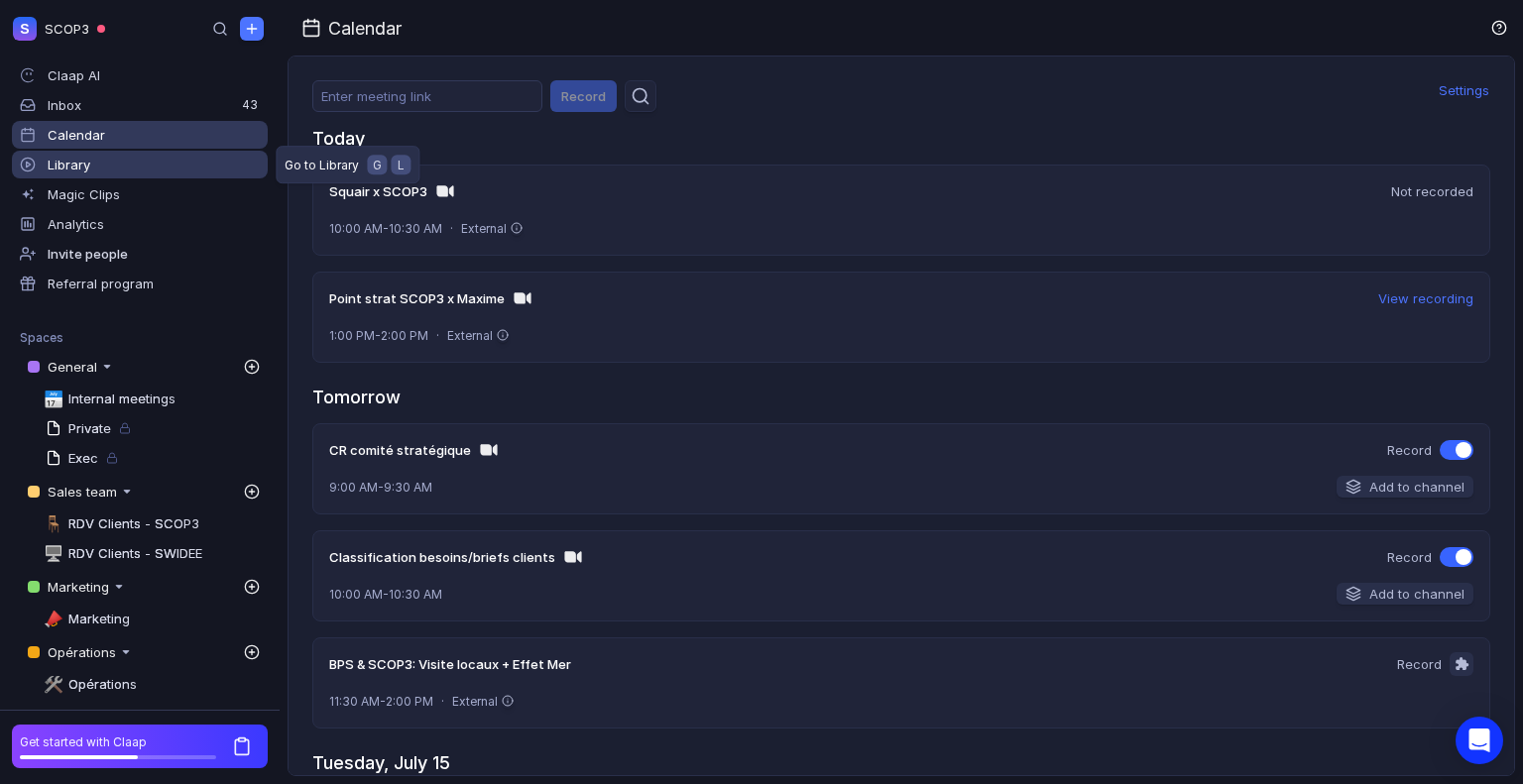 click on "Library" at bounding box center [68, 165] 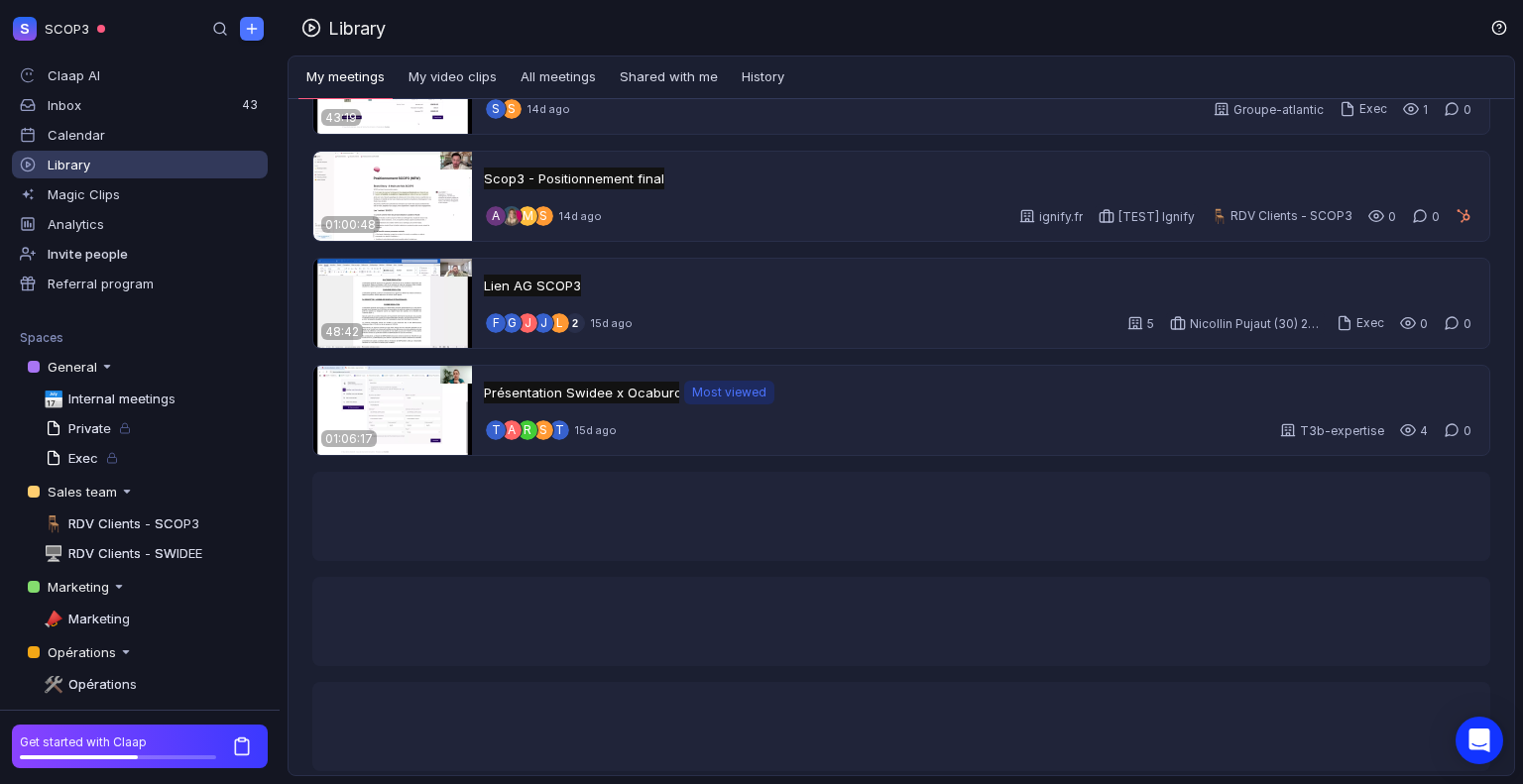 scroll, scrollTop: 792, scrollLeft: 0, axis: vertical 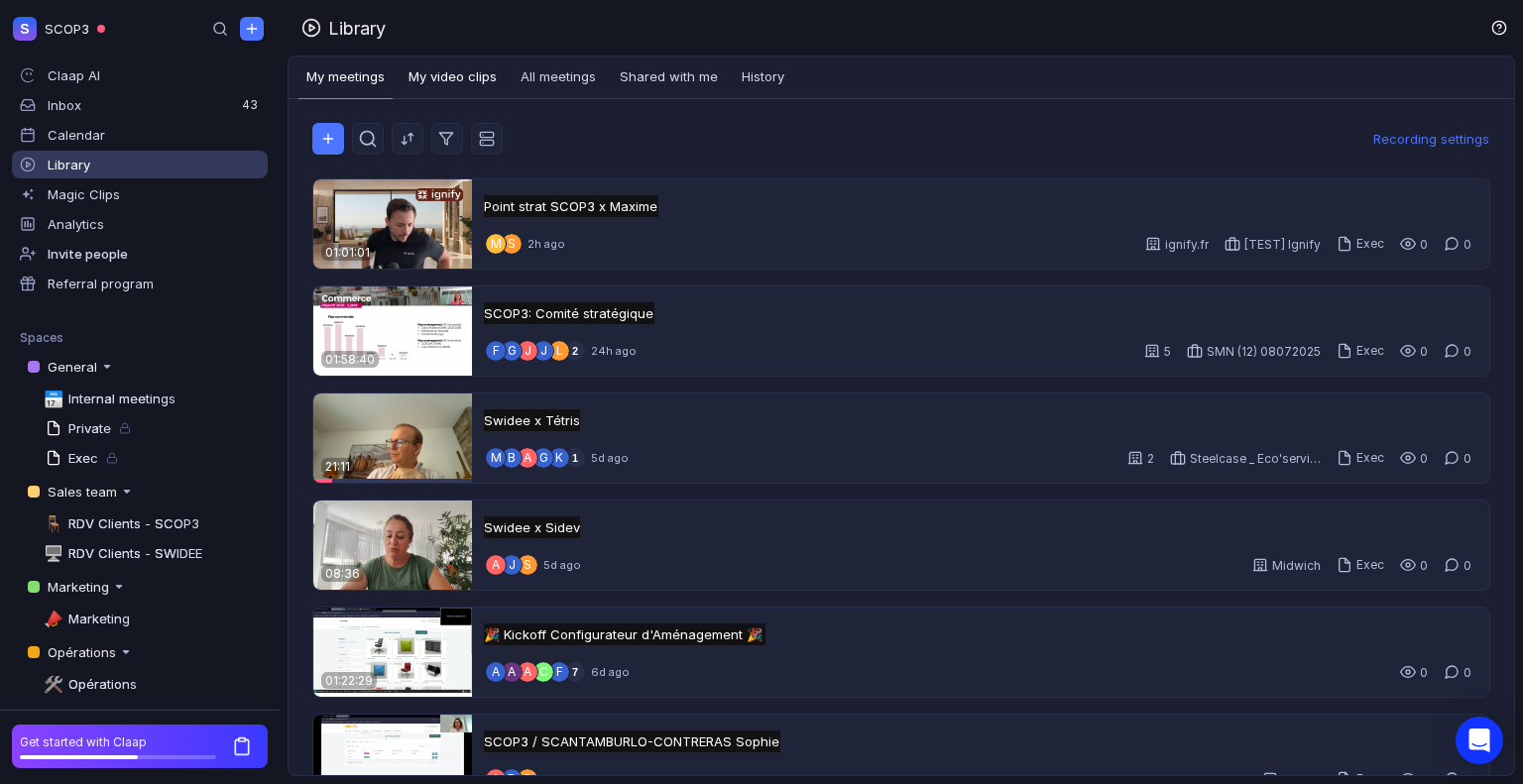 click on "My video clips" at bounding box center (452, 77) 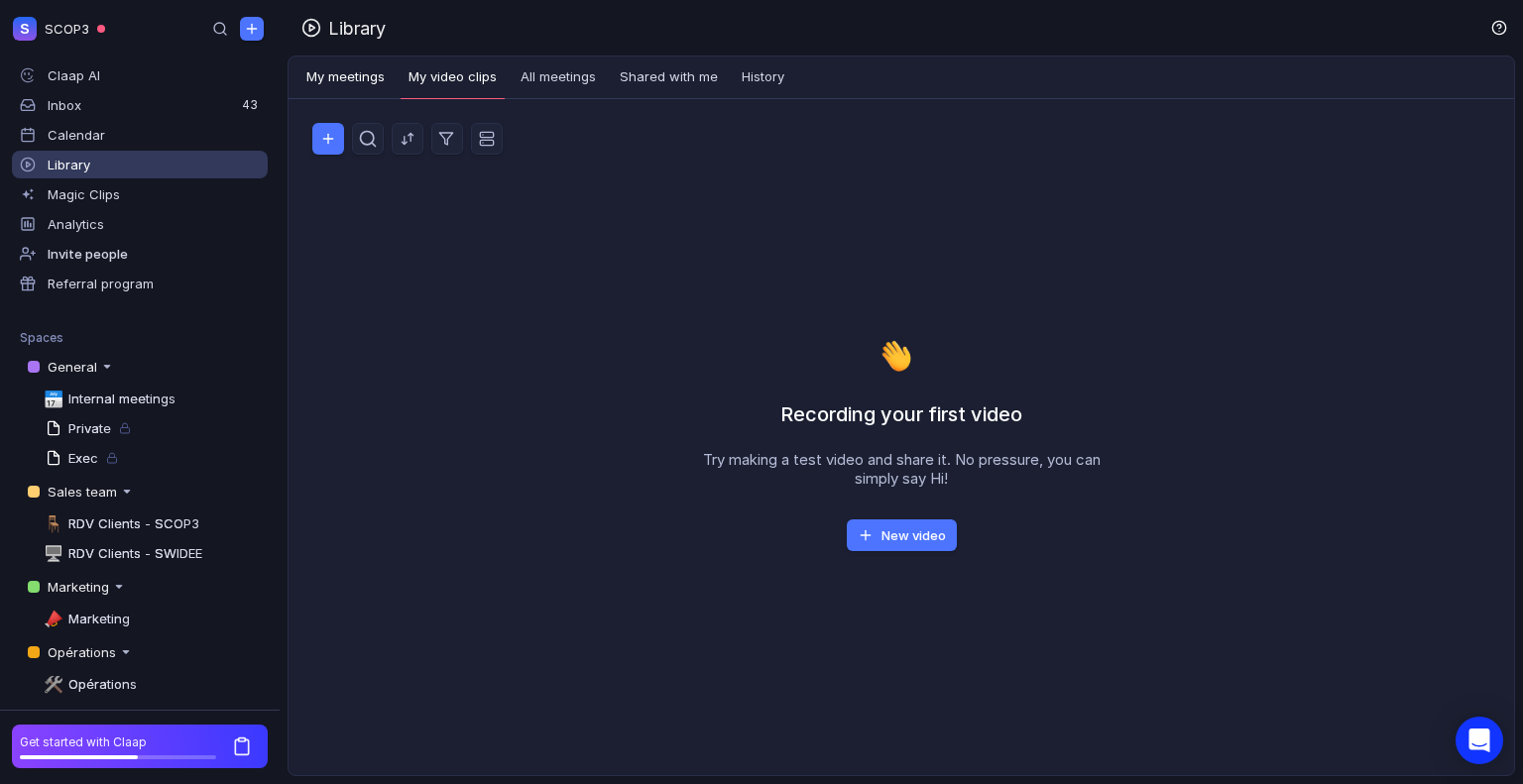 click on "My meetings" at bounding box center (345, 77) 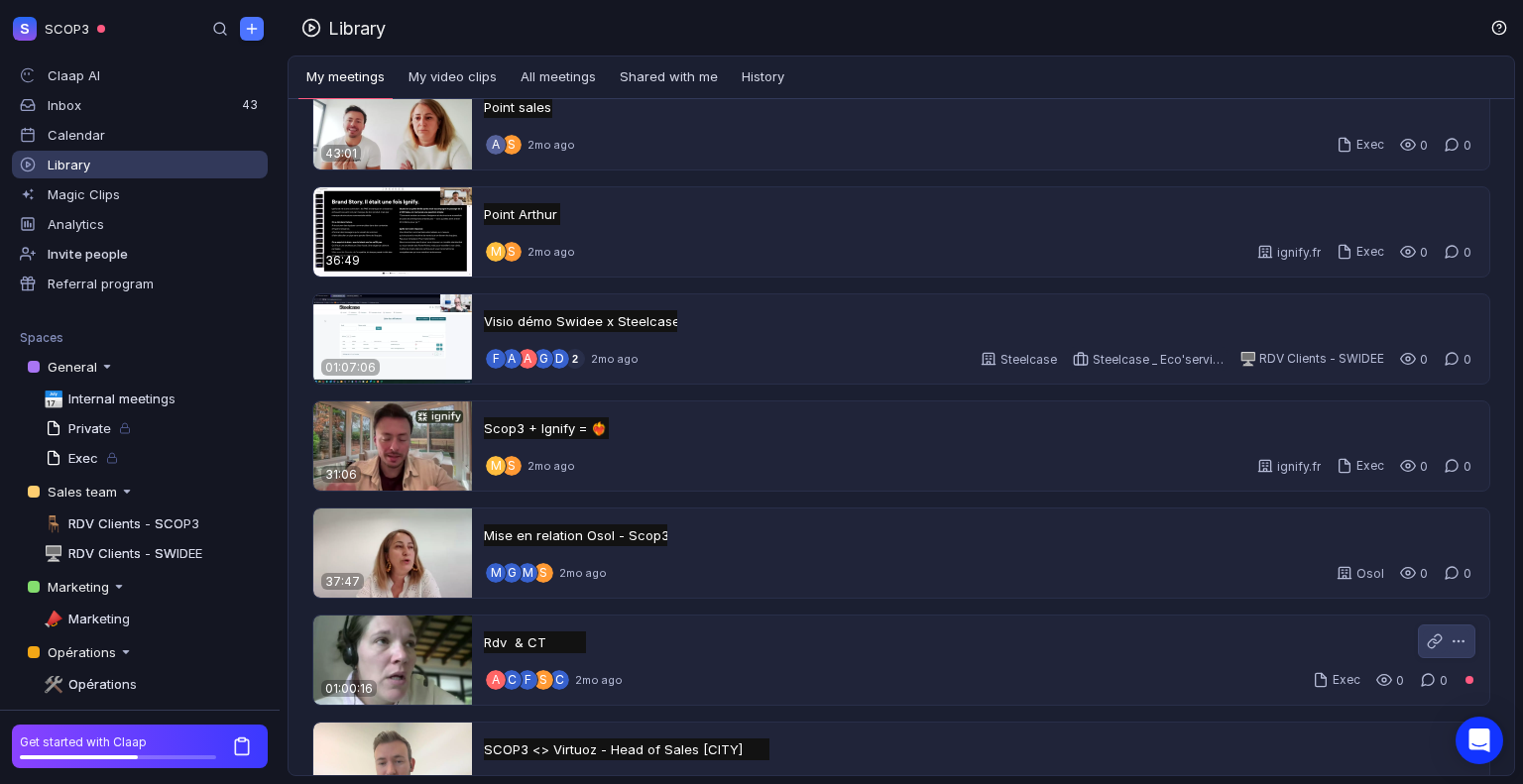 scroll, scrollTop: 4385, scrollLeft: 0, axis: vertical 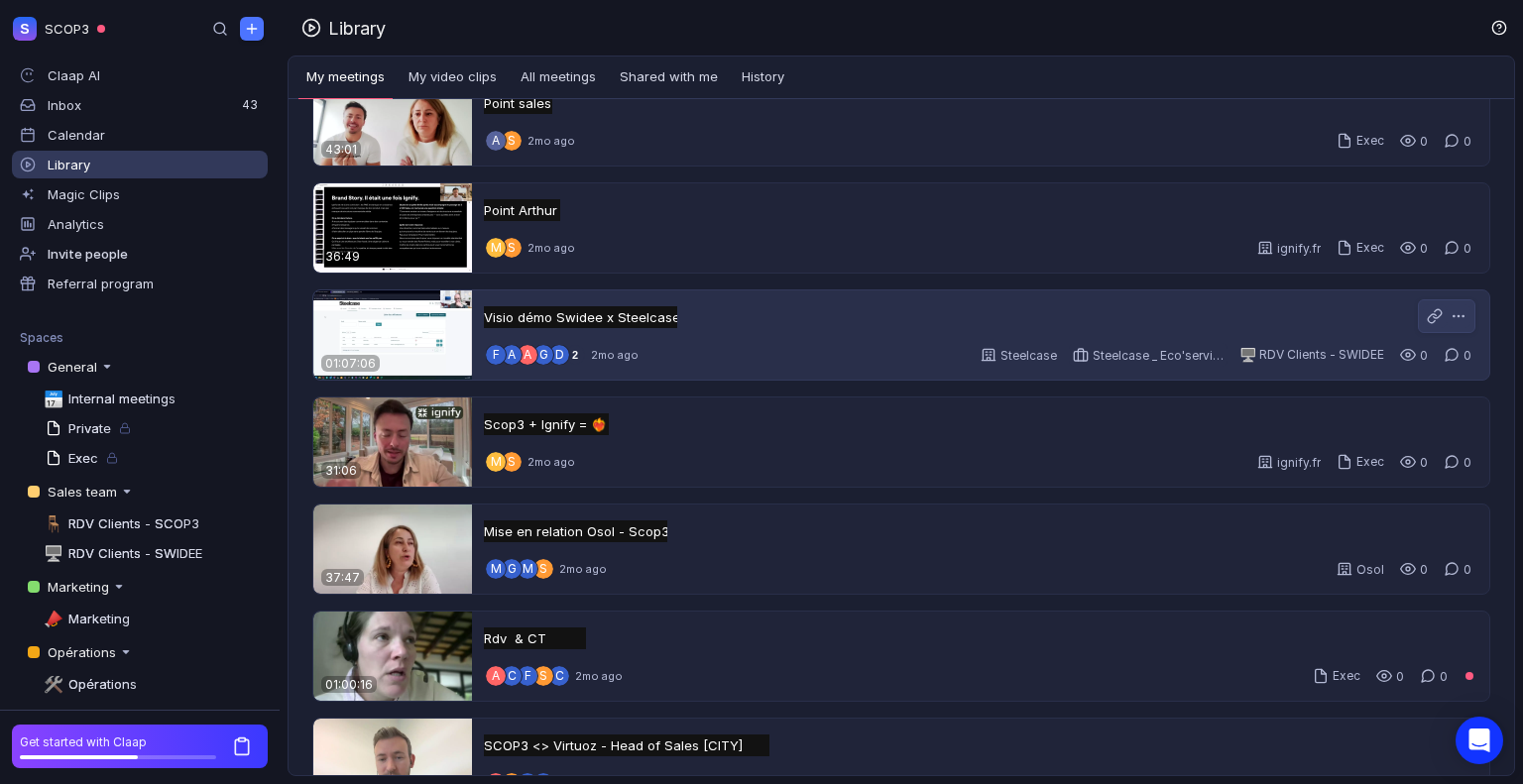 click on "Visio démo Swidee x Steelcase Visio démo Swidee x Steelcase Untitled F A A G D 2 2mo ago Steelcase Steelcase _ Eco'services 🖥️ RDV Clients - SWIDEE 0 0" at bounding box center (981, 335) 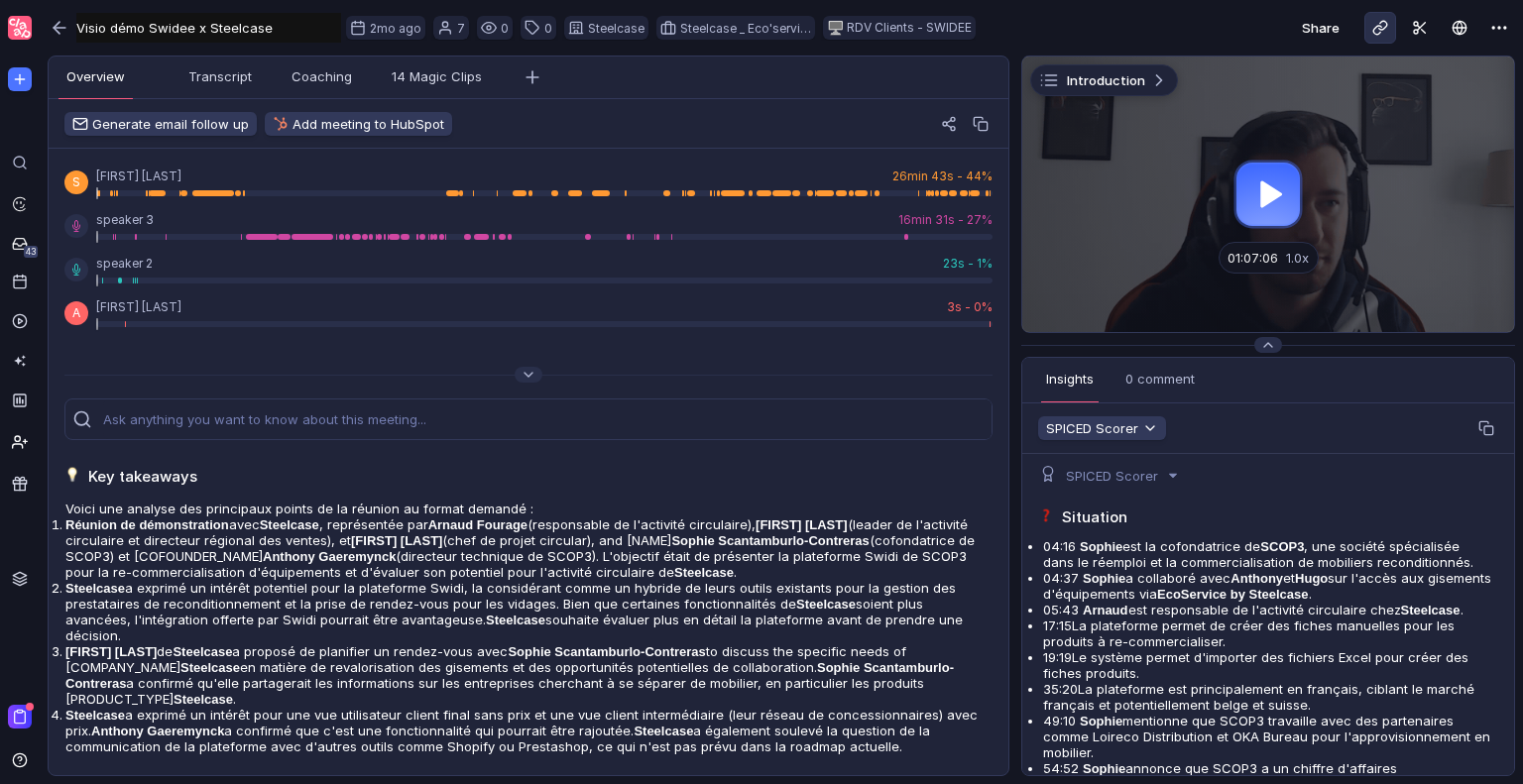 click at bounding box center (1380, 28) 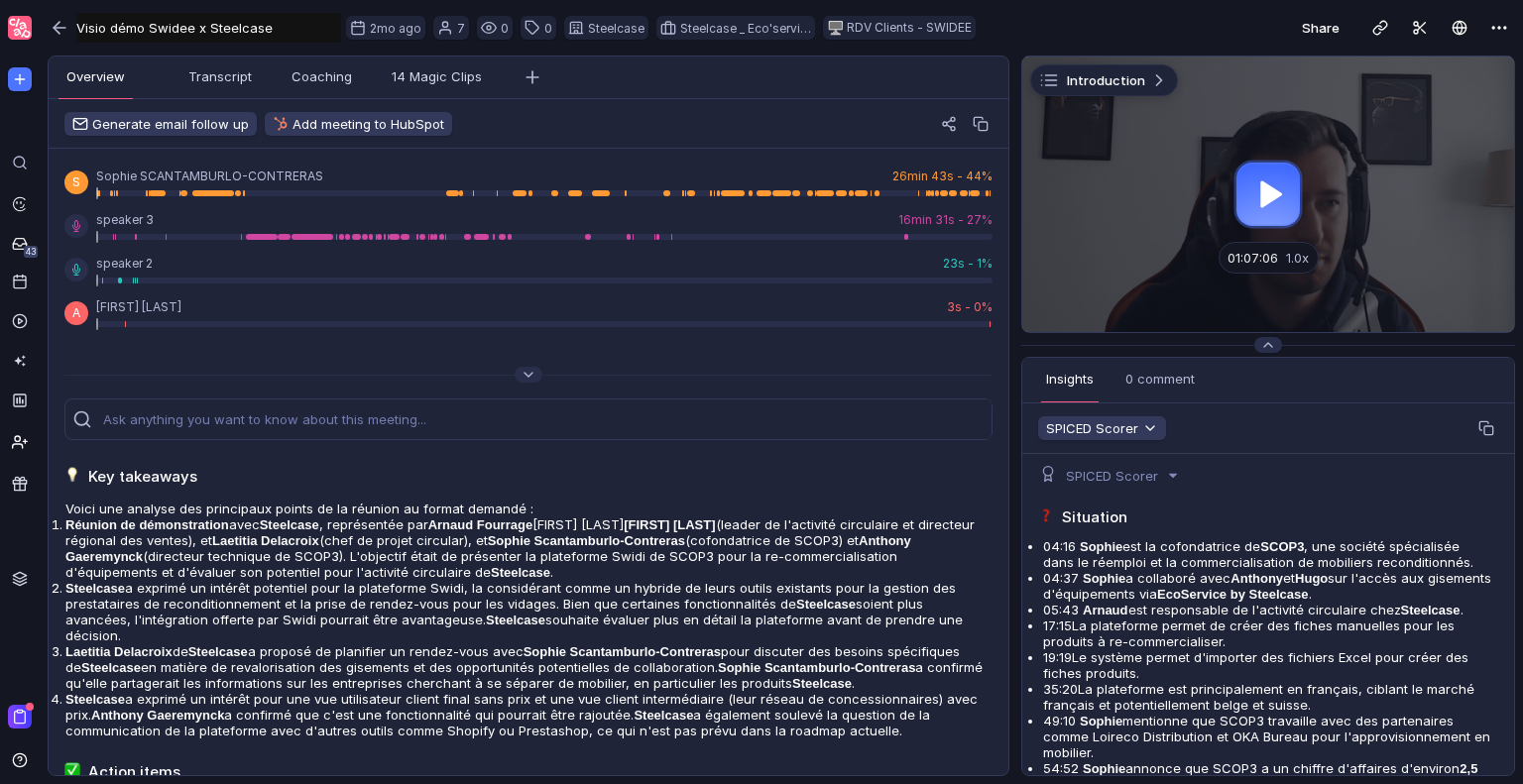 scroll, scrollTop: 0, scrollLeft: 0, axis: both 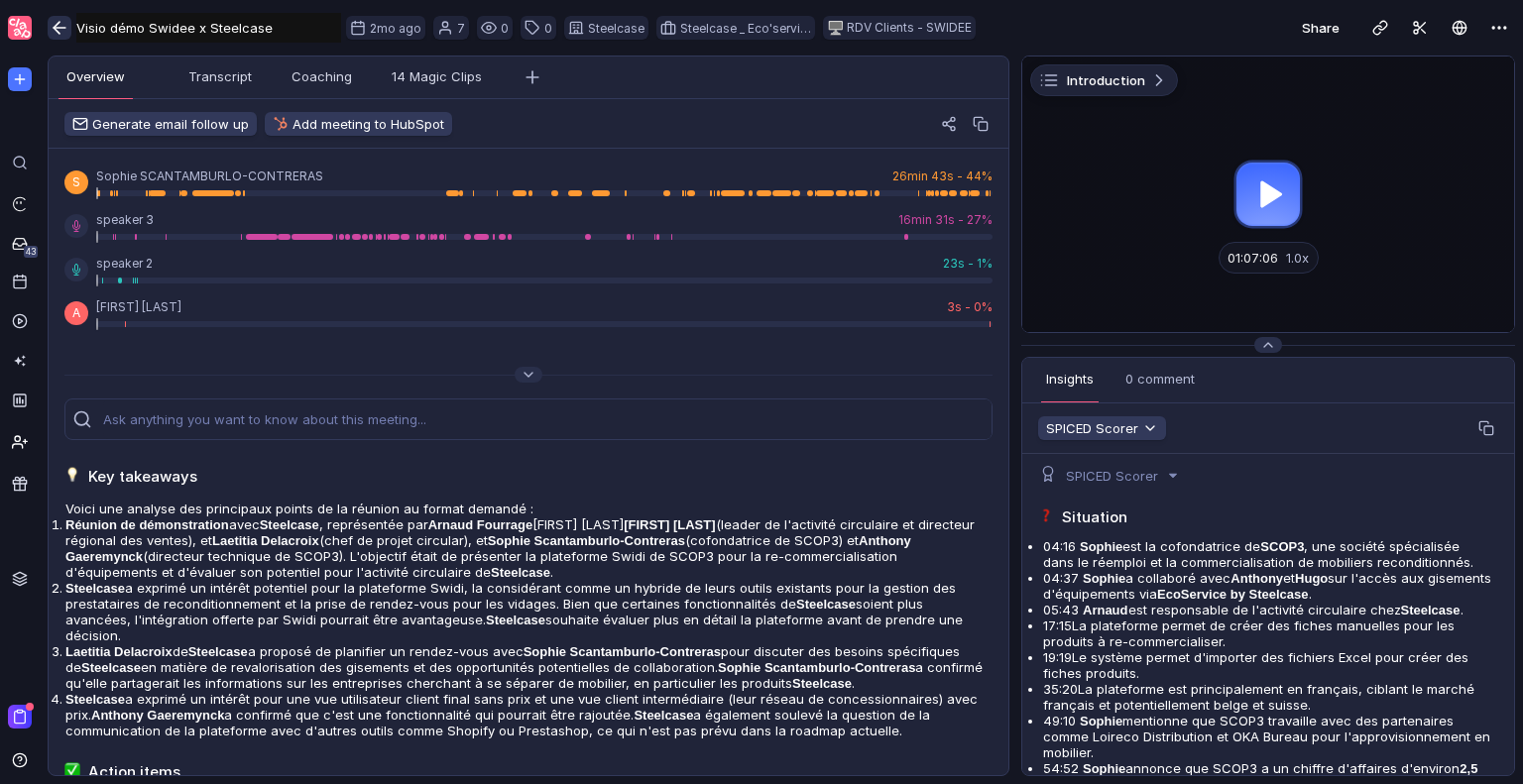 click at bounding box center (59, 28) 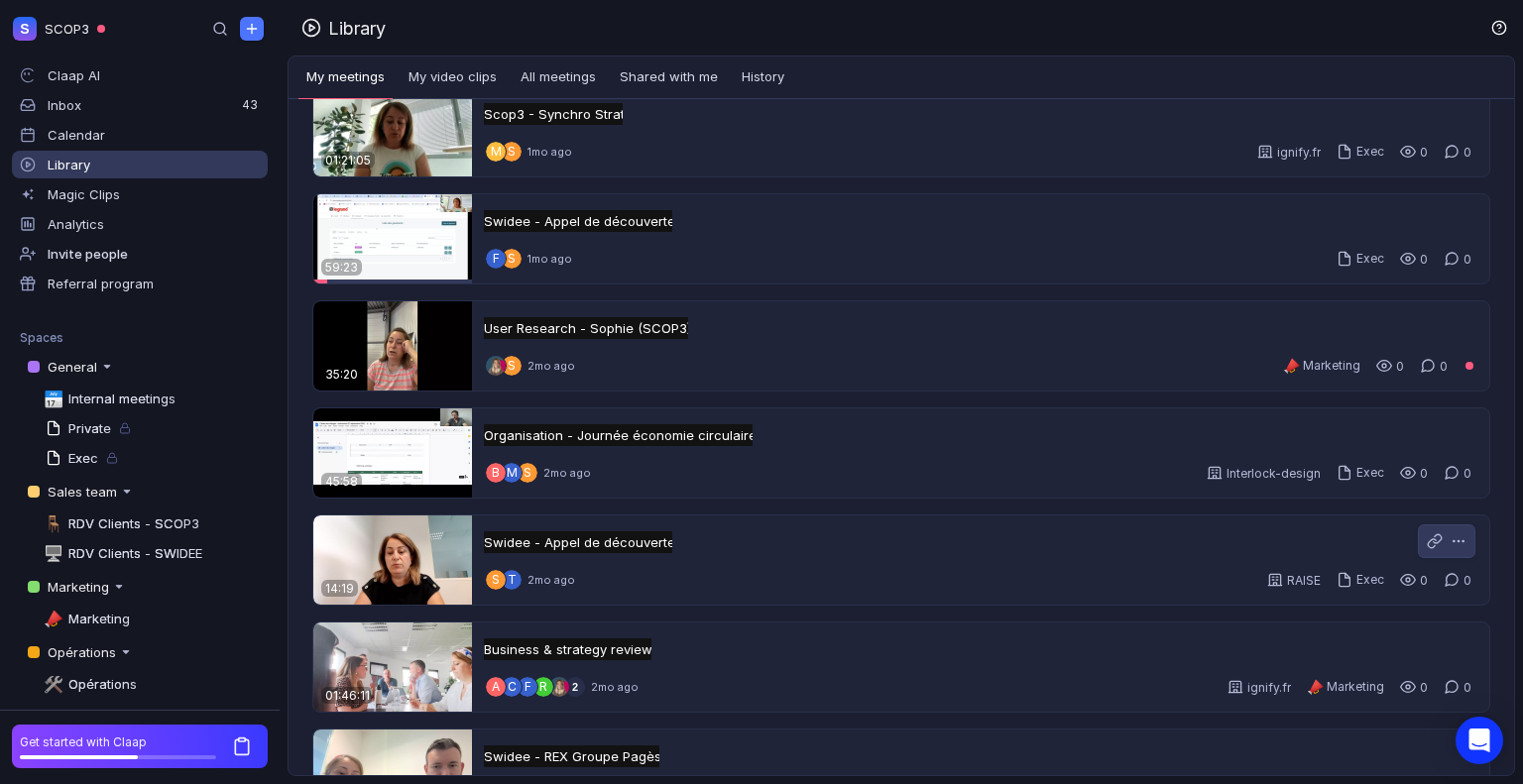 scroll, scrollTop: 2555, scrollLeft: 0, axis: vertical 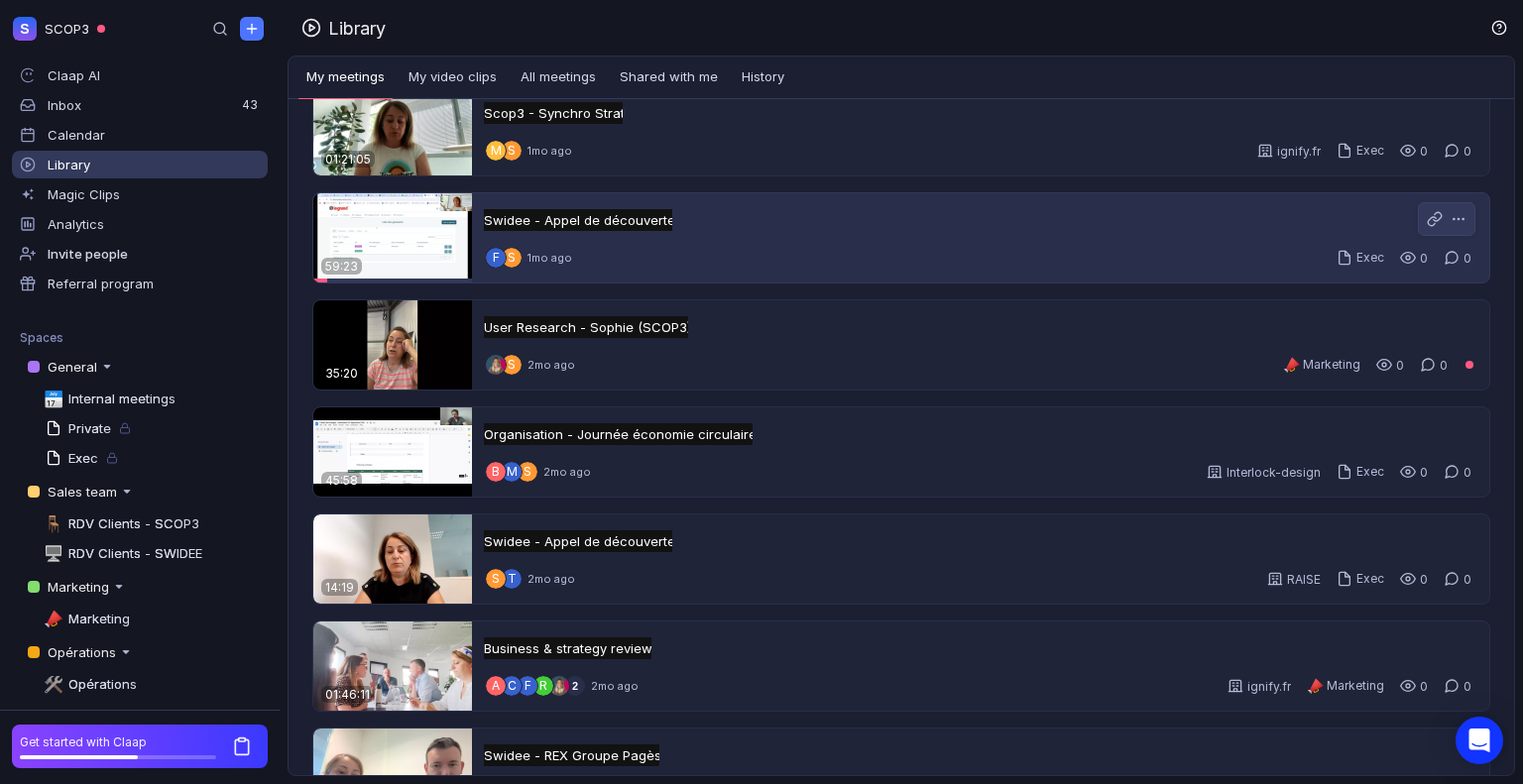 click on "Swidee - Appel de découverte Swidee - Appel de découverte Untitled" at bounding box center [578, 220] 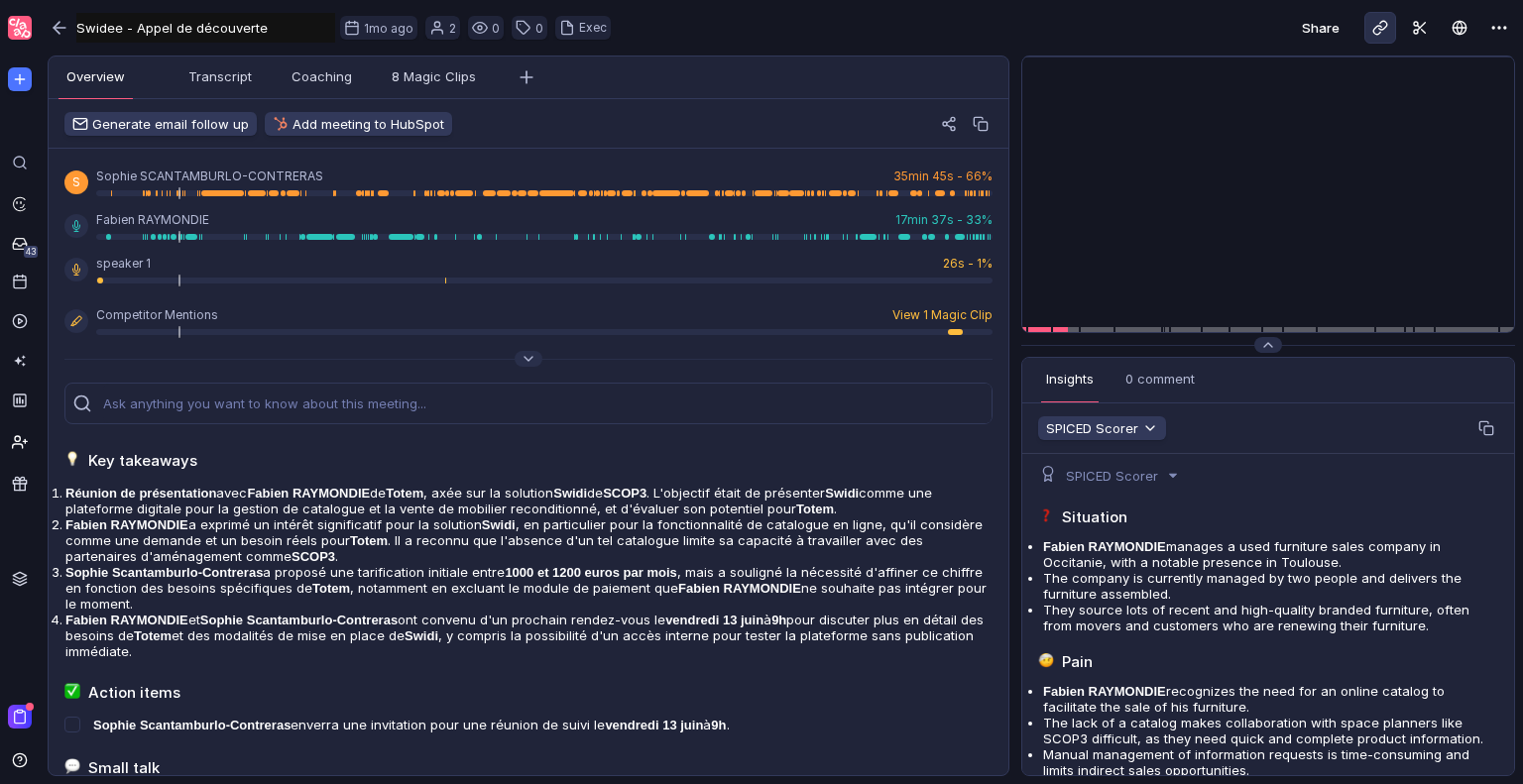 click at bounding box center [1380, 28] 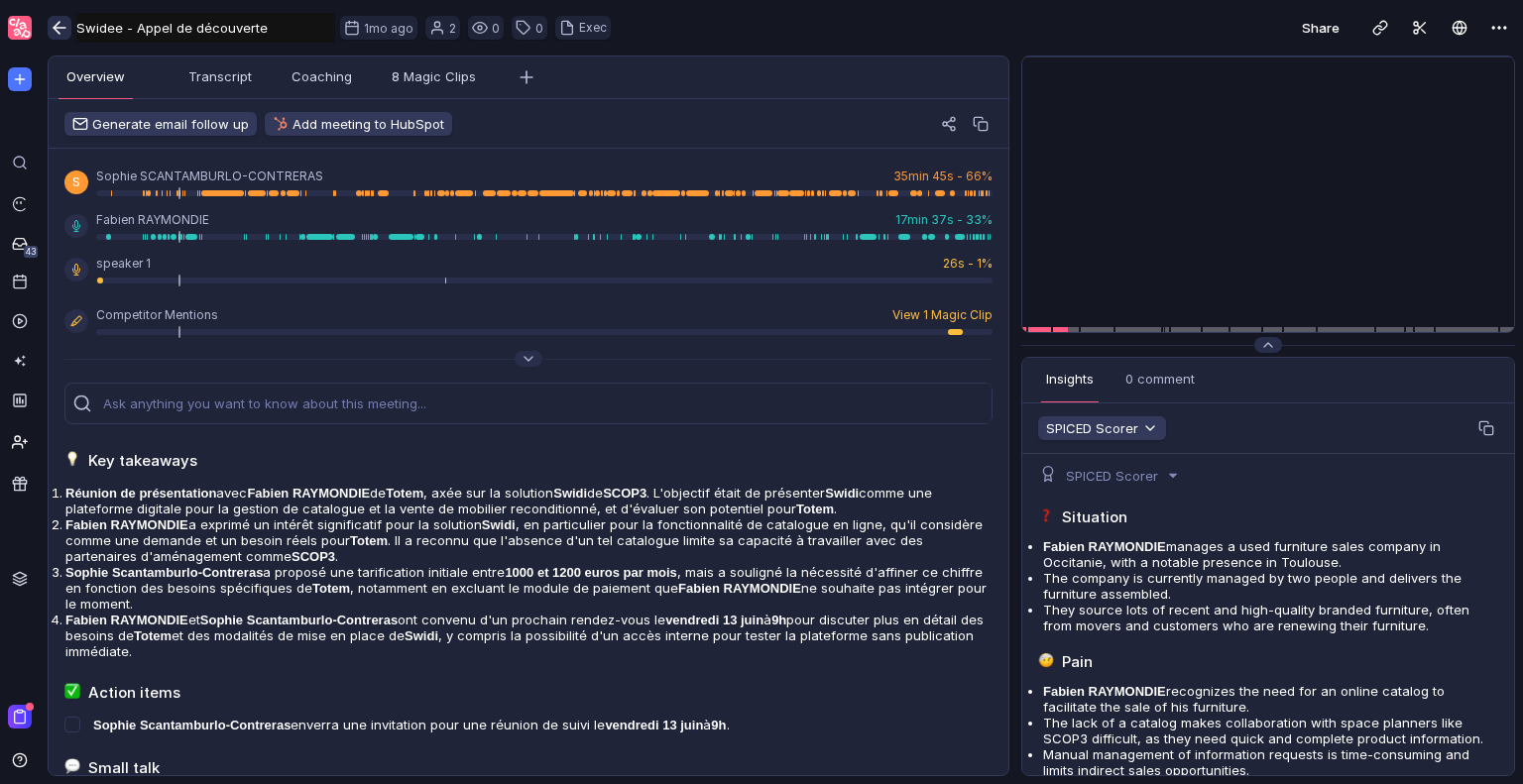 click at bounding box center (59, 28) 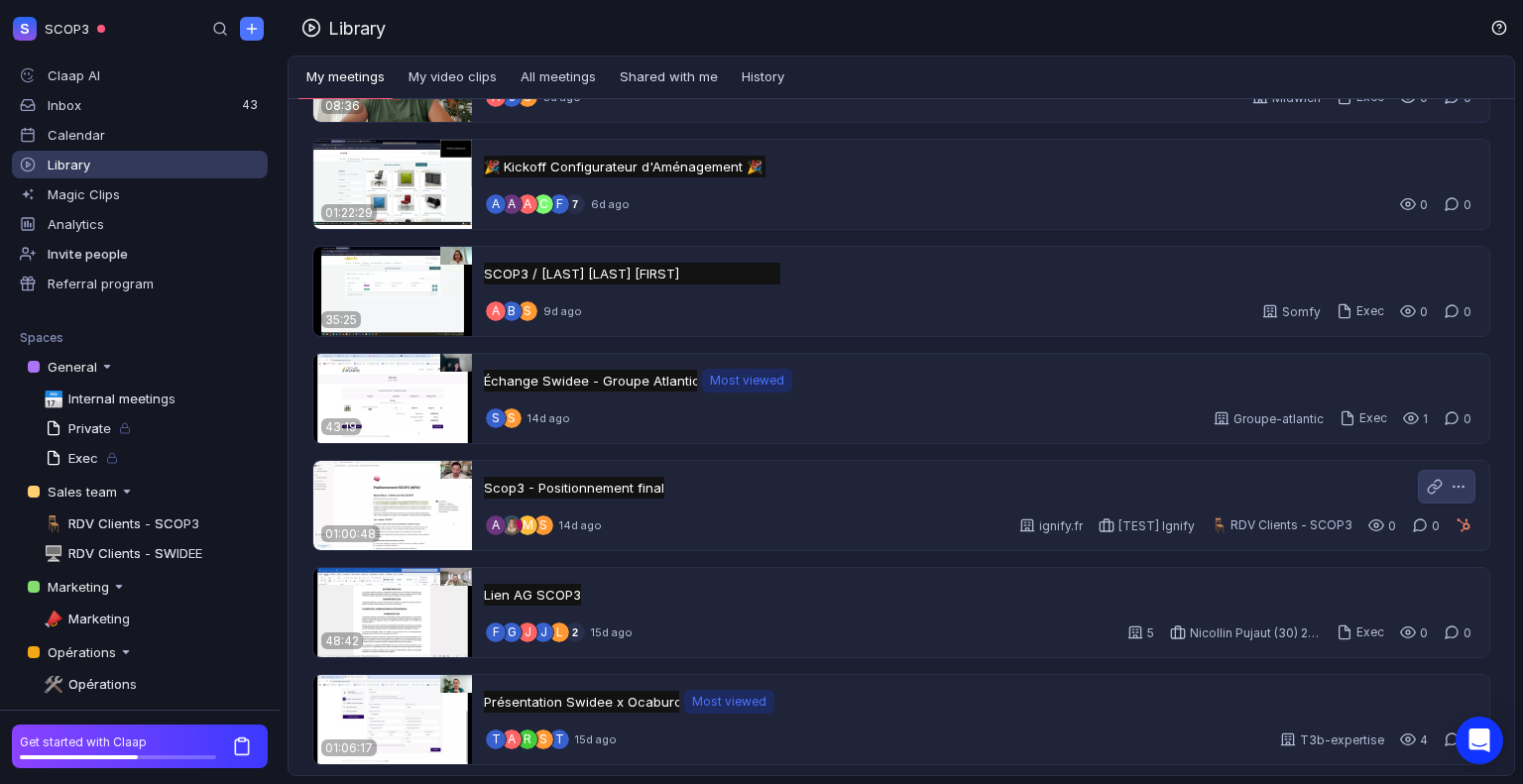 scroll, scrollTop: 468, scrollLeft: 0, axis: vertical 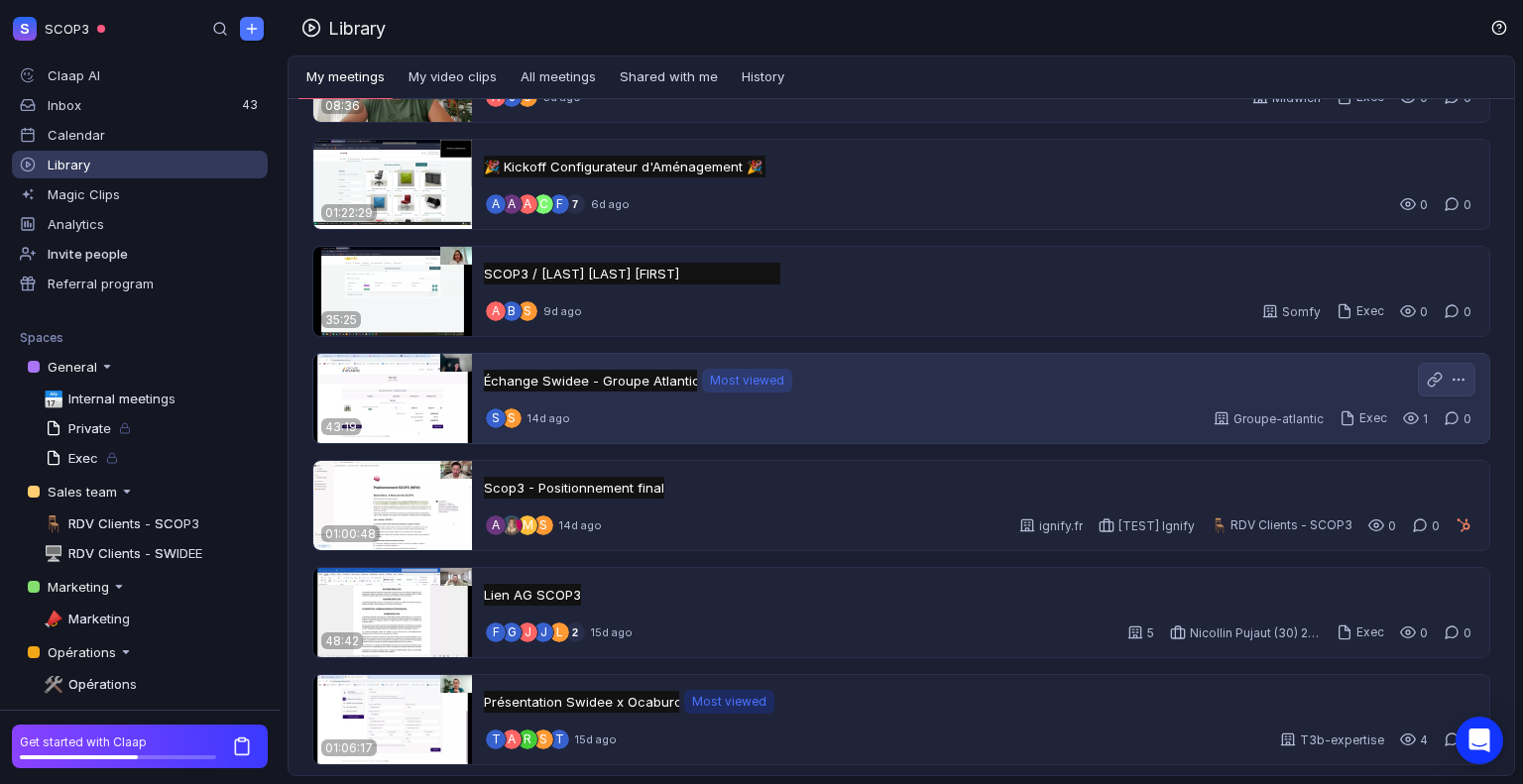 click on "Échange Swidee - Groupe Atlantic Échange Swidee - Groupe Atlantic Untitled Most viewed Most viewed S S 14d ago Groupe-atlantic Exec 1 0" at bounding box center [981, 398] 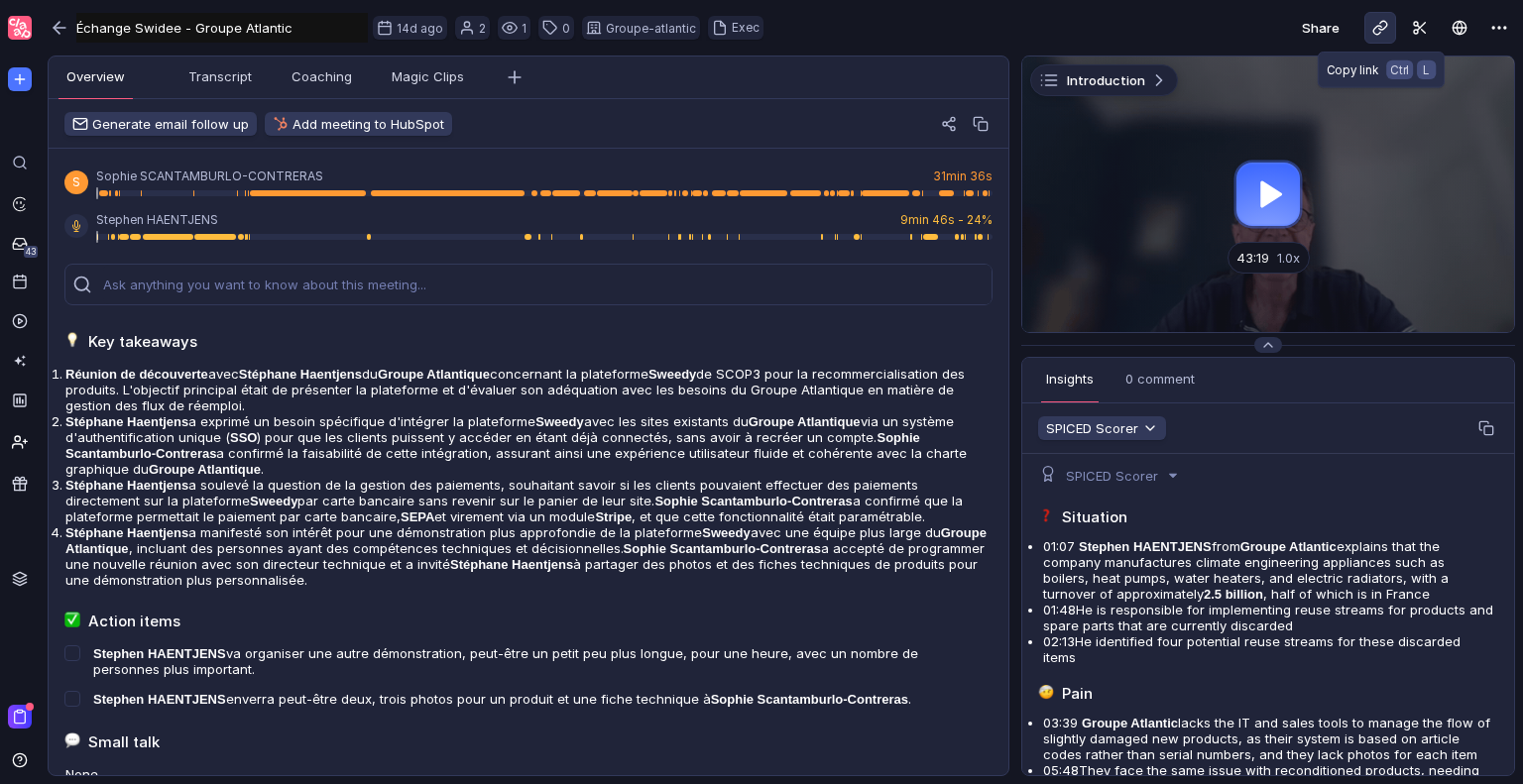 click at bounding box center [1380, 28] 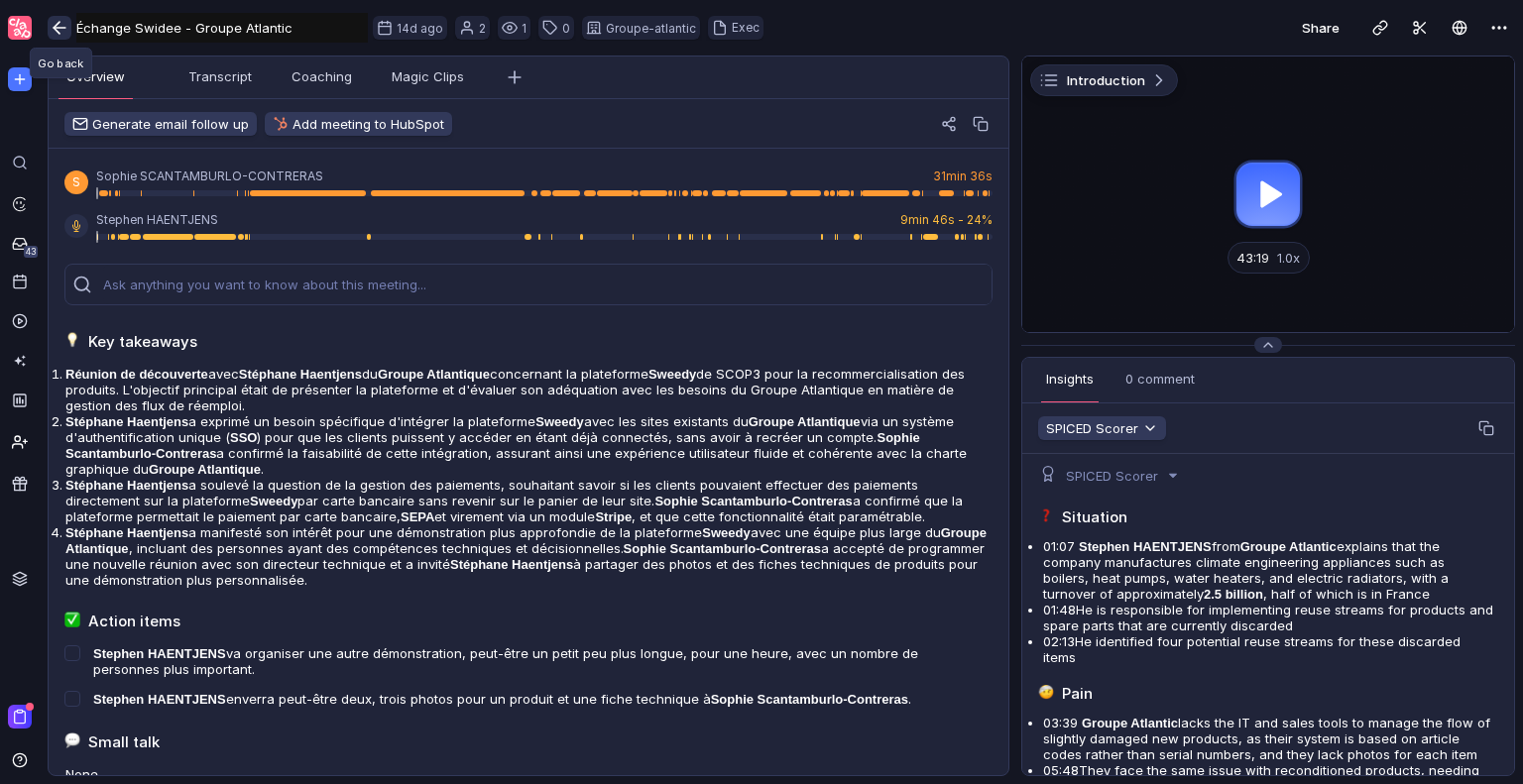 click at bounding box center (57, 28) 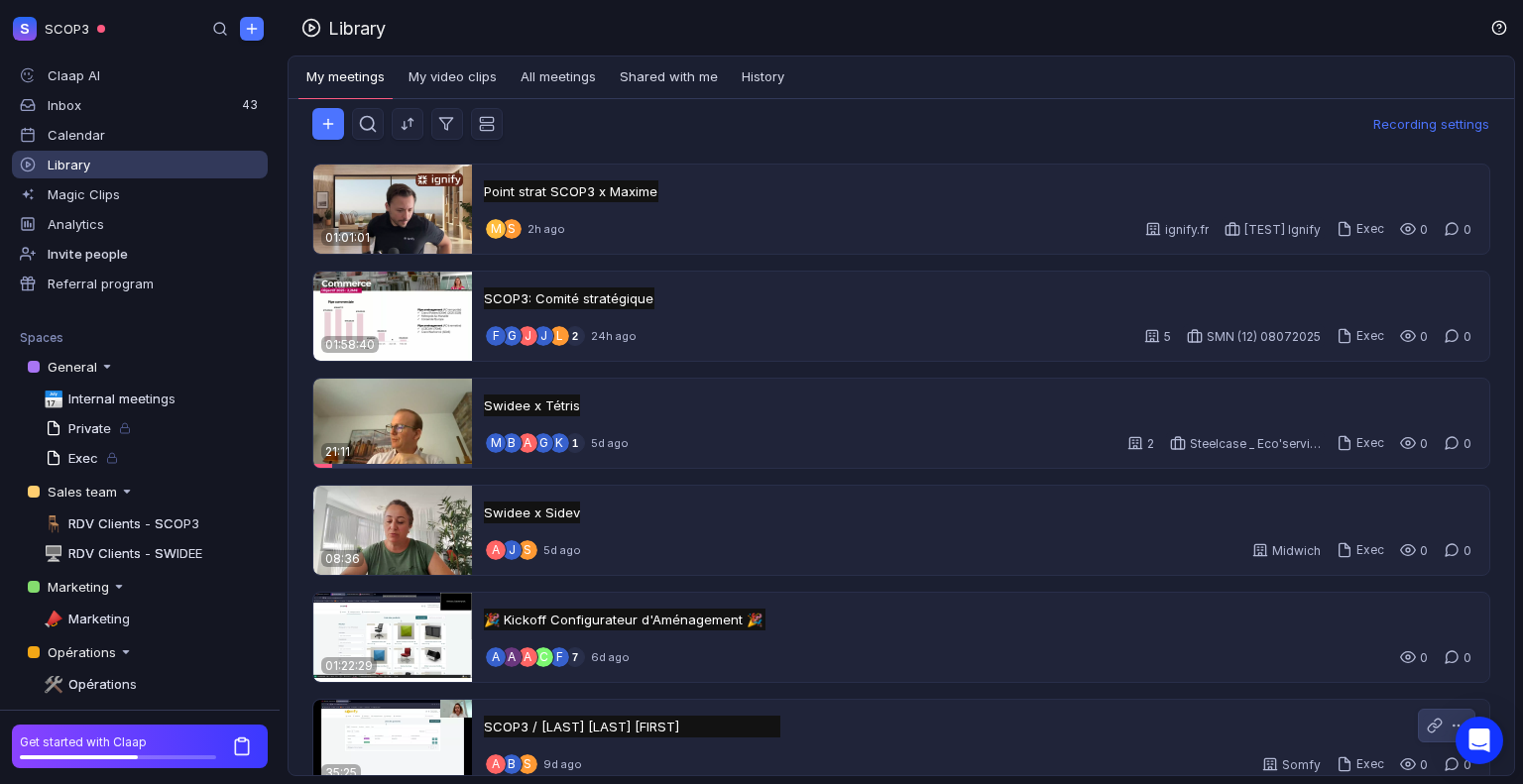 scroll, scrollTop: 13, scrollLeft: 0, axis: vertical 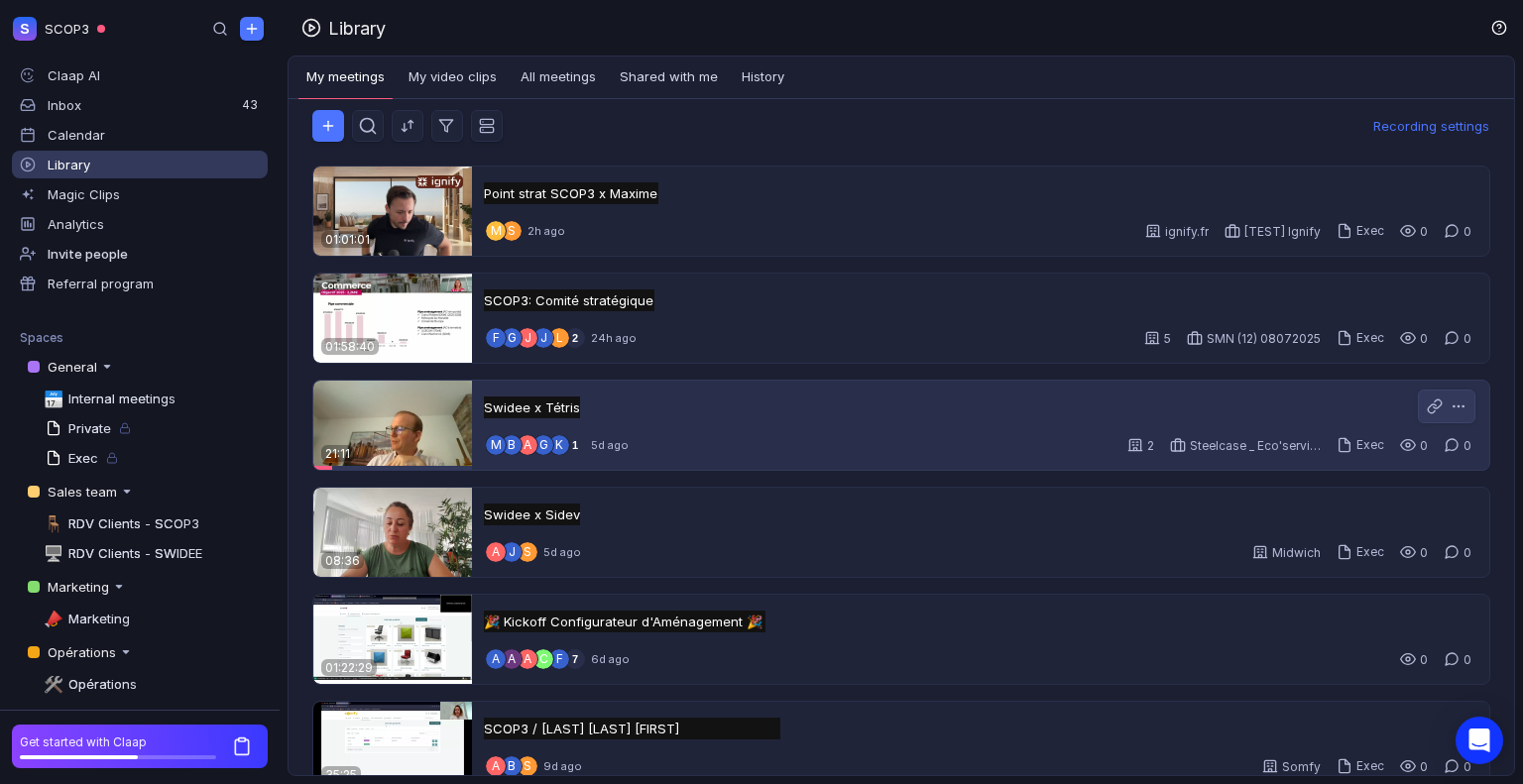 click on "Swidee x Tétris Swidee x Tétris Untitled M B A G k 1 5d ago 2 Steelcase _ Eco'services Exec 0 0" at bounding box center (981, 425) 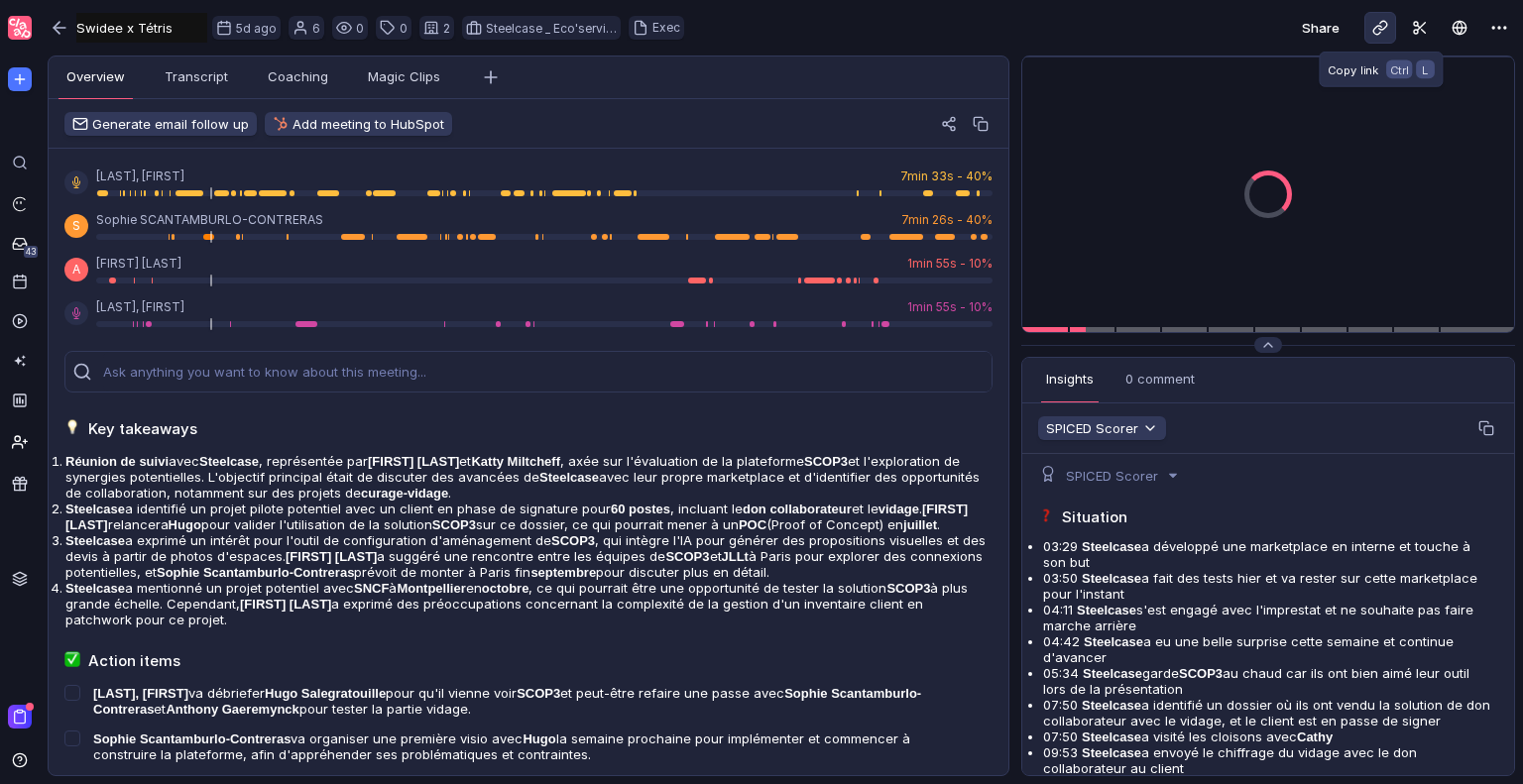 click at bounding box center [1377, 30] 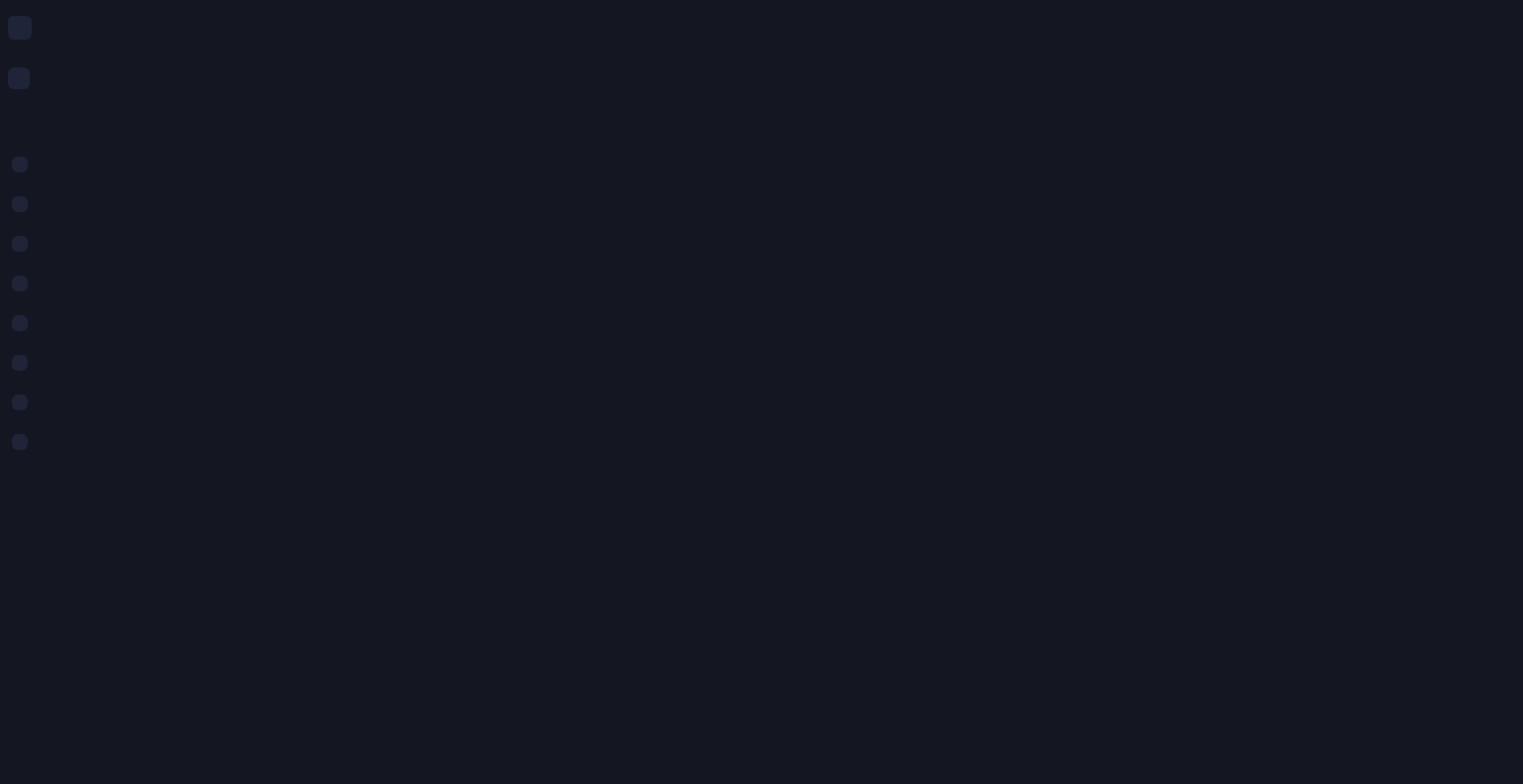 scroll, scrollTop: 0, scrollLeft: 0, axis: both 